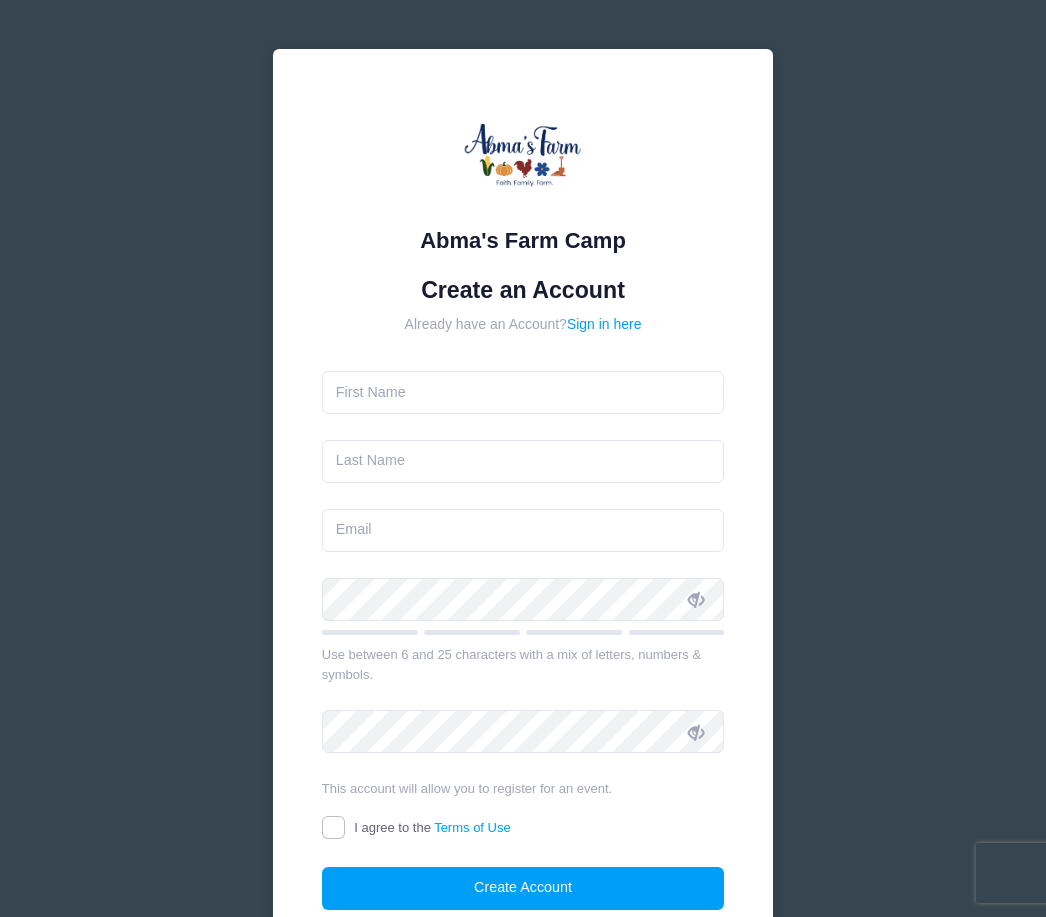 scroll, scrollTop: 0, scrollLeft: 0, axis: both 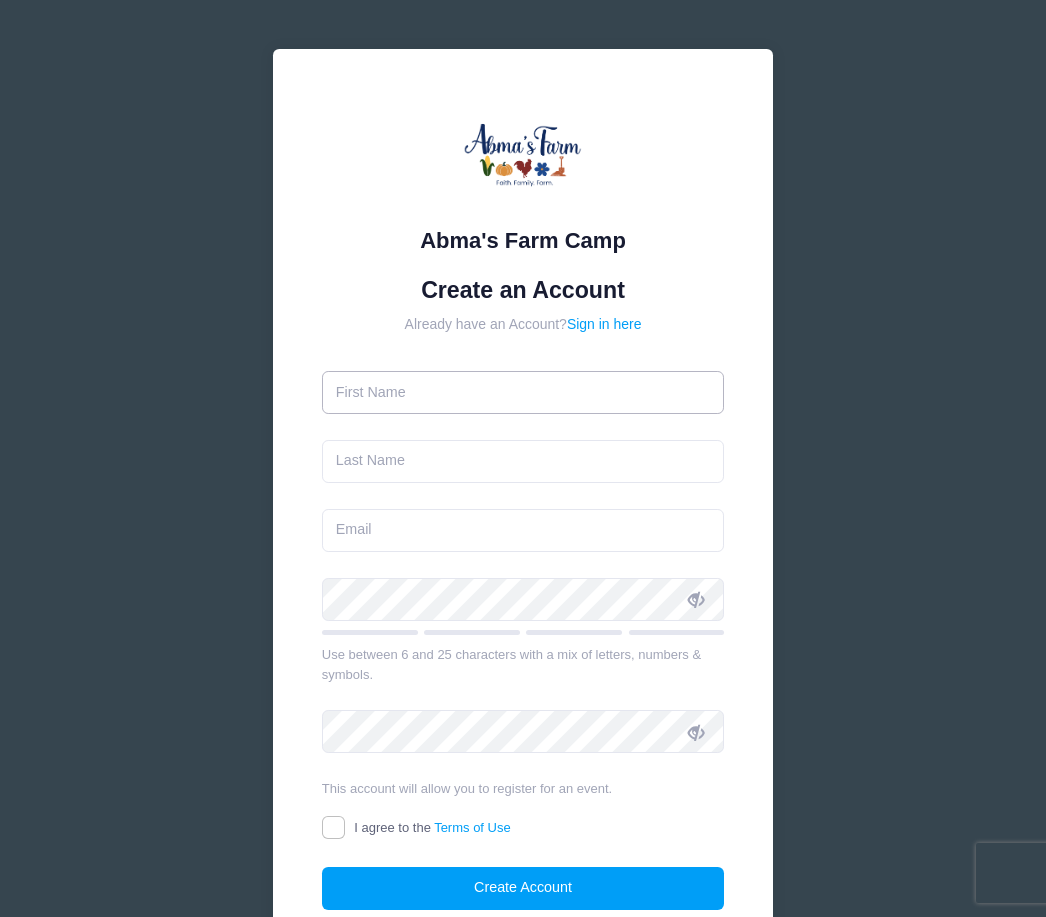 click at bounding box center (523, 392) 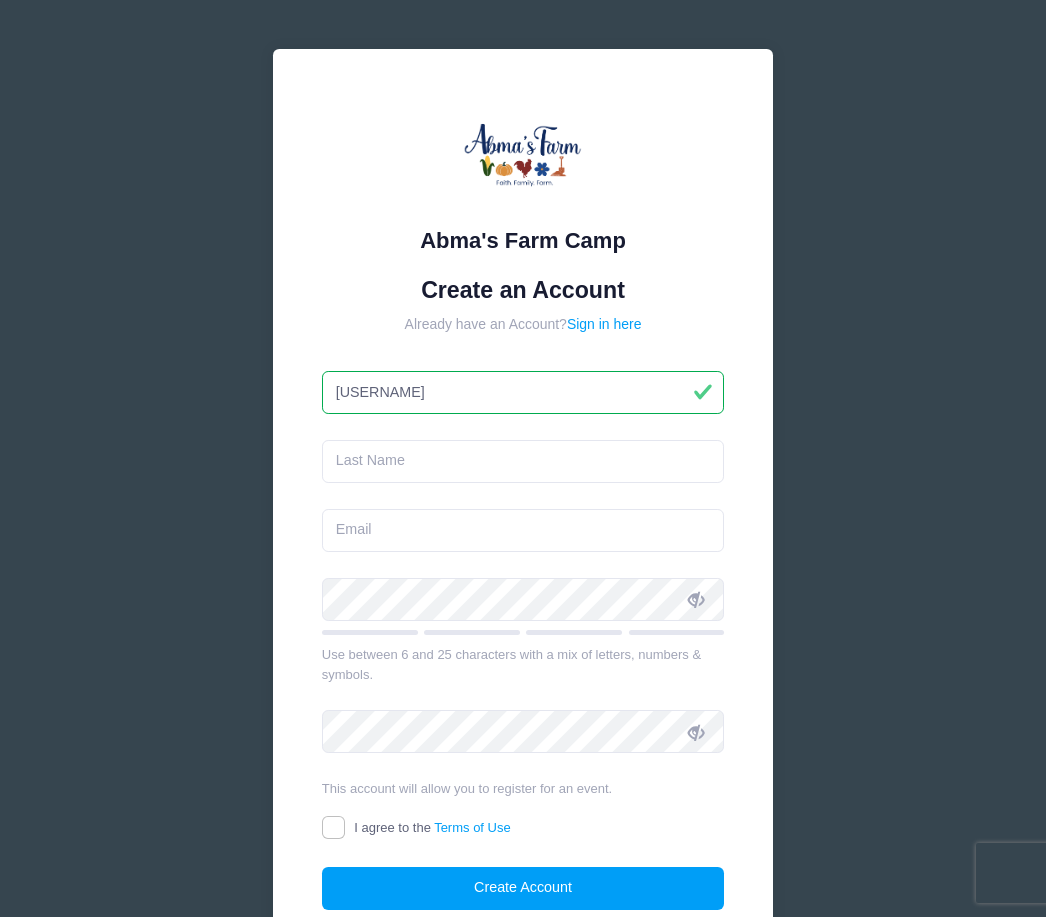 type on "Darcy" 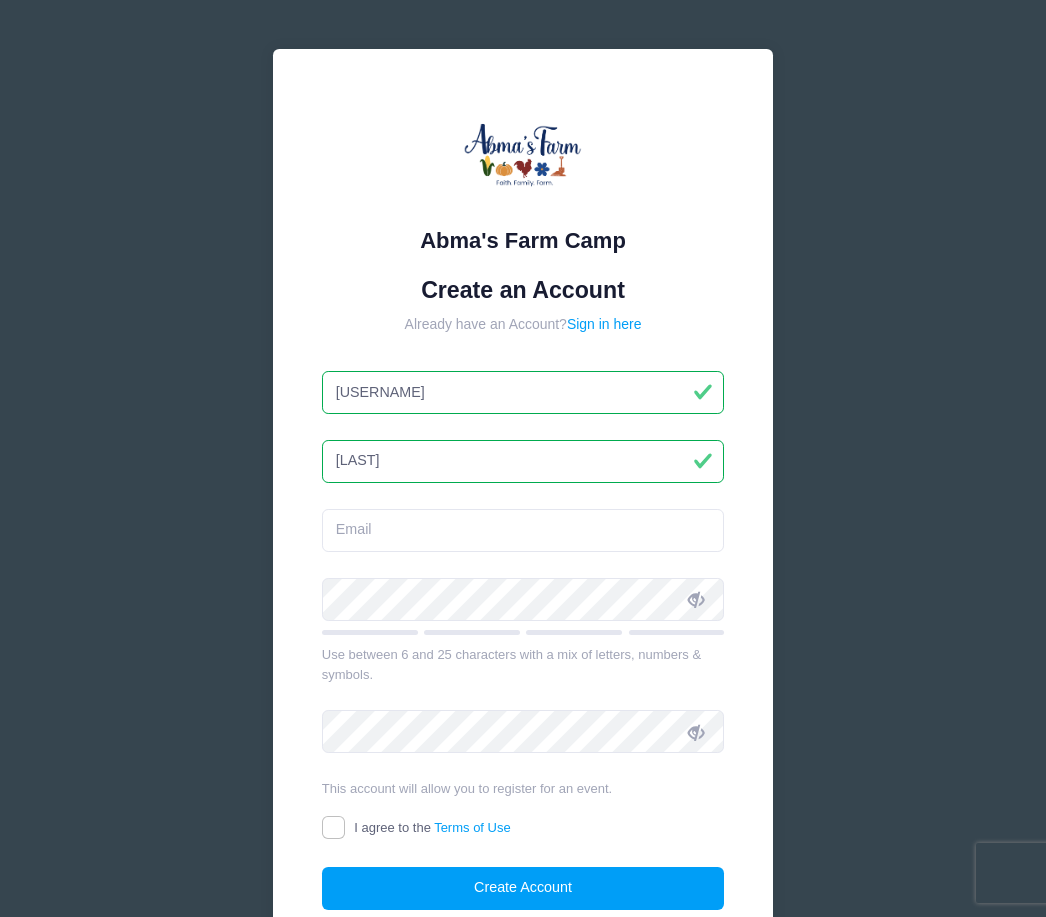 type on "Perehinys" 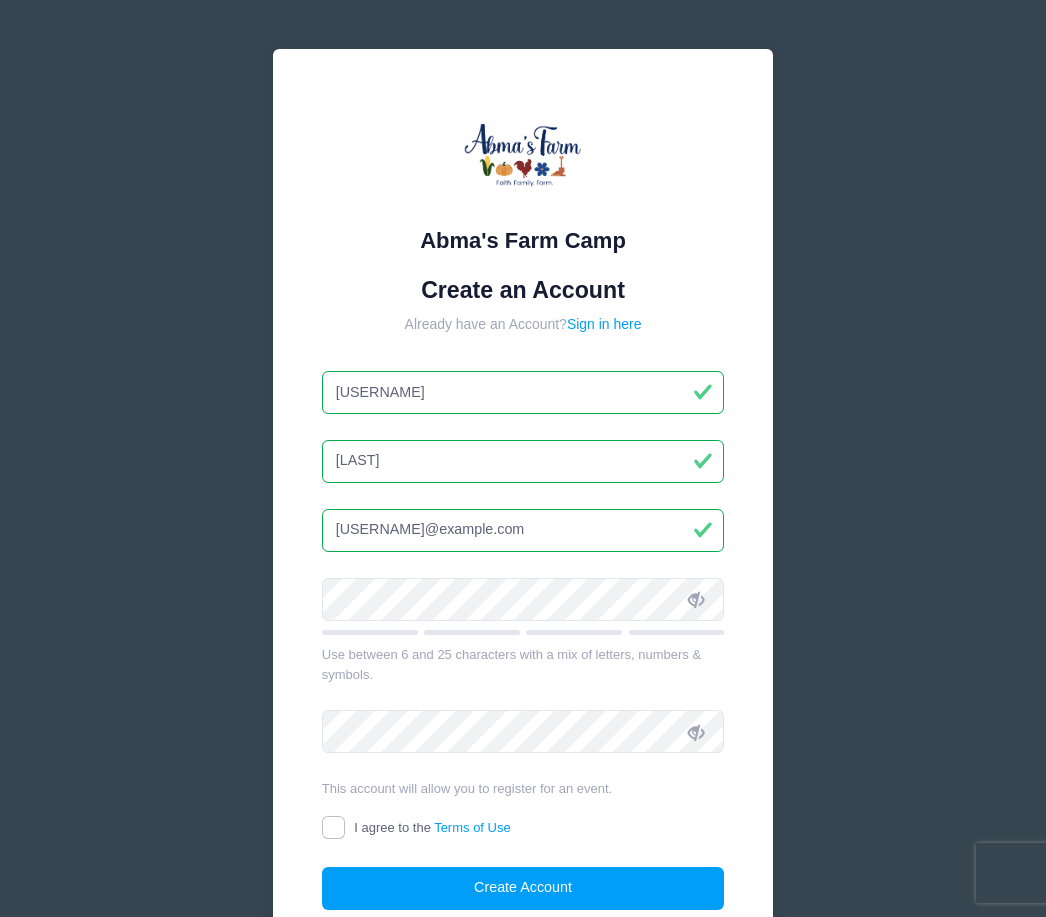 type on "[NAME]@[DOMAIN]" 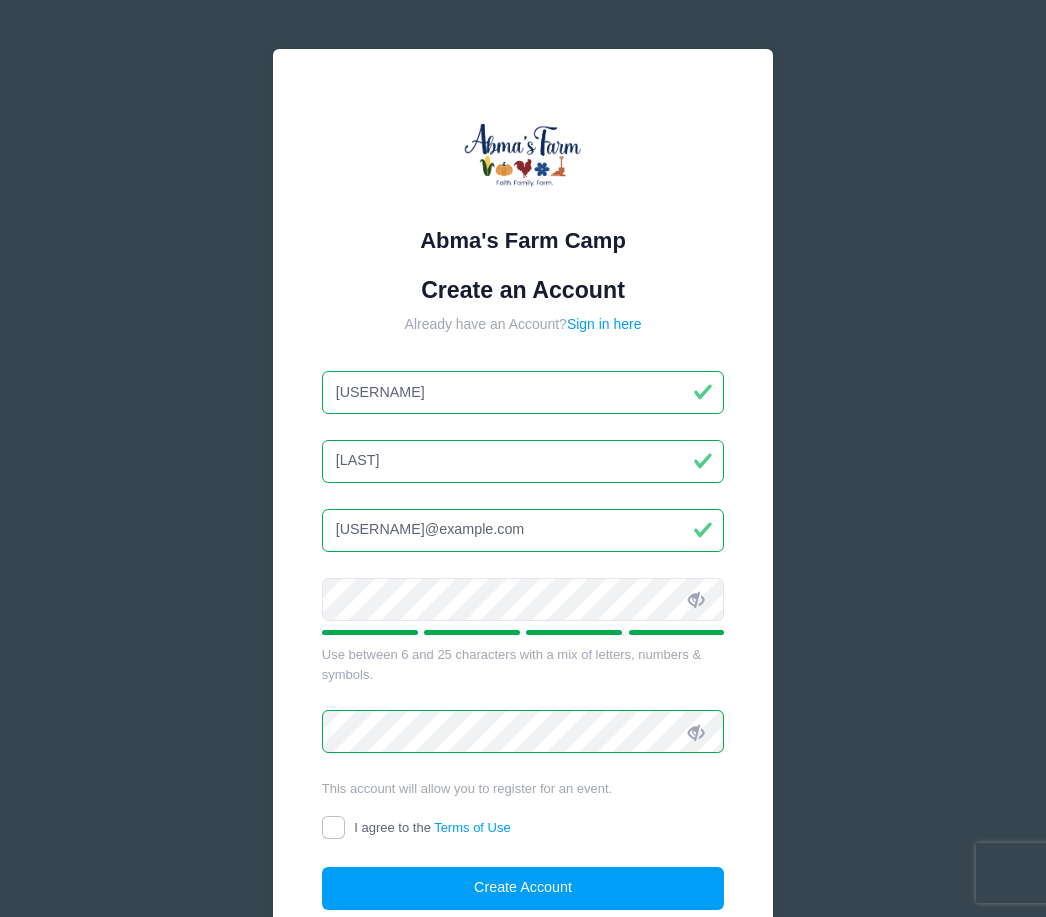 click on "I agree to the
Terms of Use" at bounding box center (333, 827) 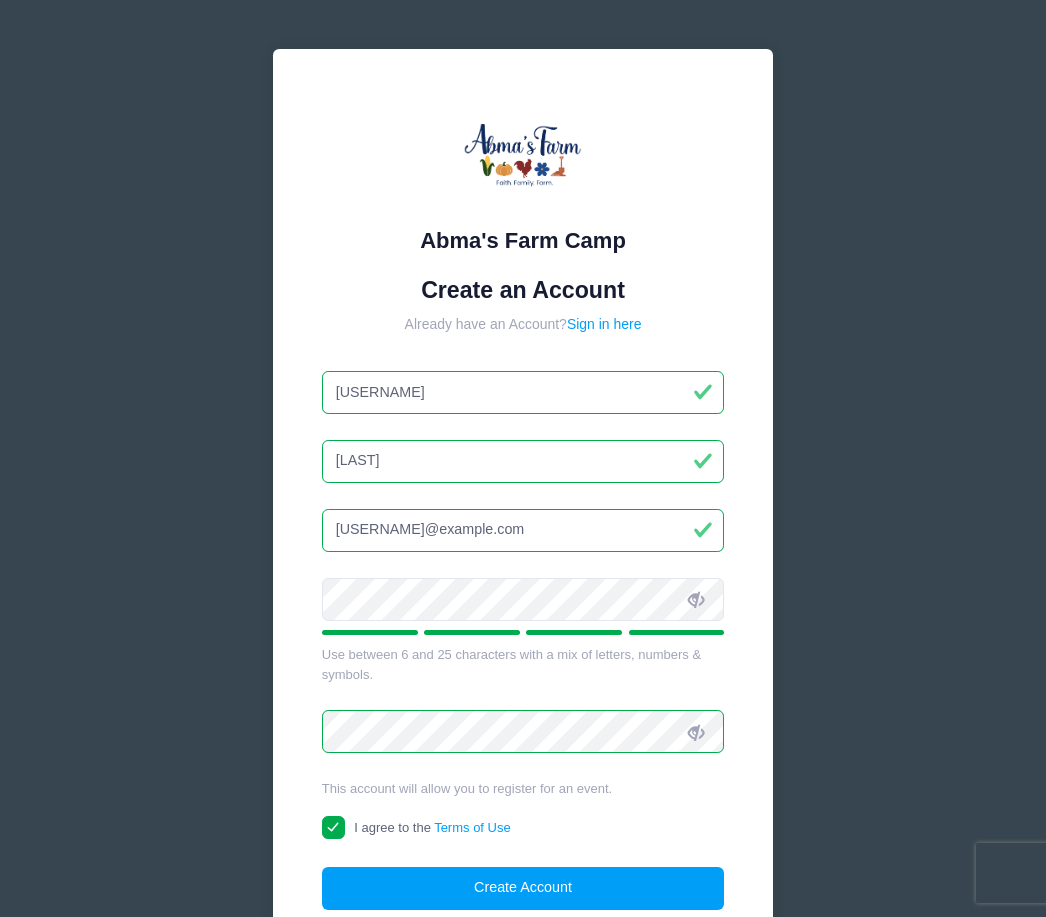 click at bounding box center (696, 600) 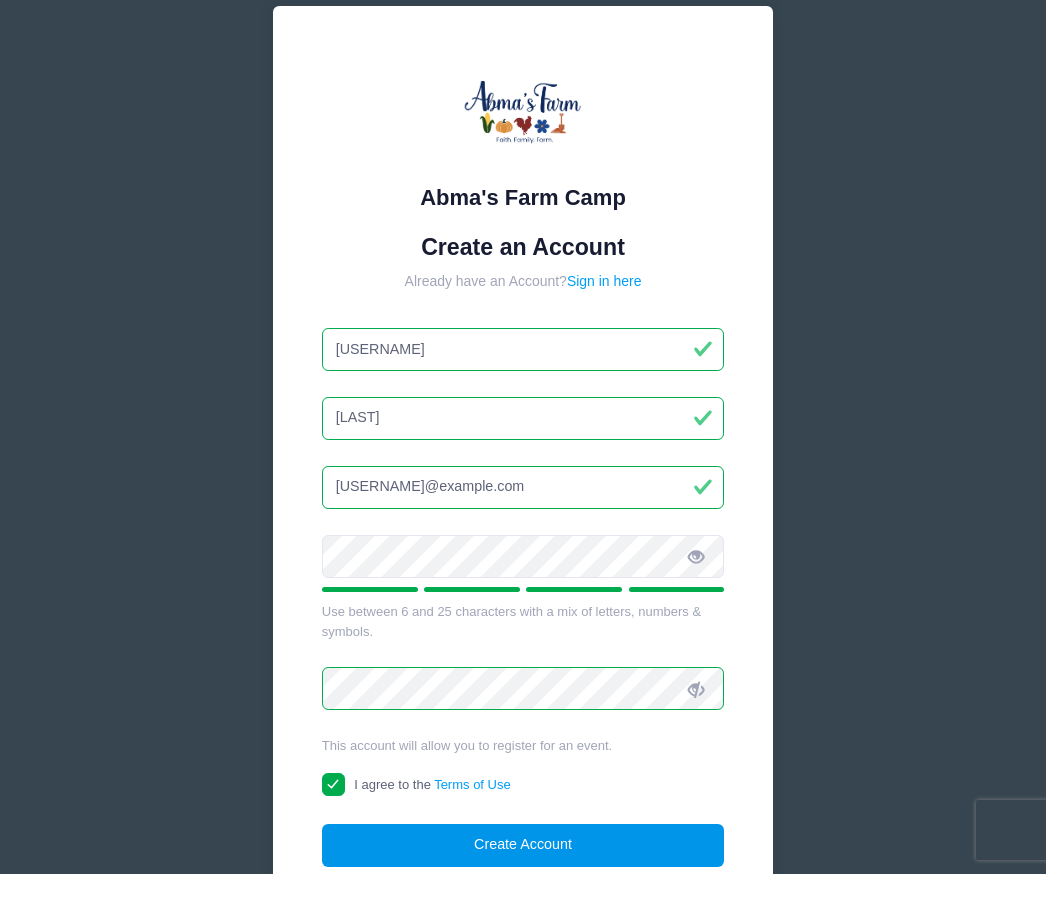 click on "Create Account" at bounding box center (523, 888) 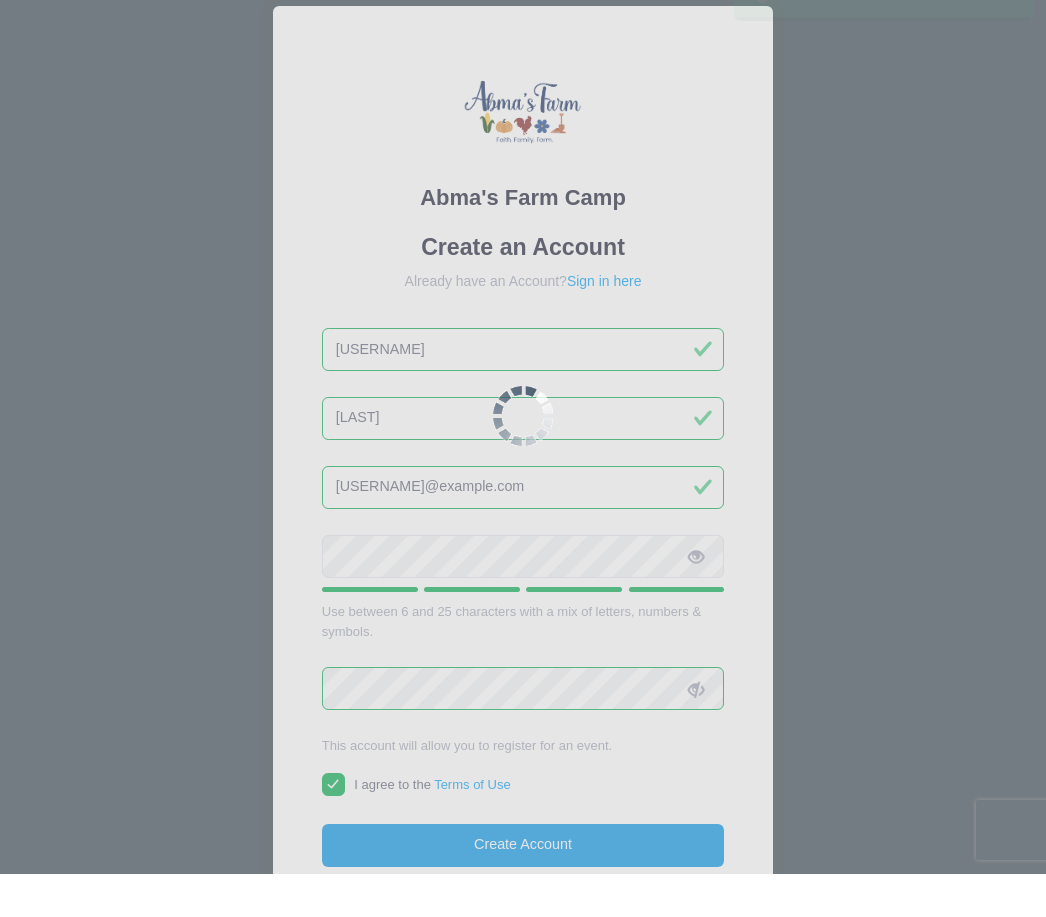 scroll, scrollTop: 43, scrollLeft: 0, axis: vertical 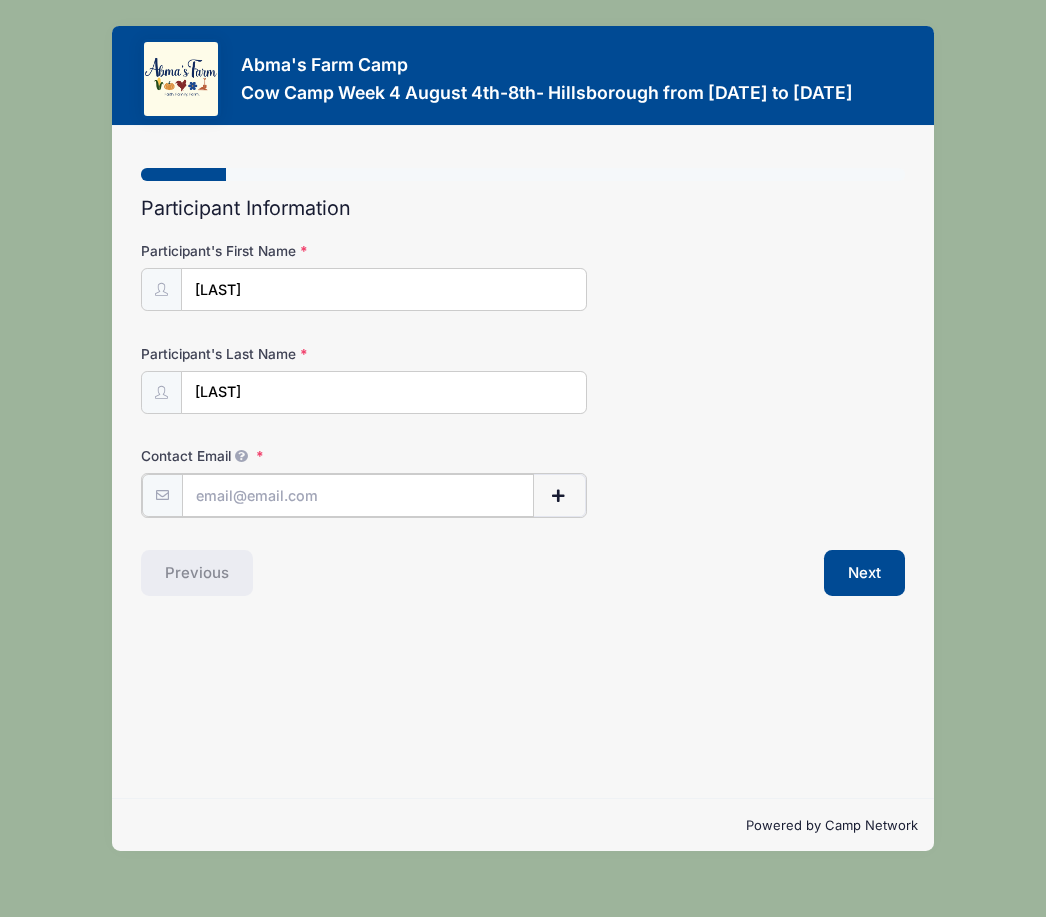 click on "Contact Email" at bounding box center [357, 495] 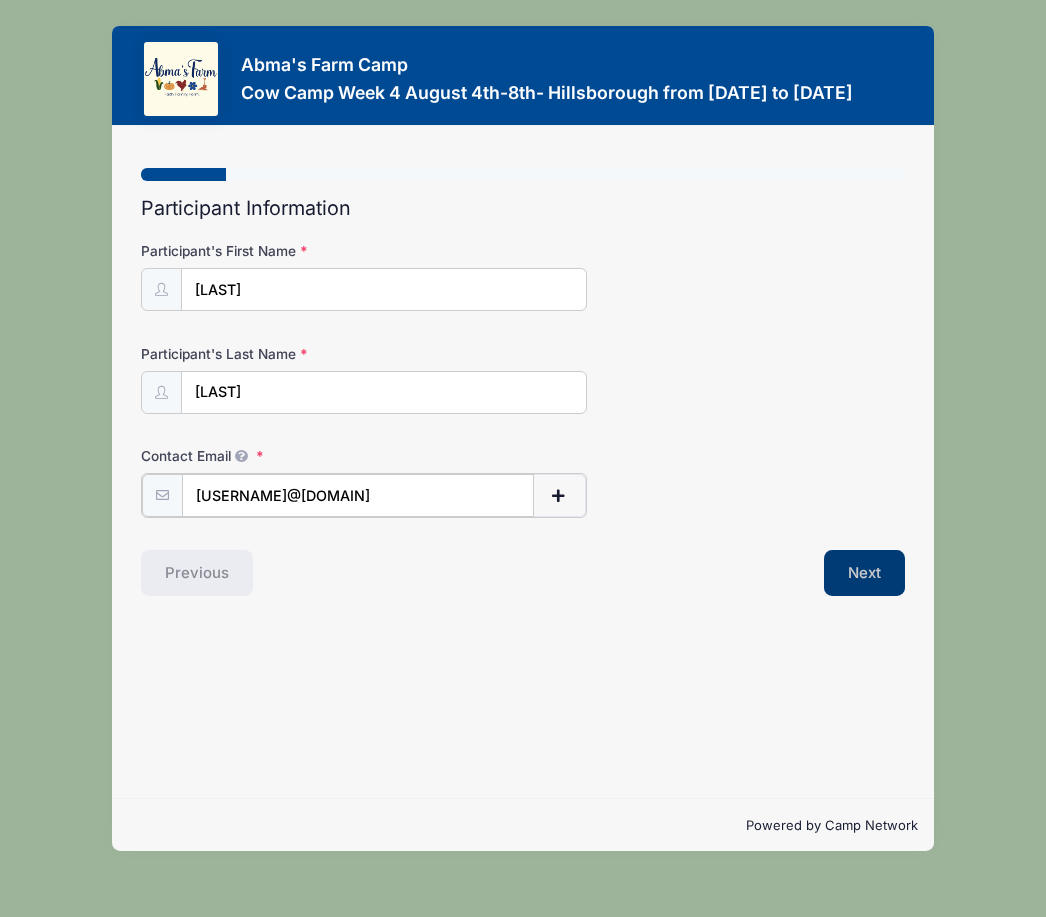 type on "[USERNAME]@[DOMAIN]" 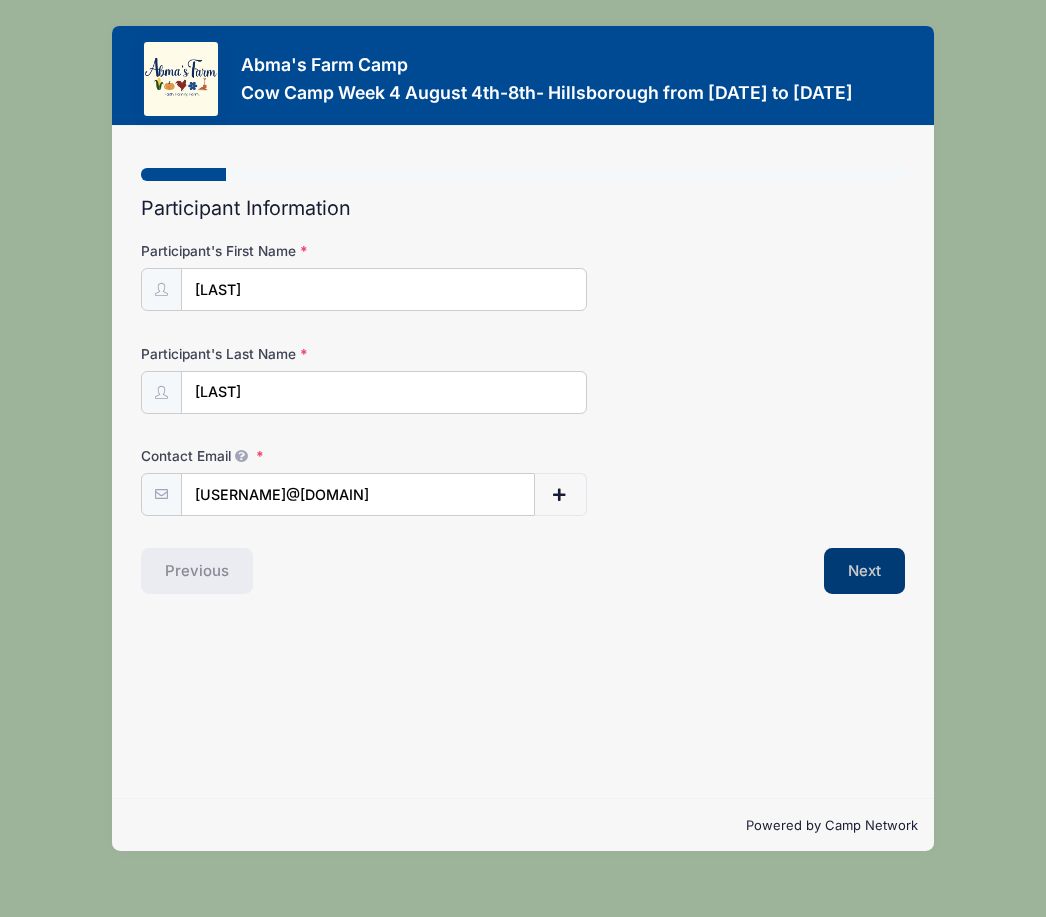 click on "Next" at bounding box center [864, 571] 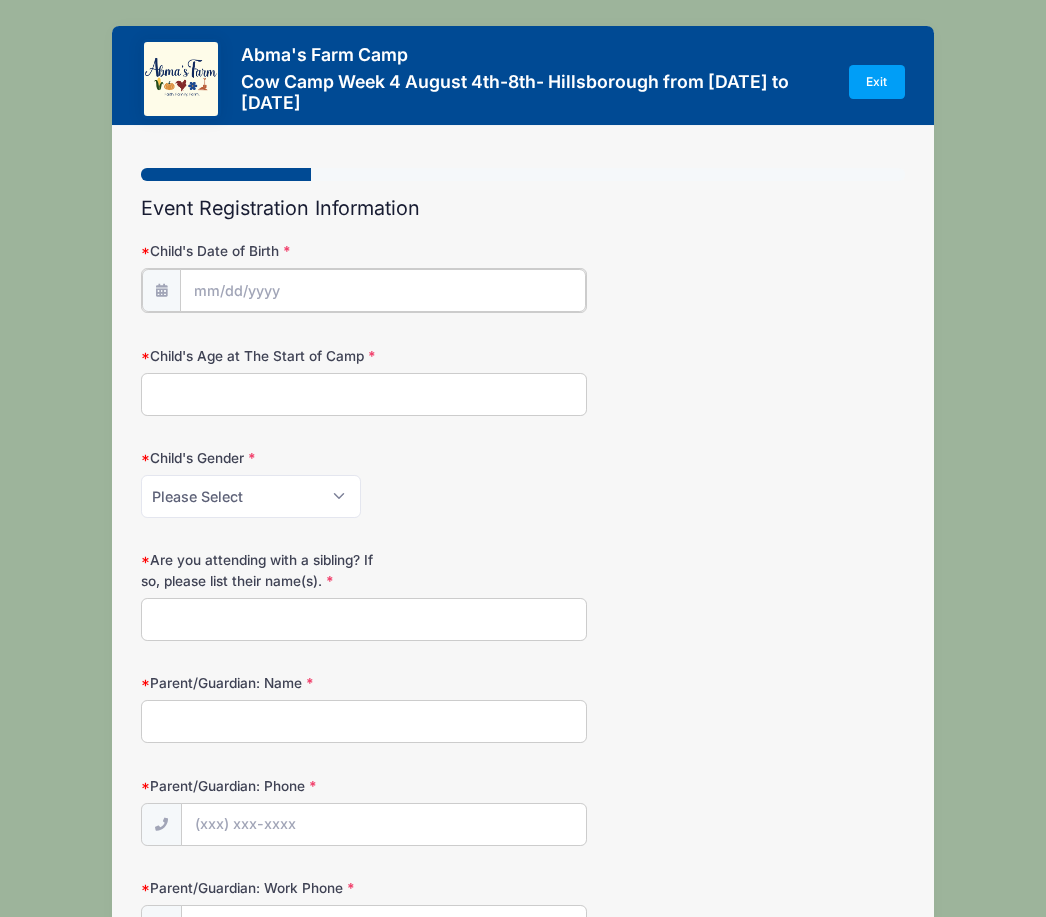 click on "Child's Date of Birth" at bounding box center [382, 290] 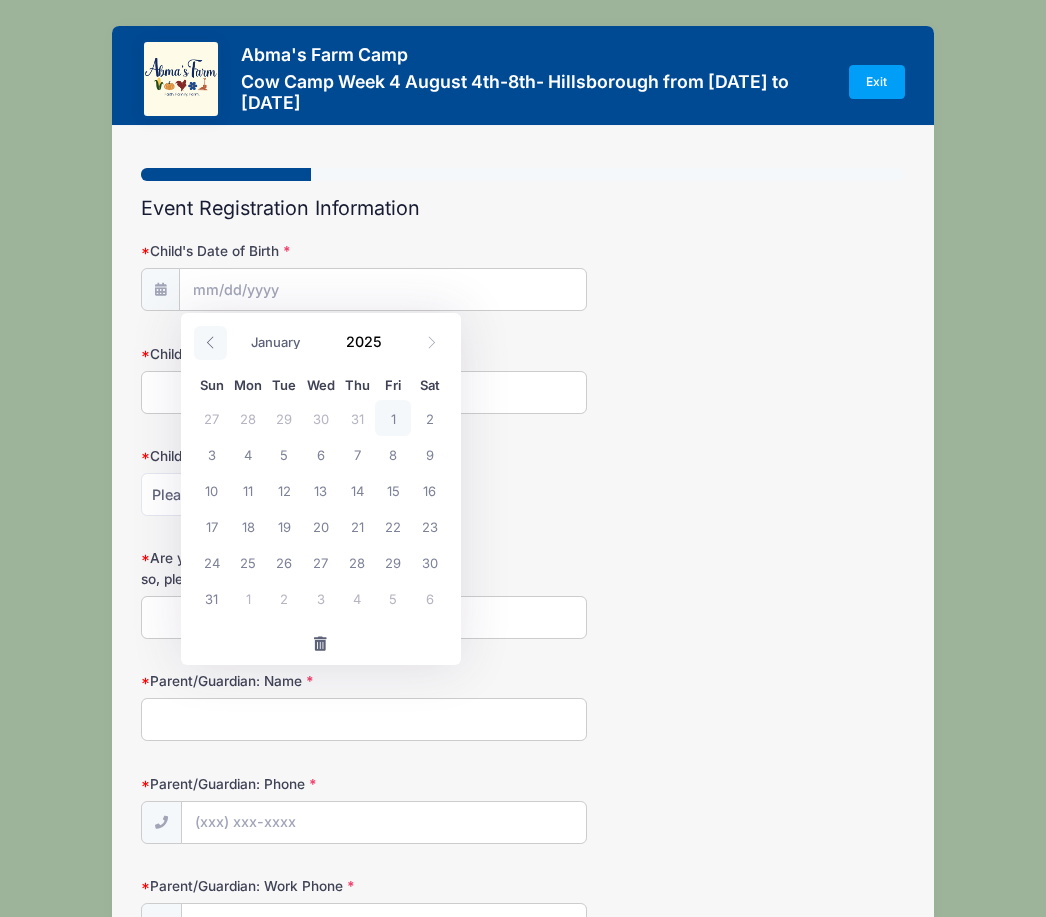 click at bounding box center (210, 343) 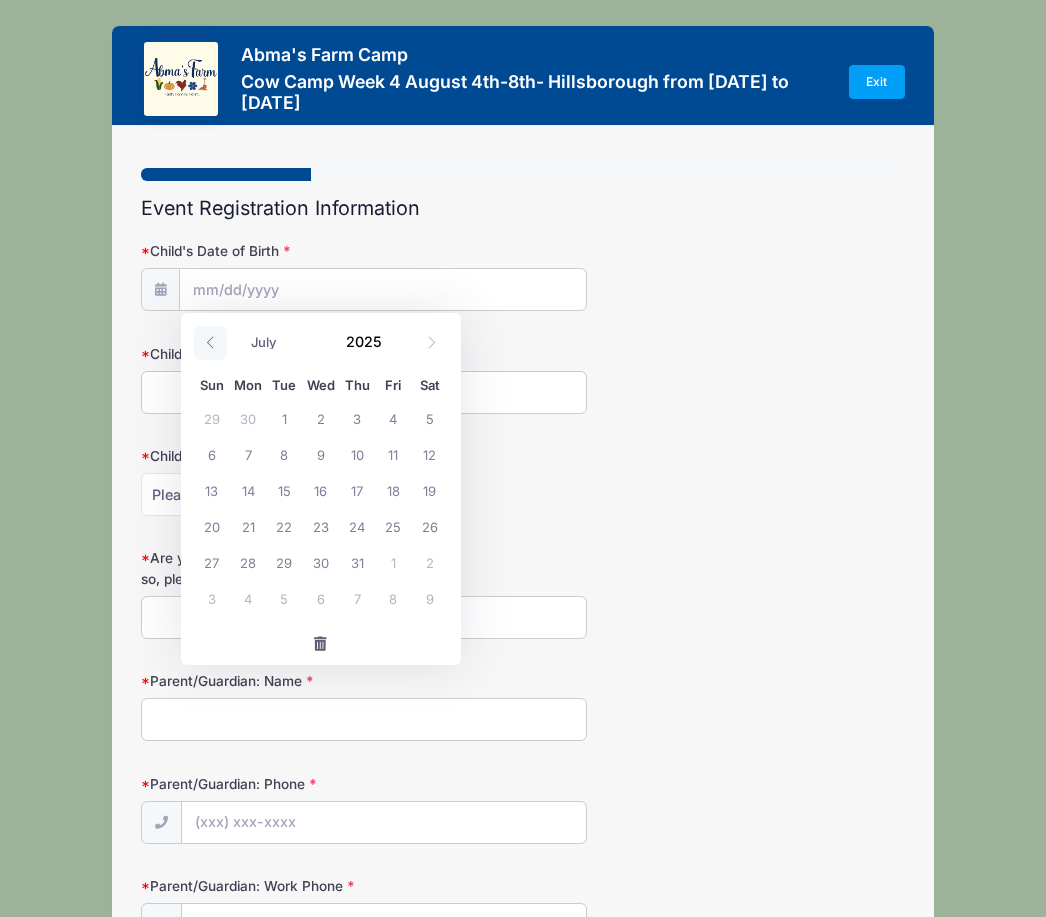 click at bounding box center [210, 343] 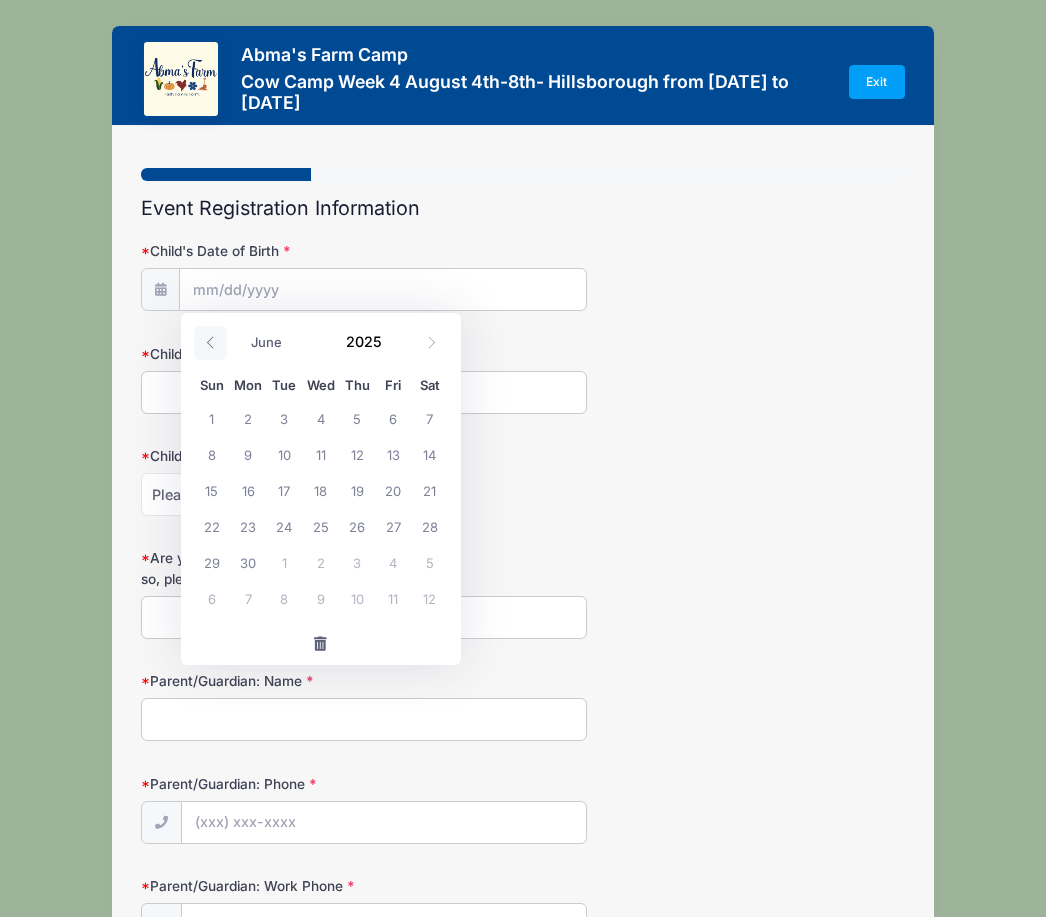 click at bounding box center [210, 343] 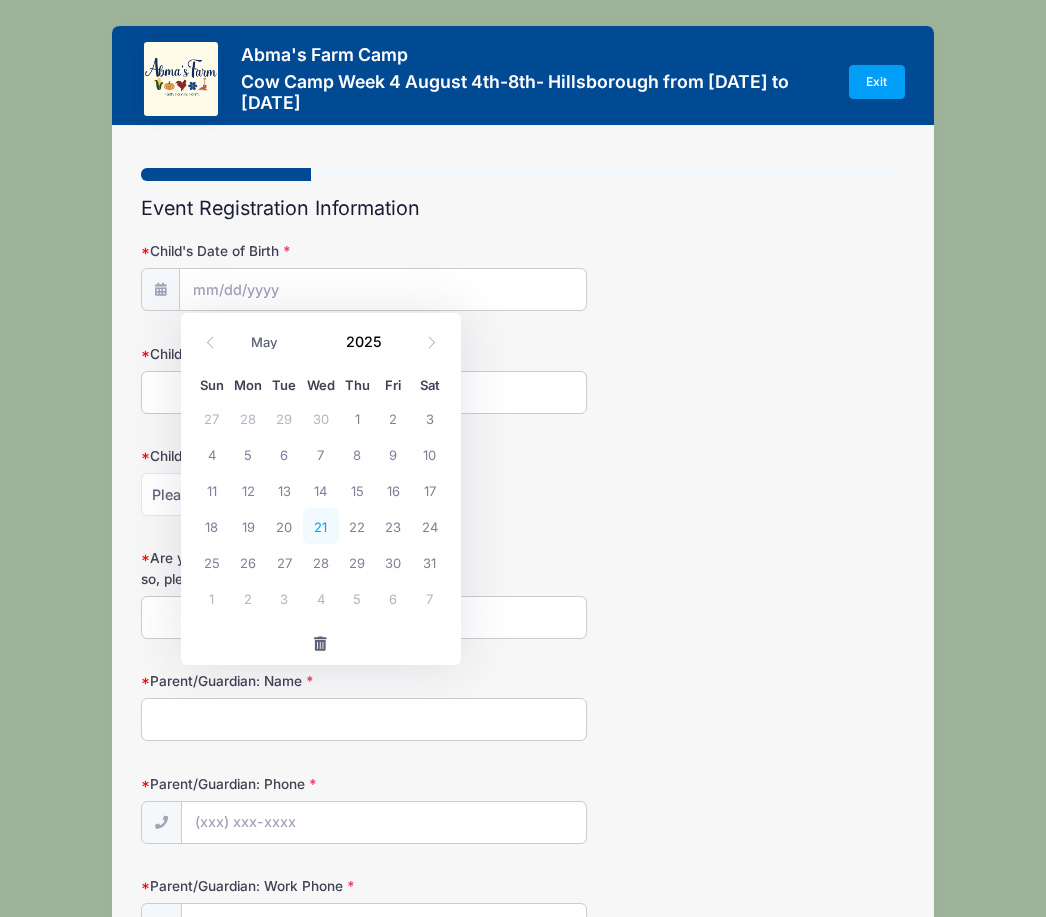 click on "21" at bounding box center (321, 526) 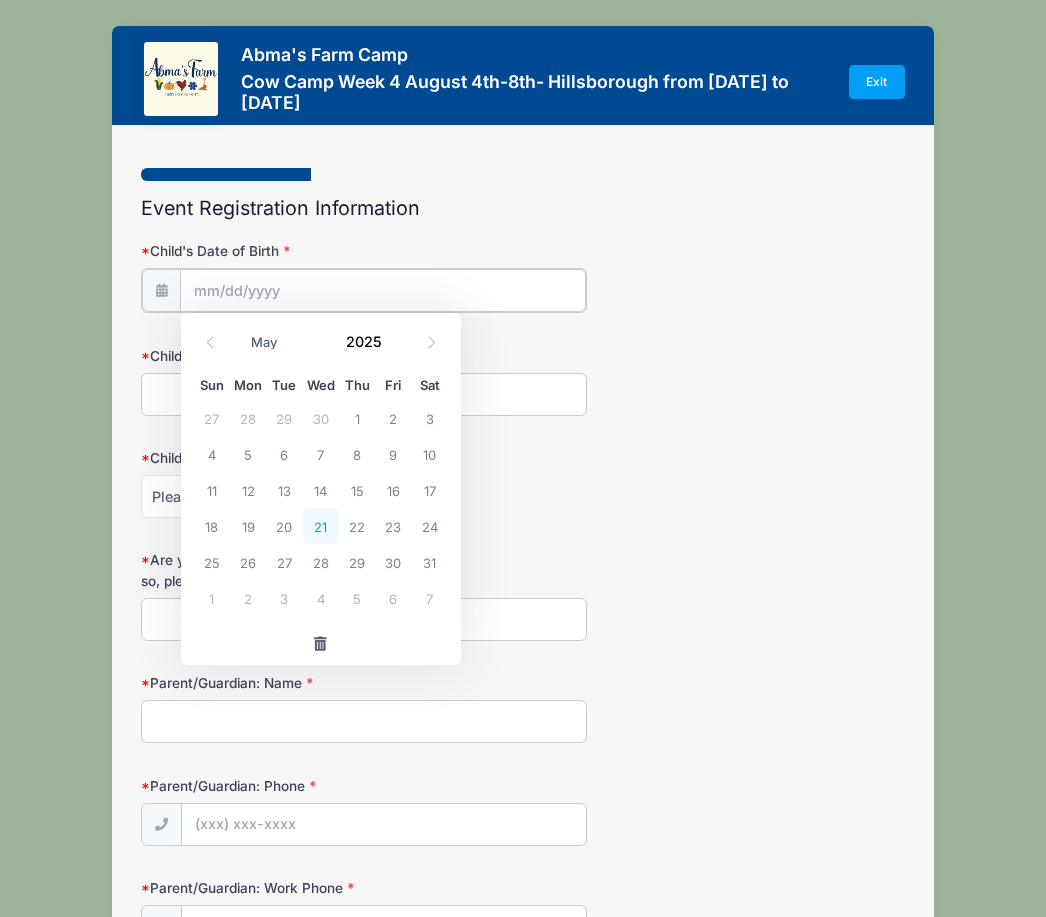 type on "[DATE]" 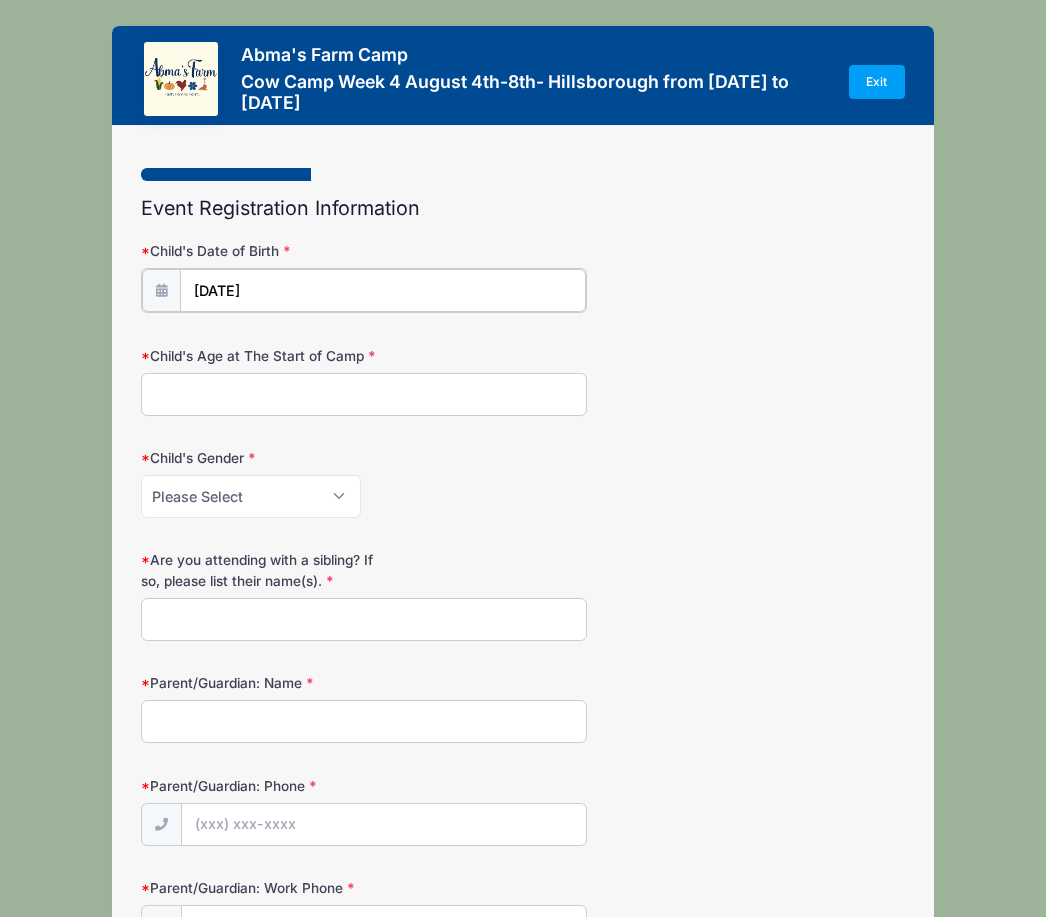 click on "[DATE]" at bounding box center [382, 290] 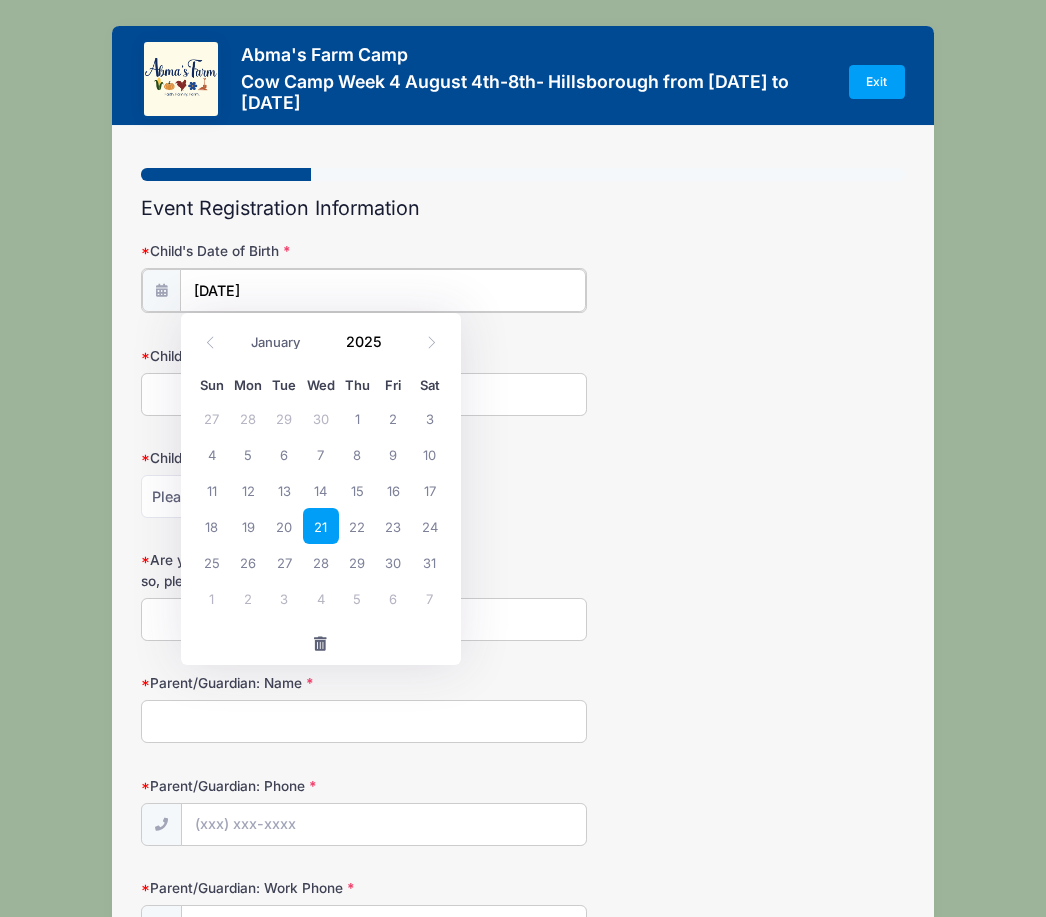 click on "[DATE]" at bounding box center (382, 290) 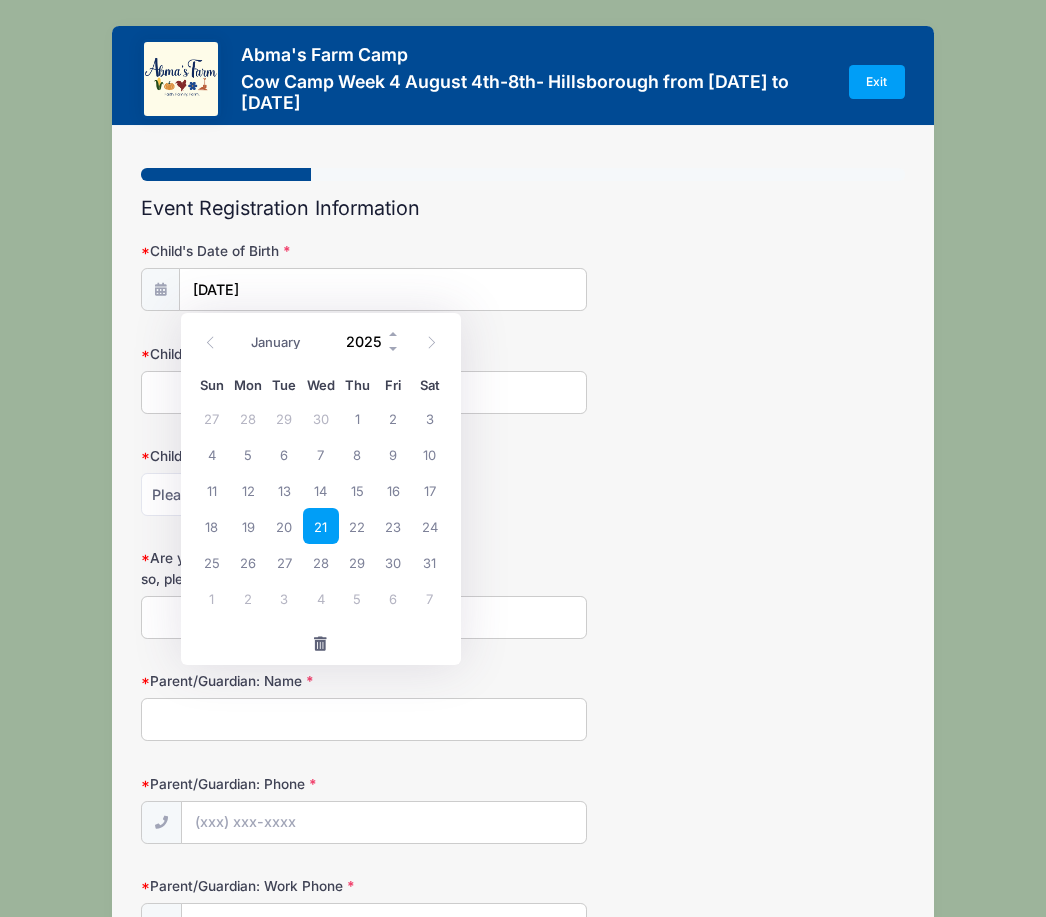 click on "2025" at bounding box center [368, 341] 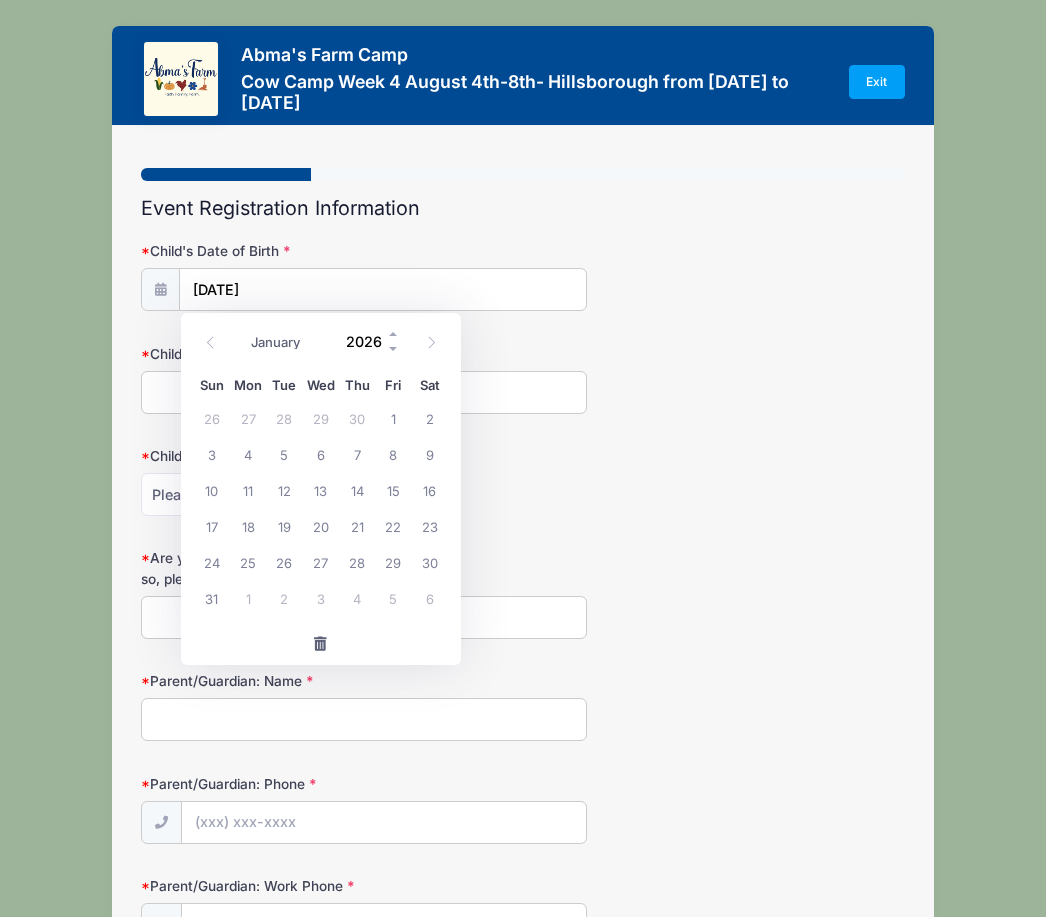 click on "2026" at bounding box center [368, 341] 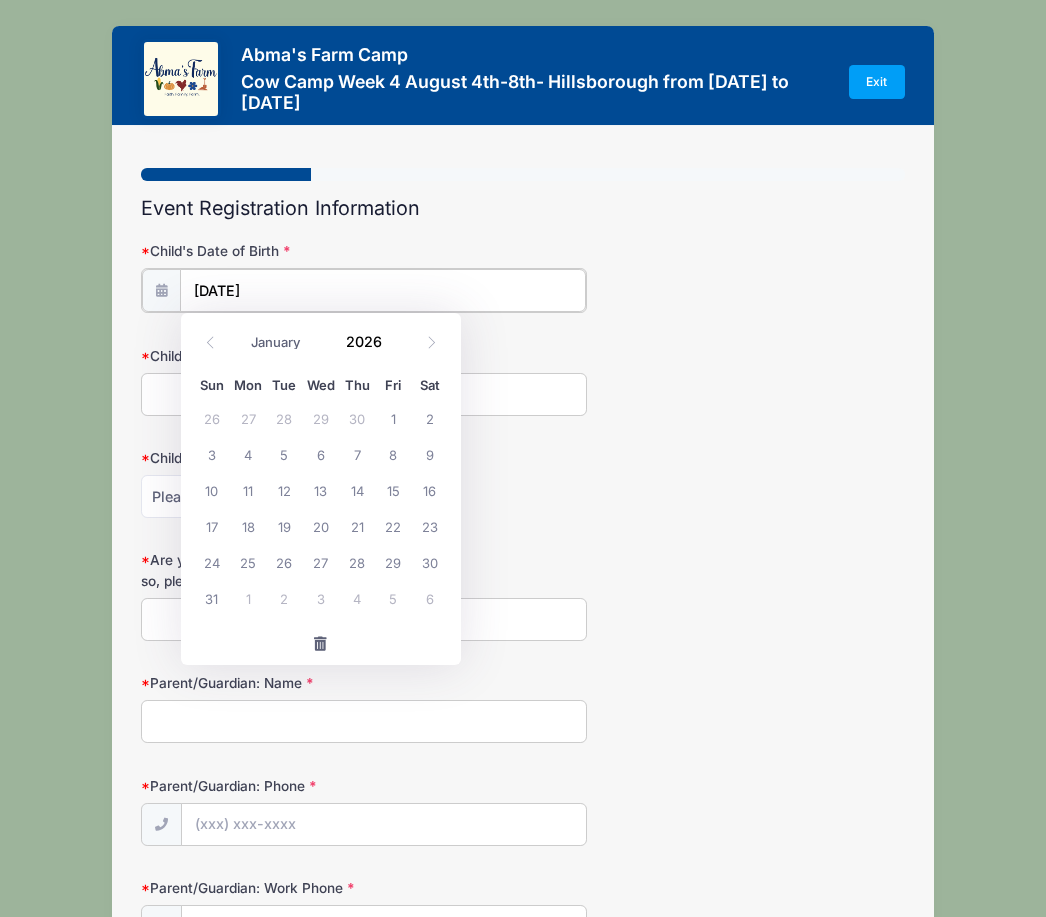 click on "[DATE]" at bounding box center (382, 290) 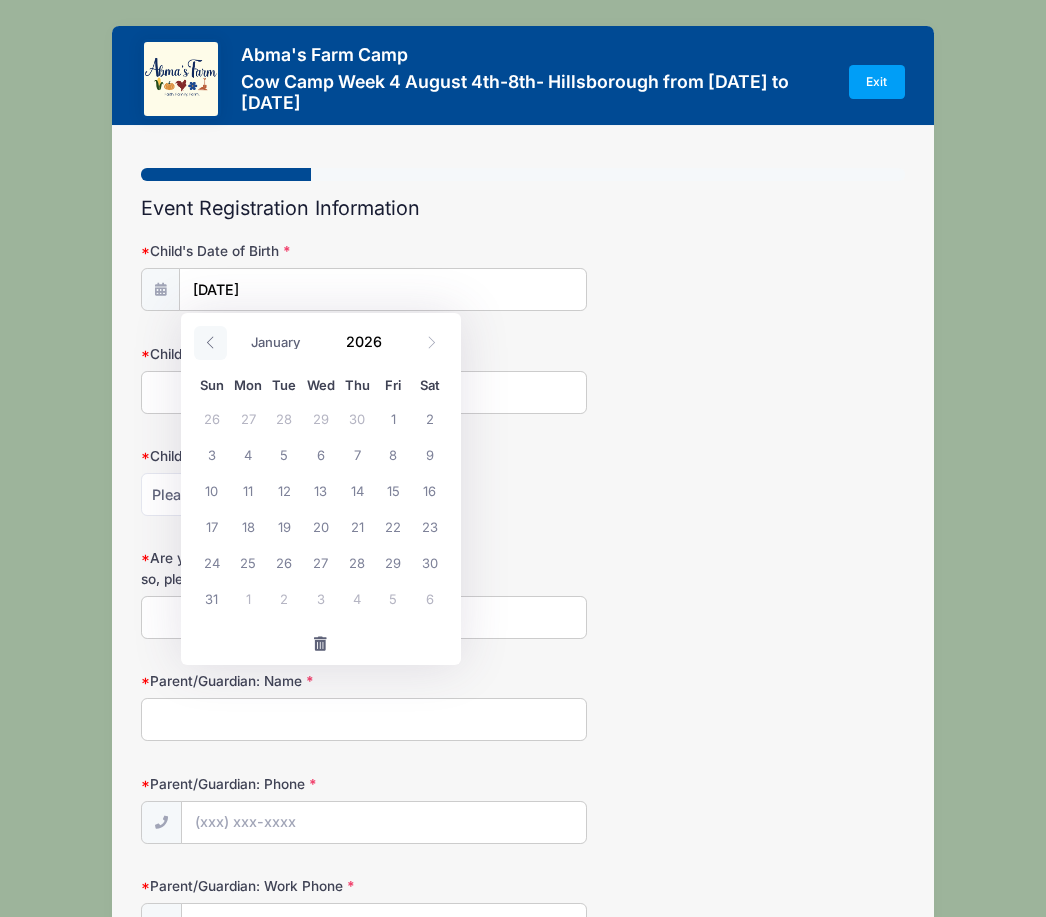 click at bounding box center [210, 343] 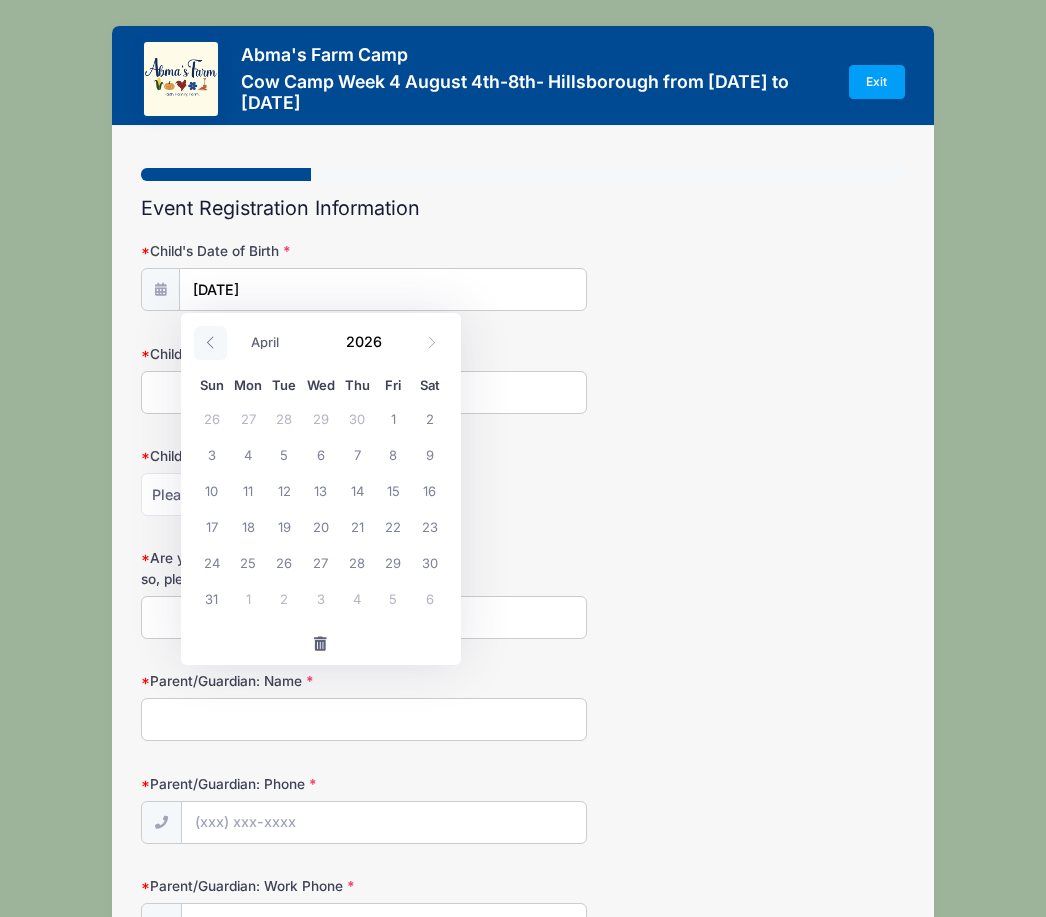 click at bounding box center [210, 343] 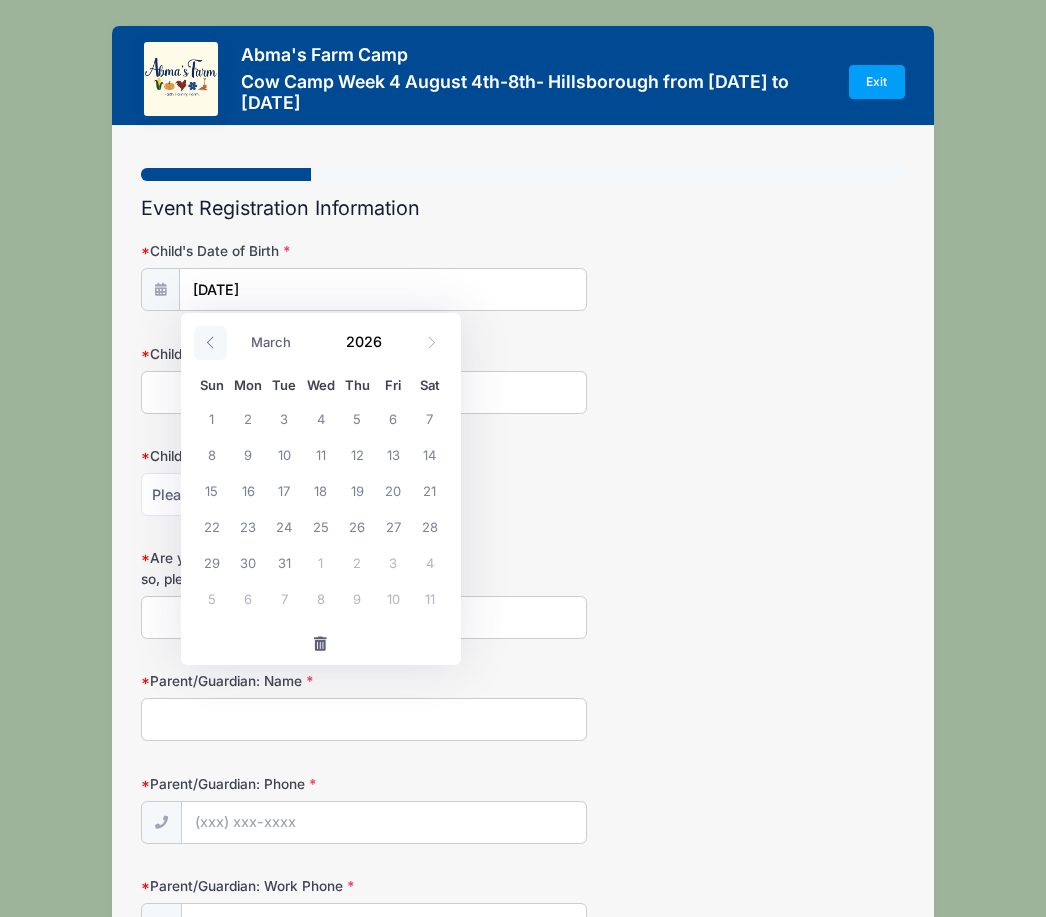 click at bounding box center [210, 343] 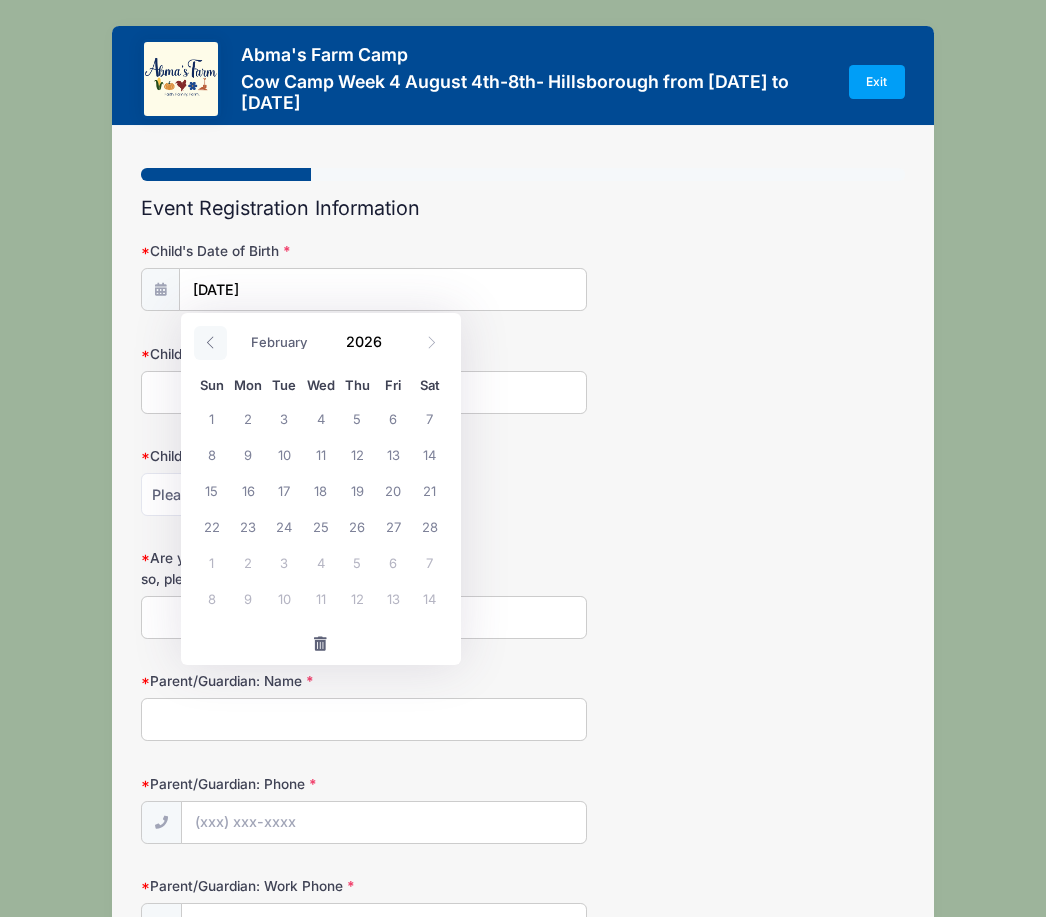 click at bounding box center (210, 343) 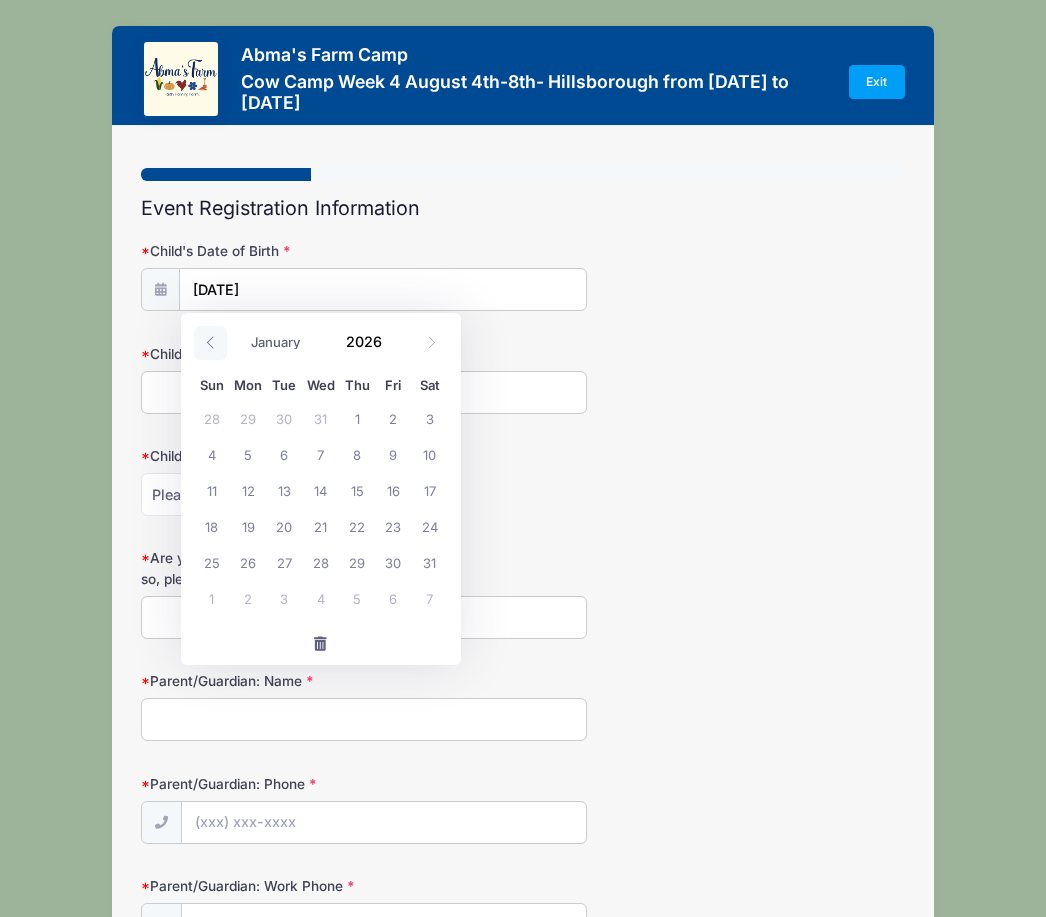 click at bounding box center (210, 343) 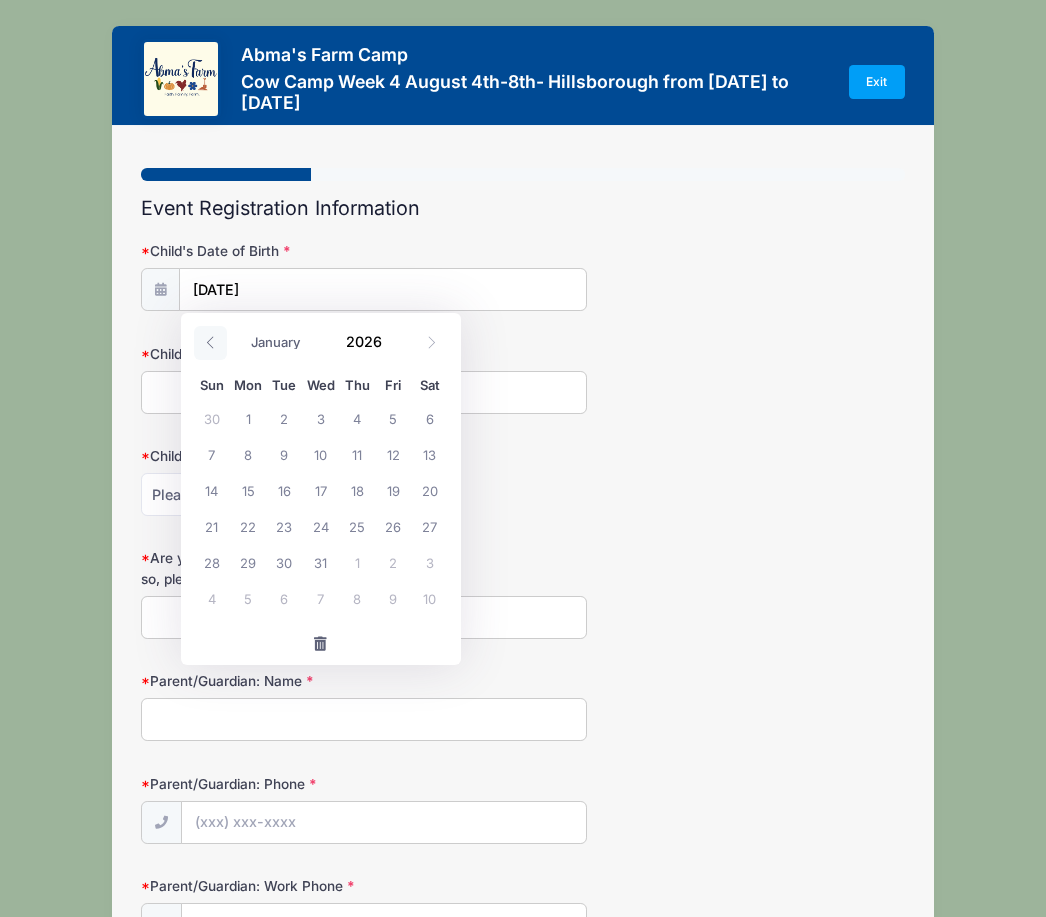 select on "11" 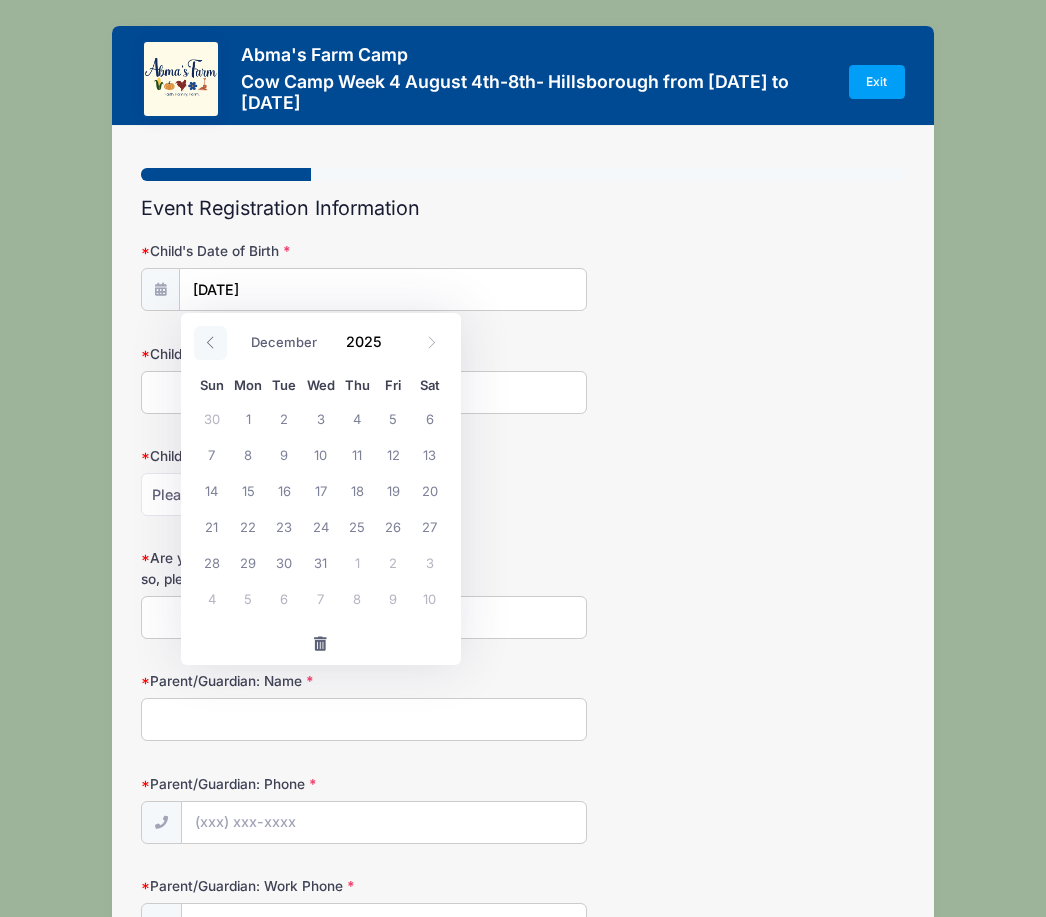 click 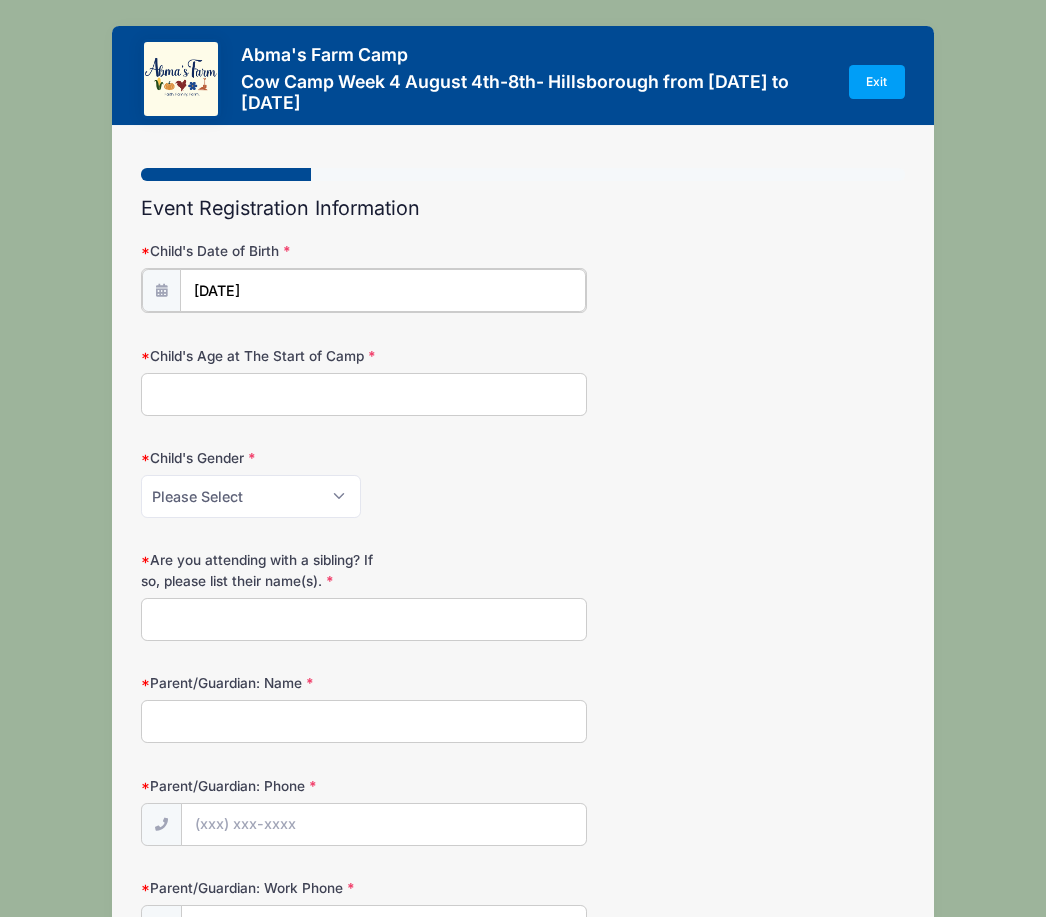 click on "[DATE]" at bounding box center (382, 290) 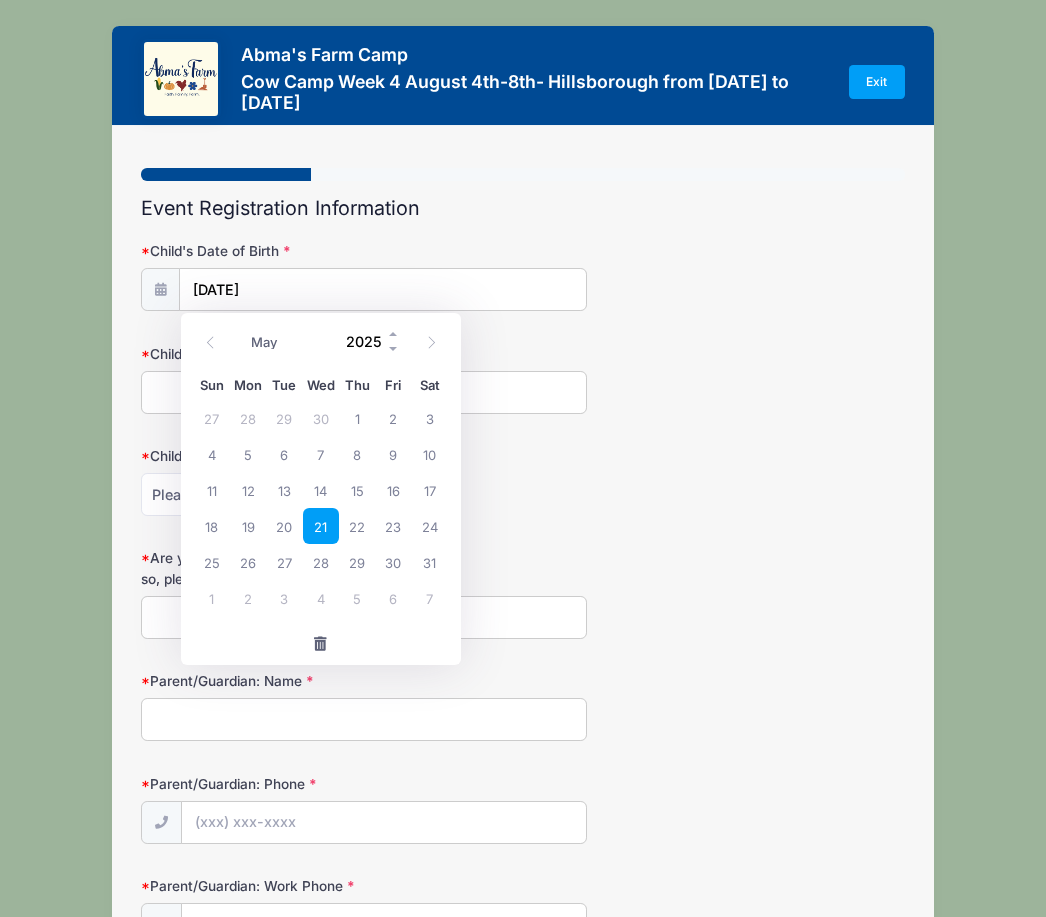 click on "2025" at bounding box center (368, 341) 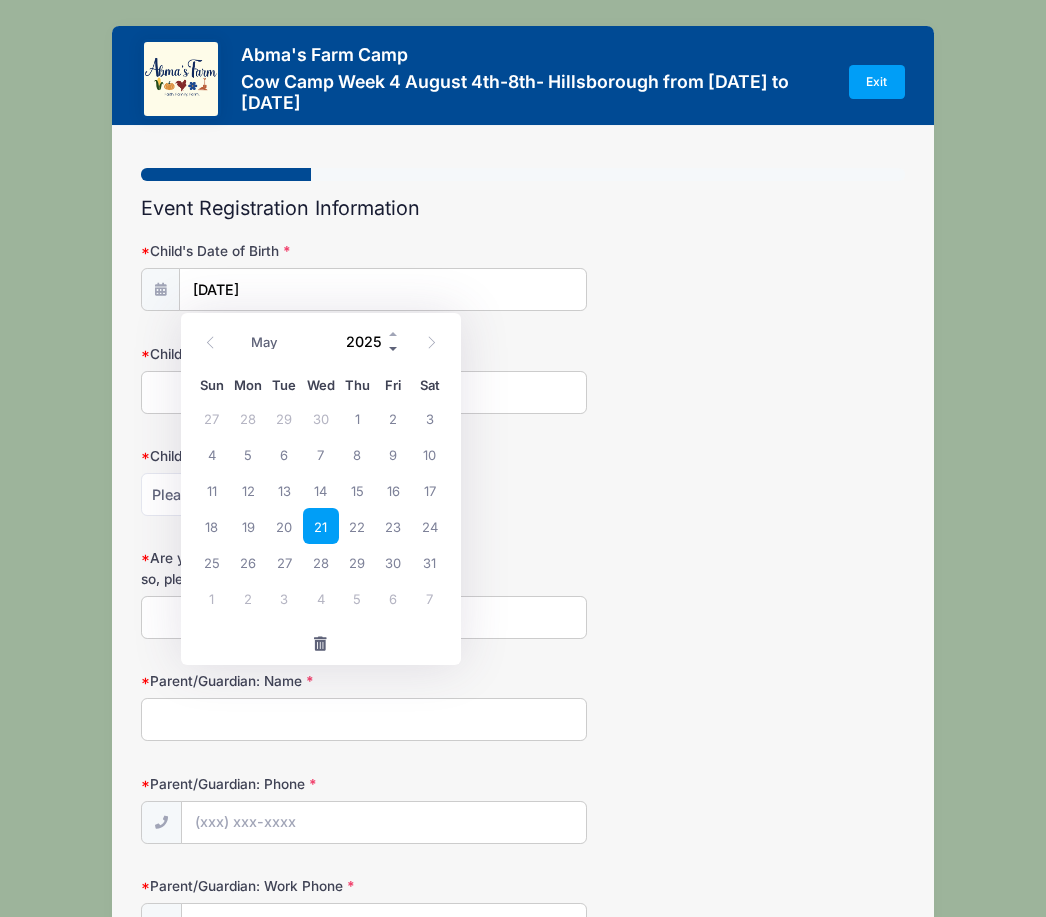 click at bounding box center (394, 348) 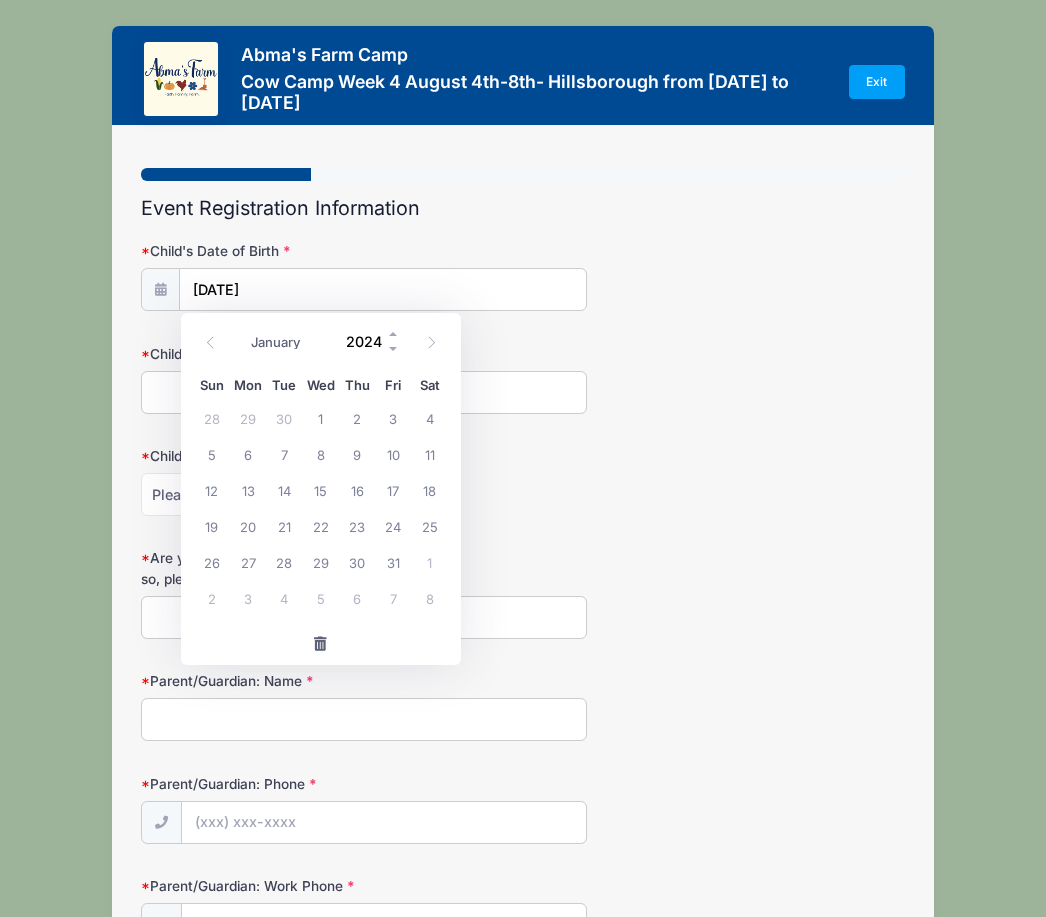 click on "2024" at bounding box center [368, 341] 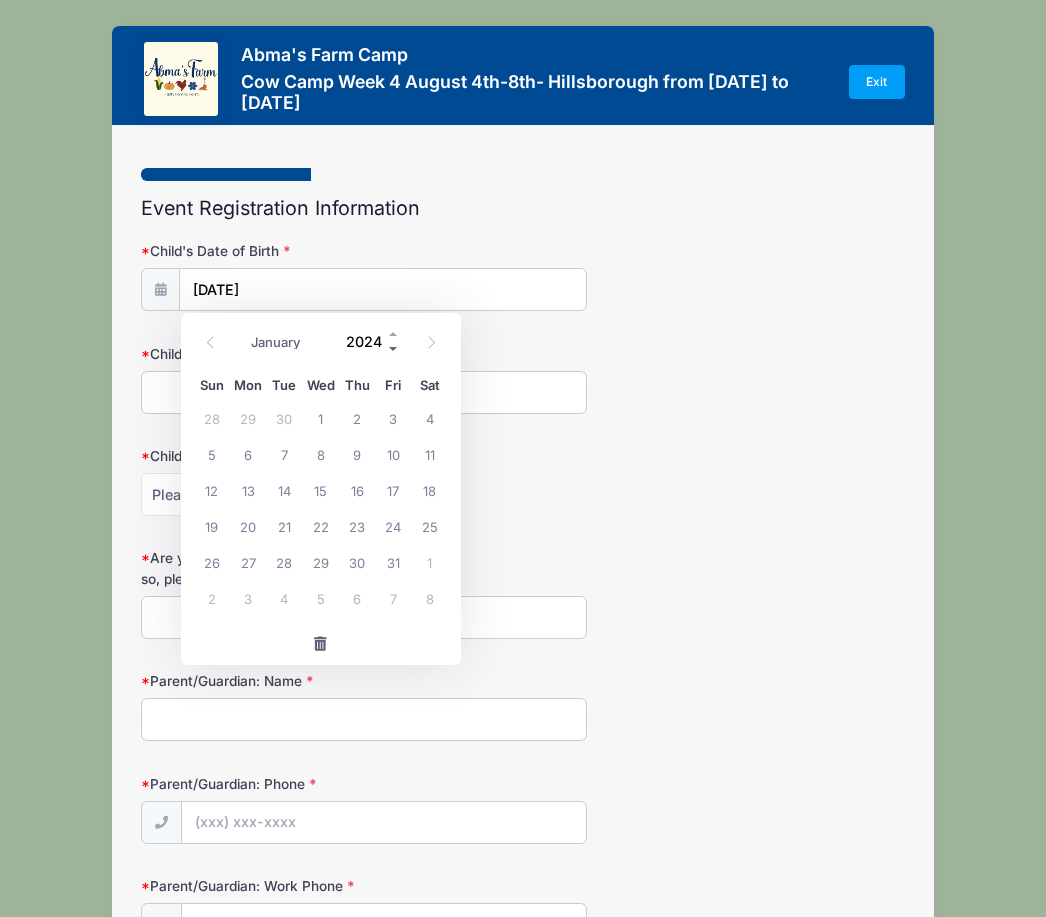 click at bounding box center (394, 348) 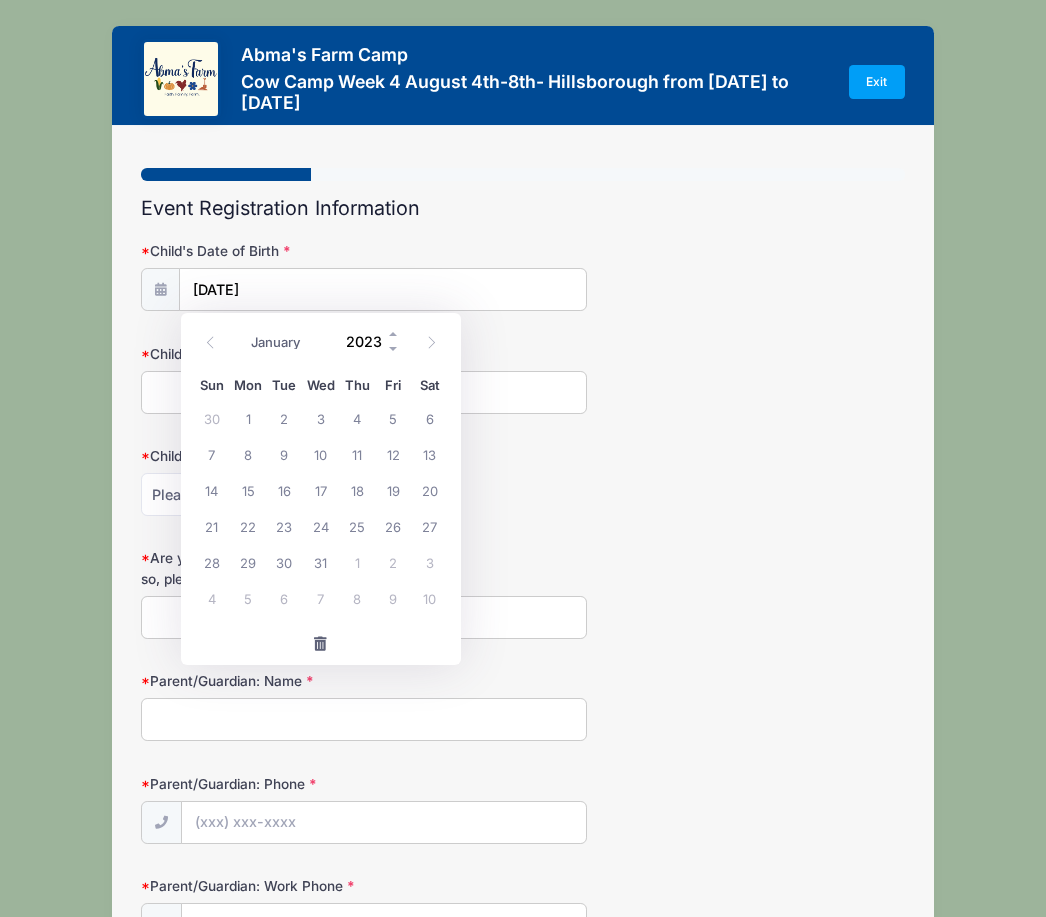 click on "2023" at bounding box center (368, 341) 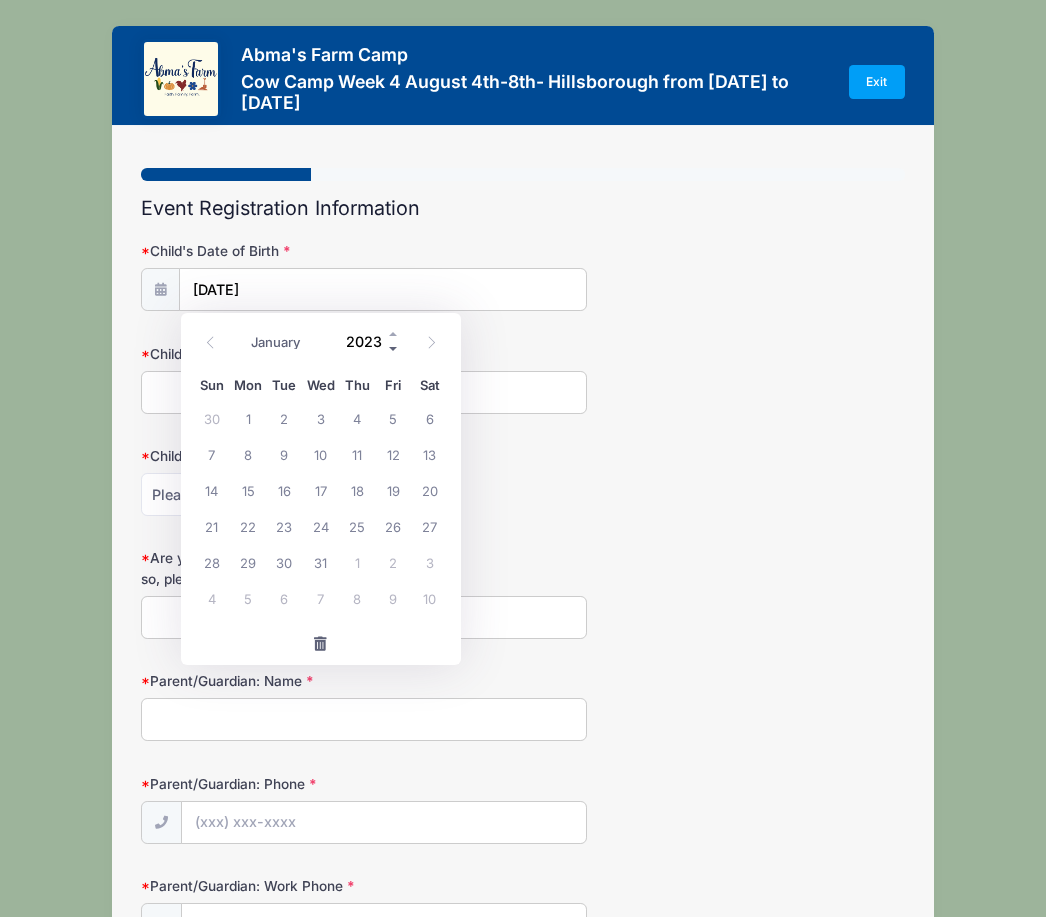 click at bounding box center (394, 348) 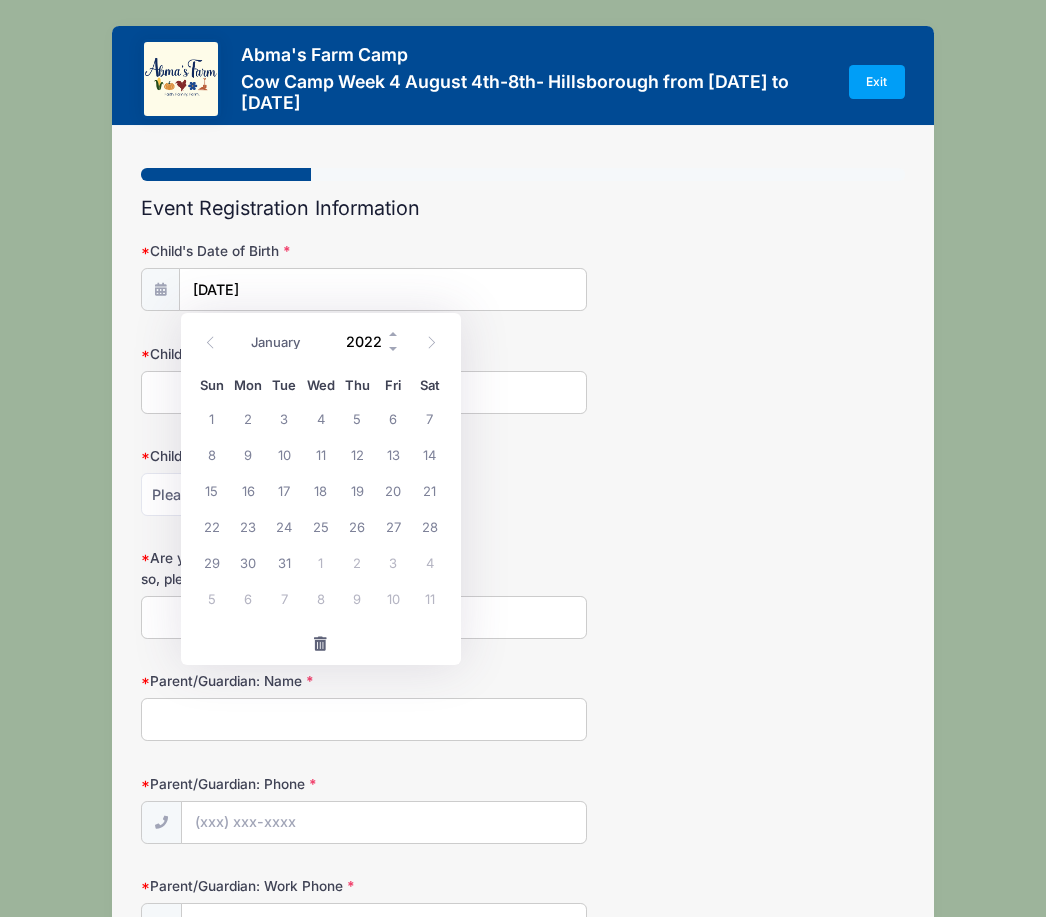 click on "2022" at bounding box center (368, 341) 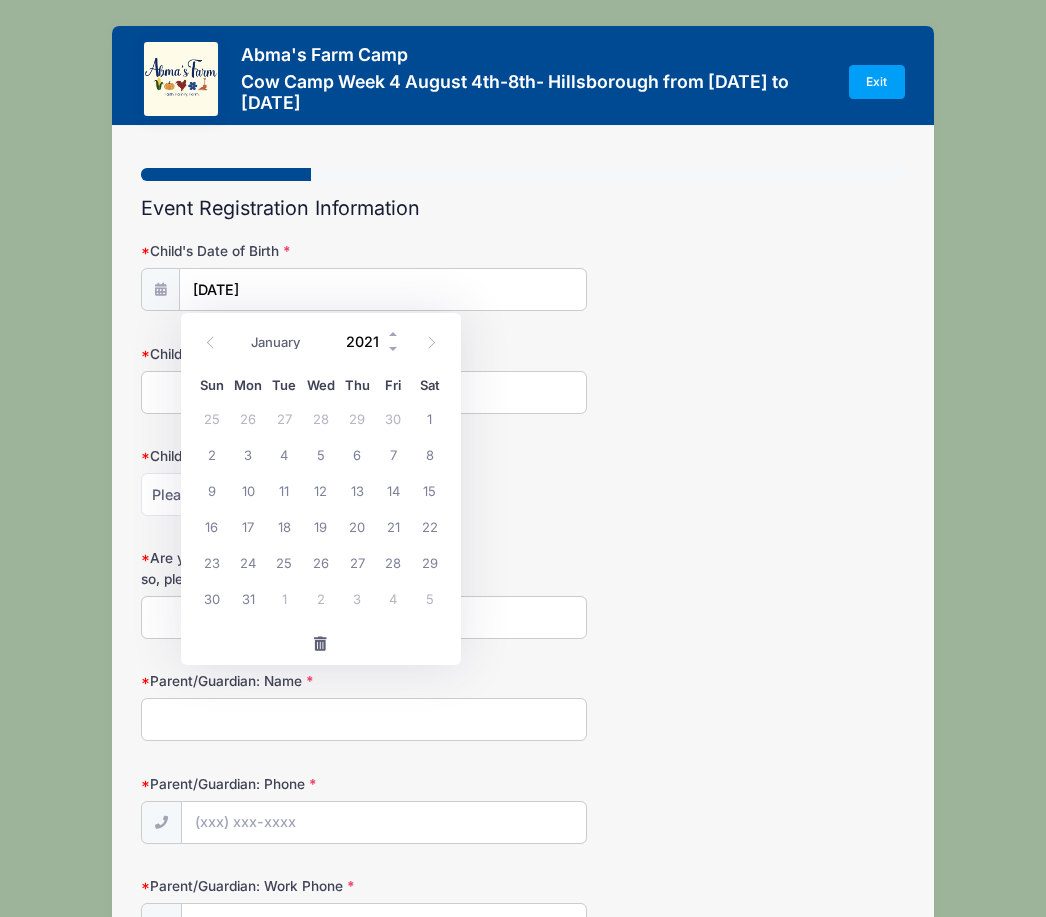 click on "2021" at bounding box center (368, 341) 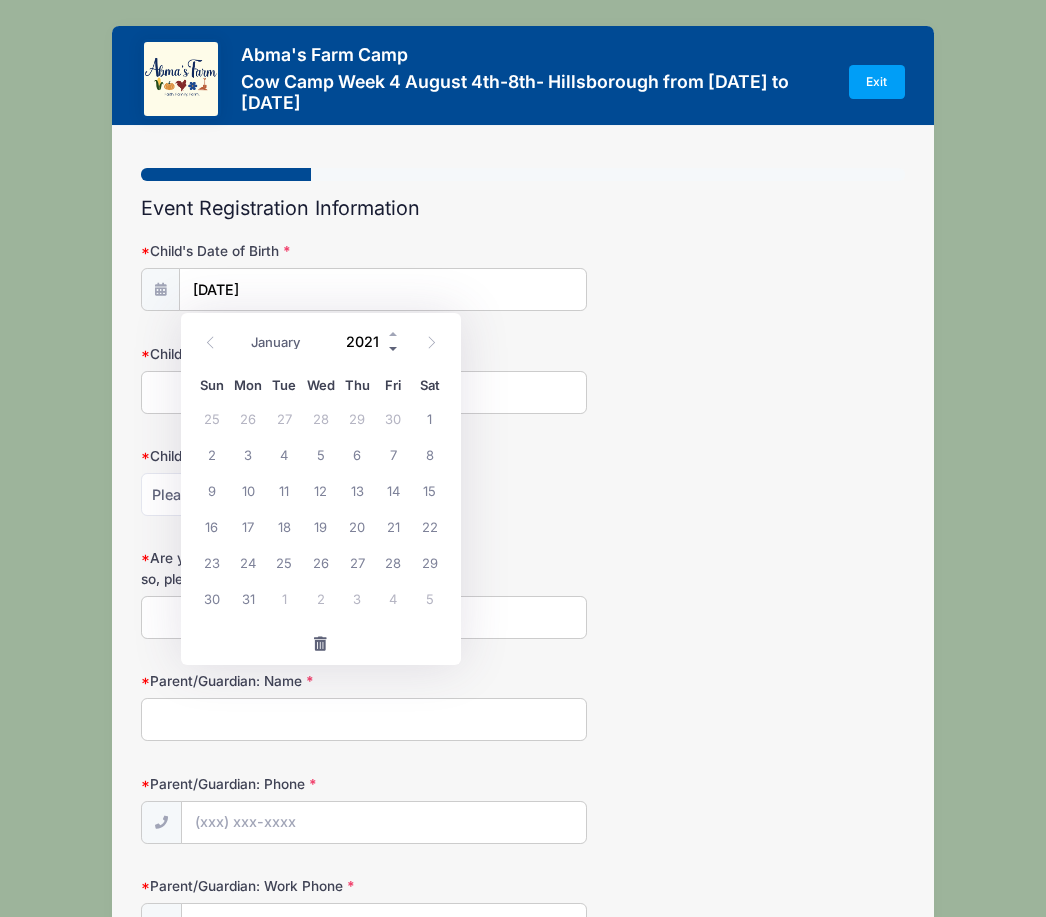 click at bounding box center [394, 348] 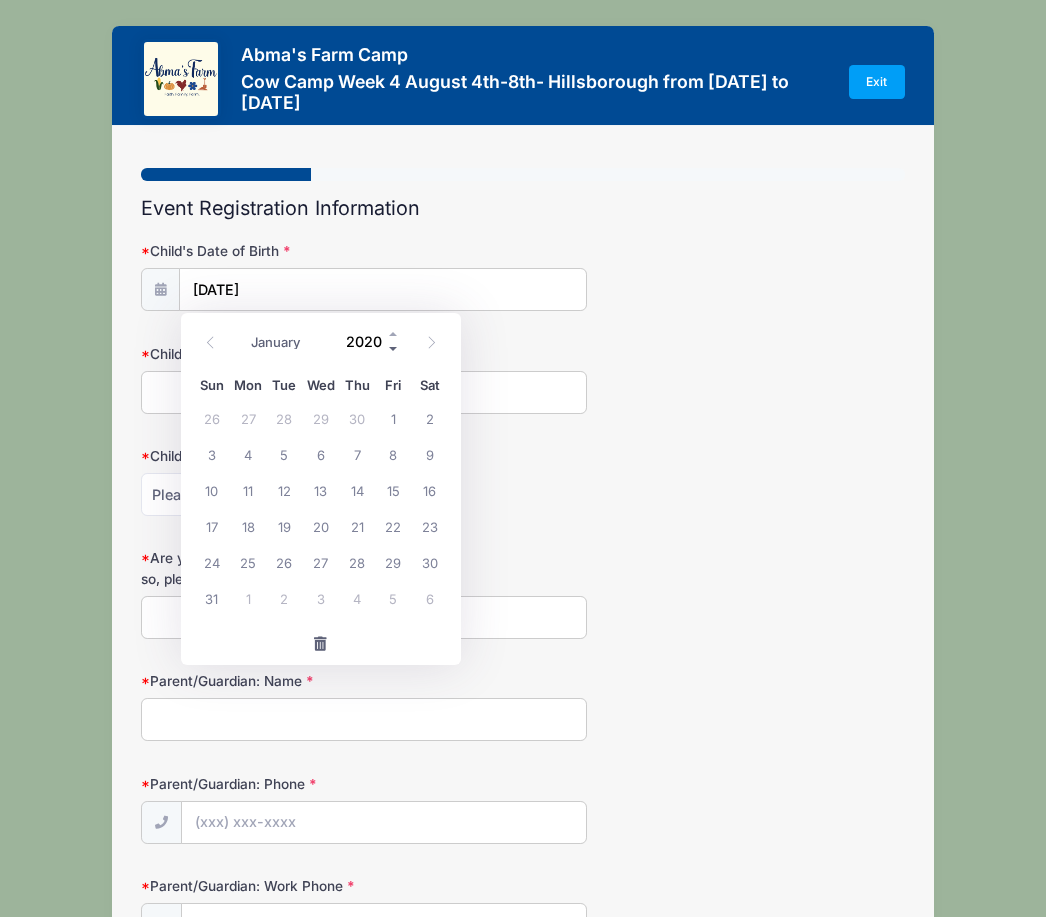 click at bounding box center [394, 348] 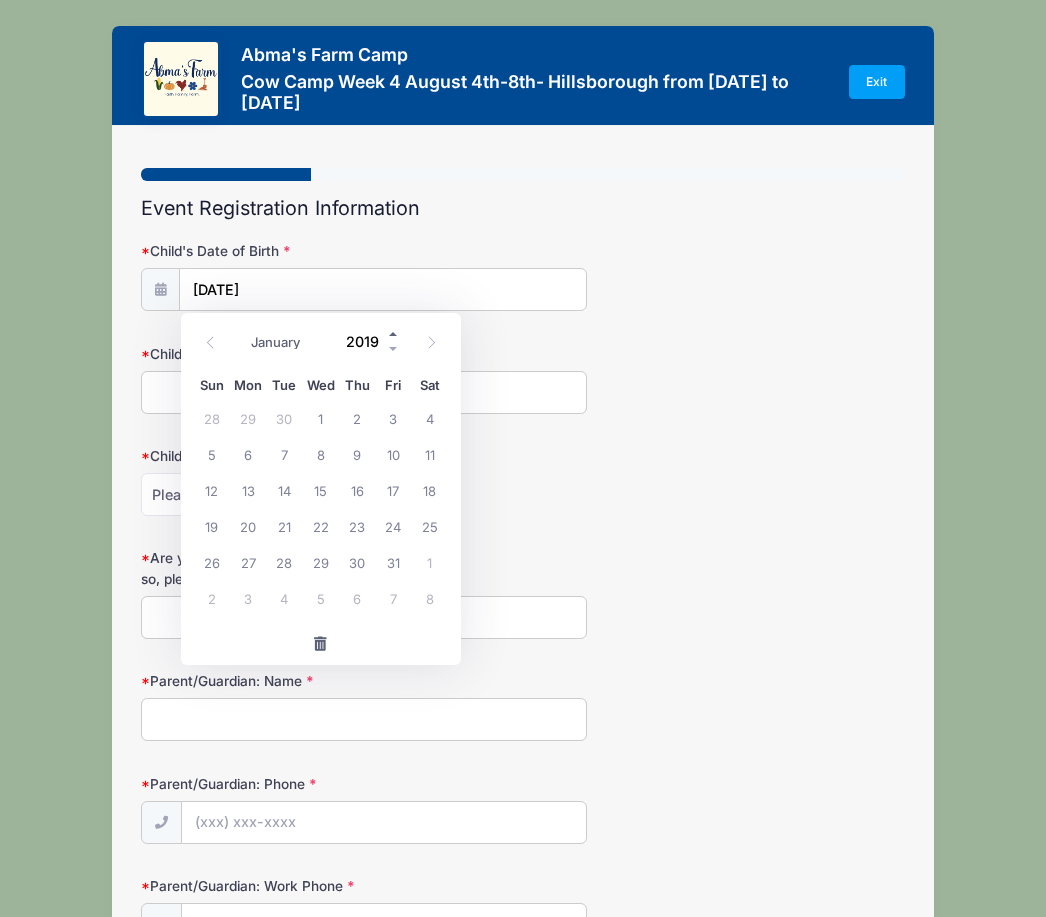 click at bounding box center (394, 333) 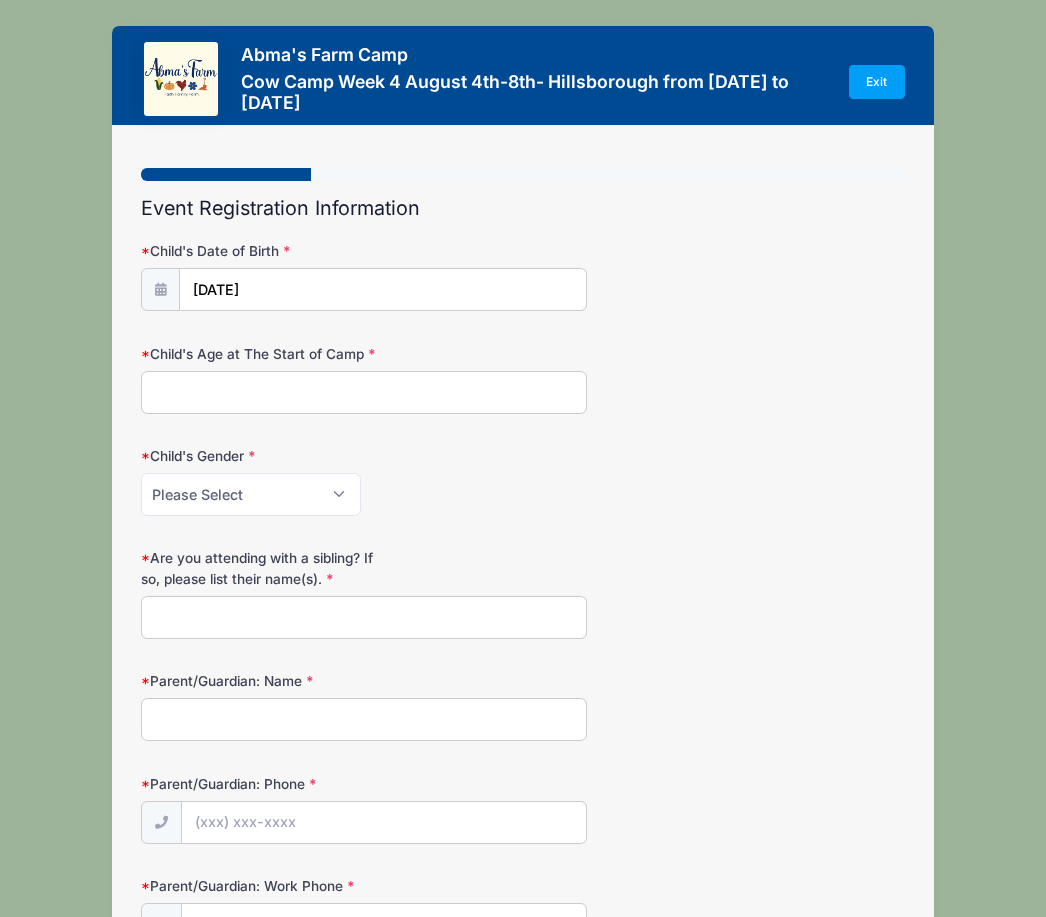 click on "Child's Gender
Please Select Female
Male" at bounding box center (522, 481) 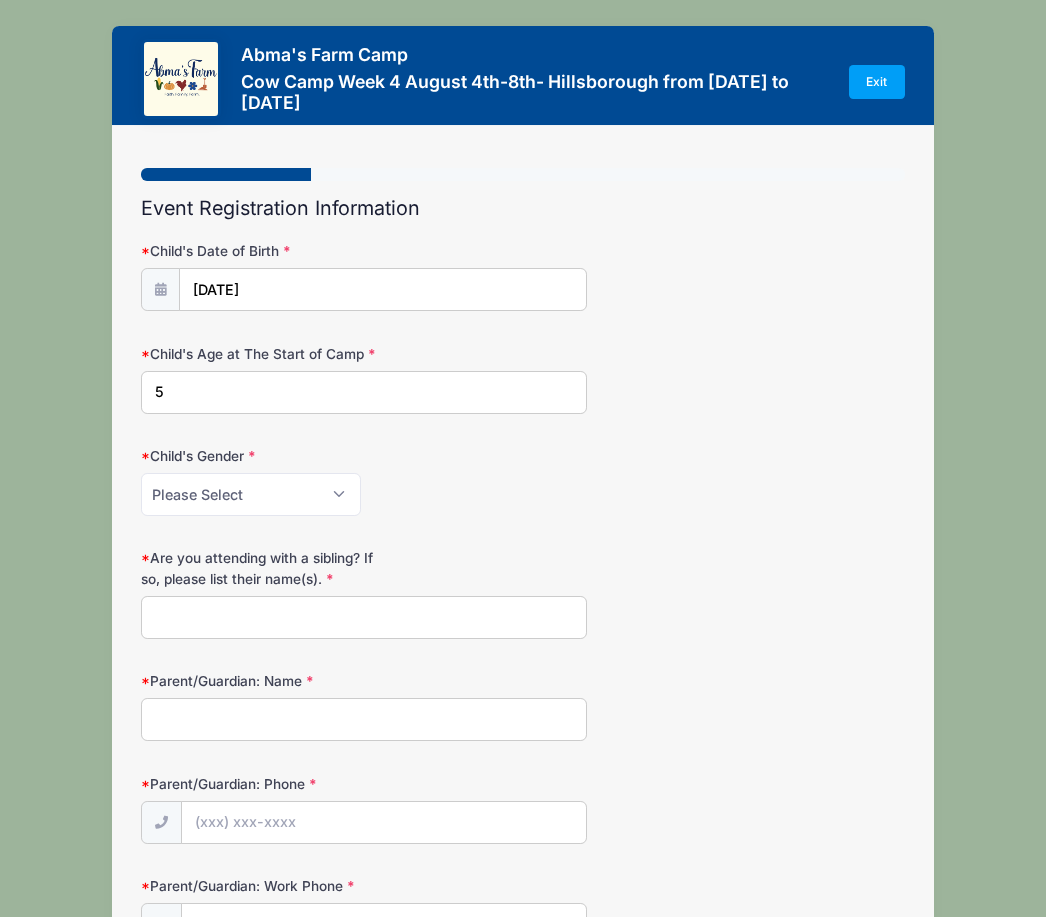 type on "5" 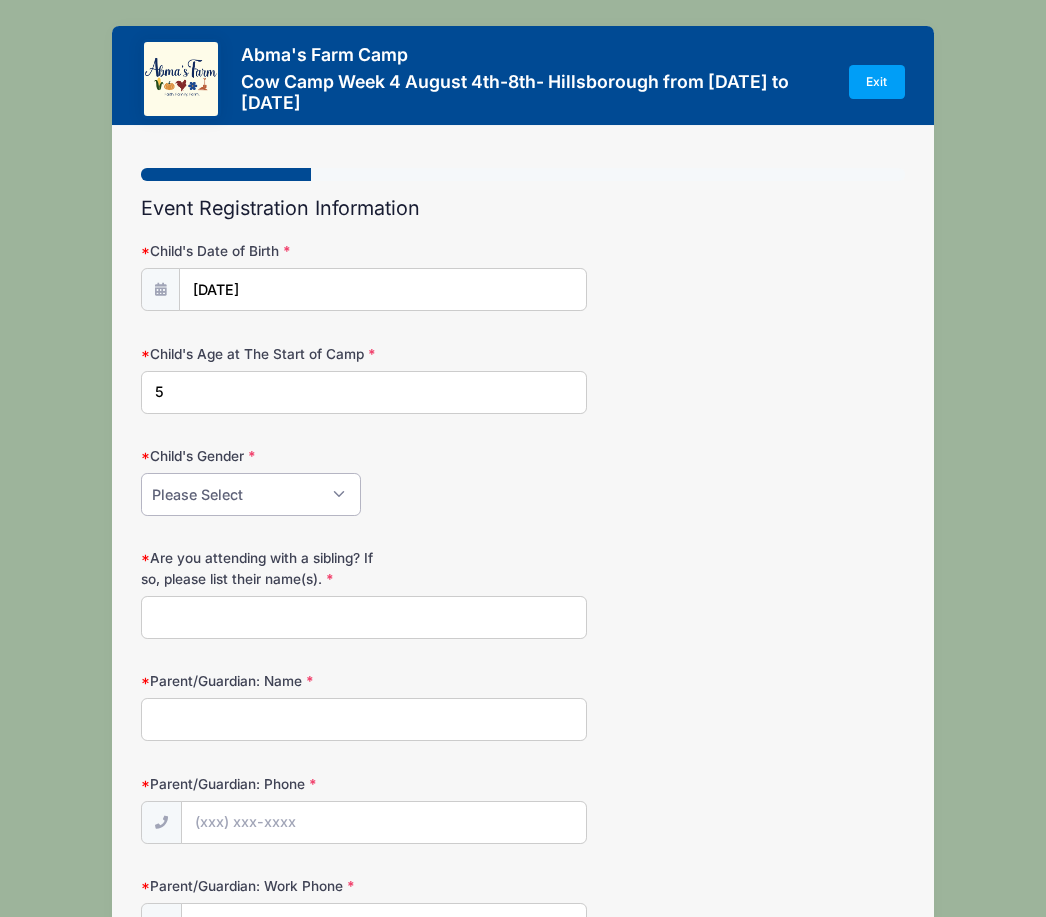 click on "Please Select Female
Male" at bounding box center [251, 494] 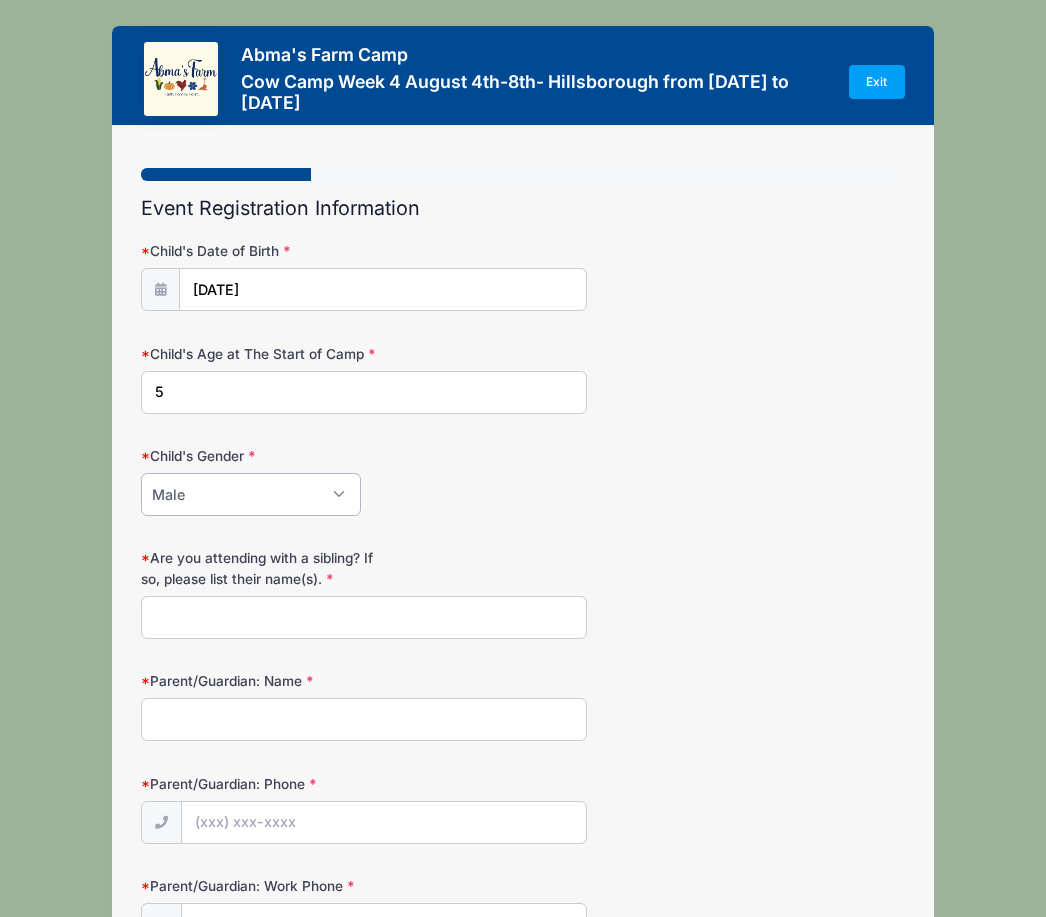 click on "Please Select Female
Male" at bounding box center (251, 494) 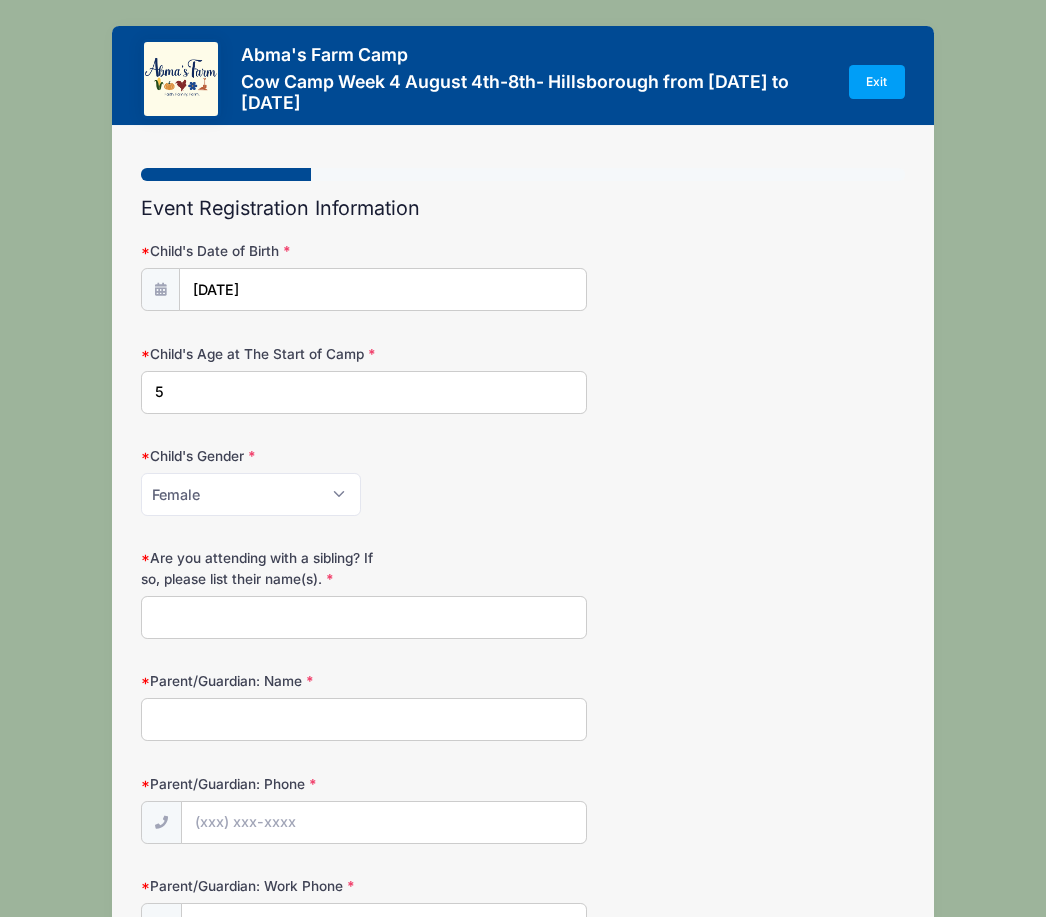 click on "Are you attending with a sibling? If so, please list their name(s)." at bounding box center [363, 617] 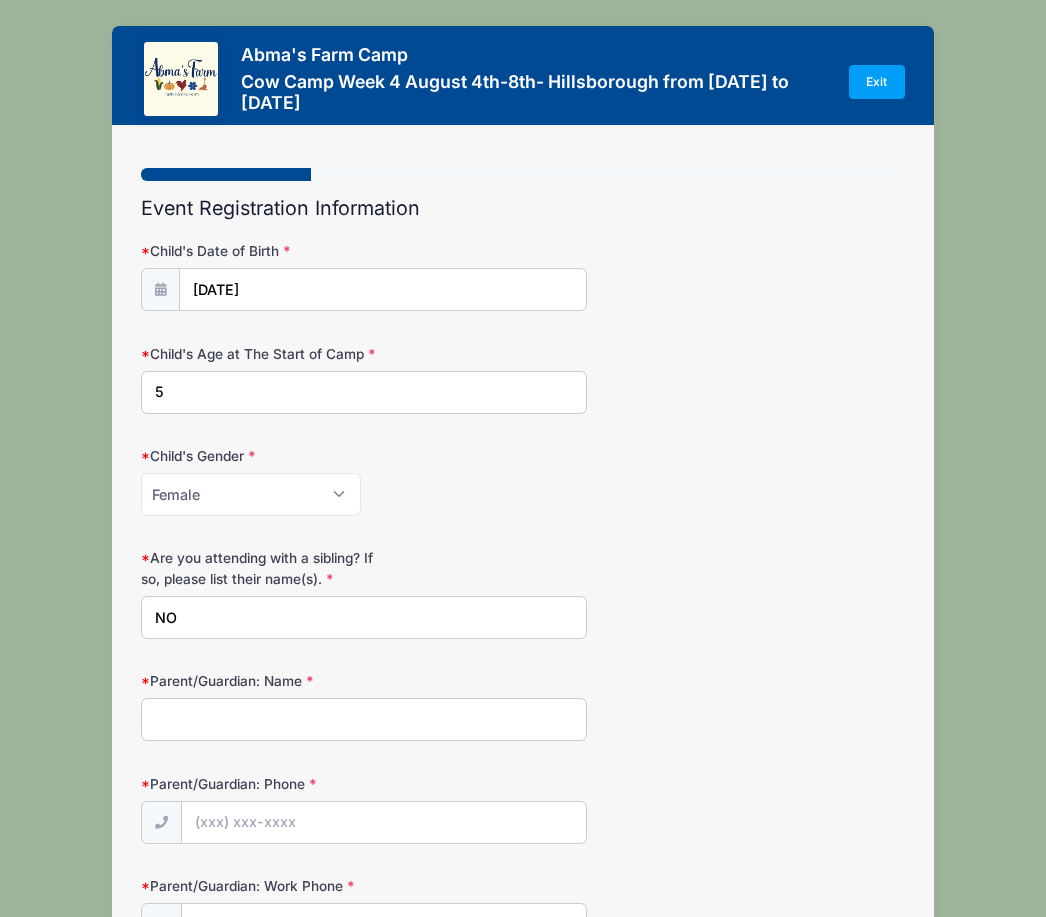 type on "NO" 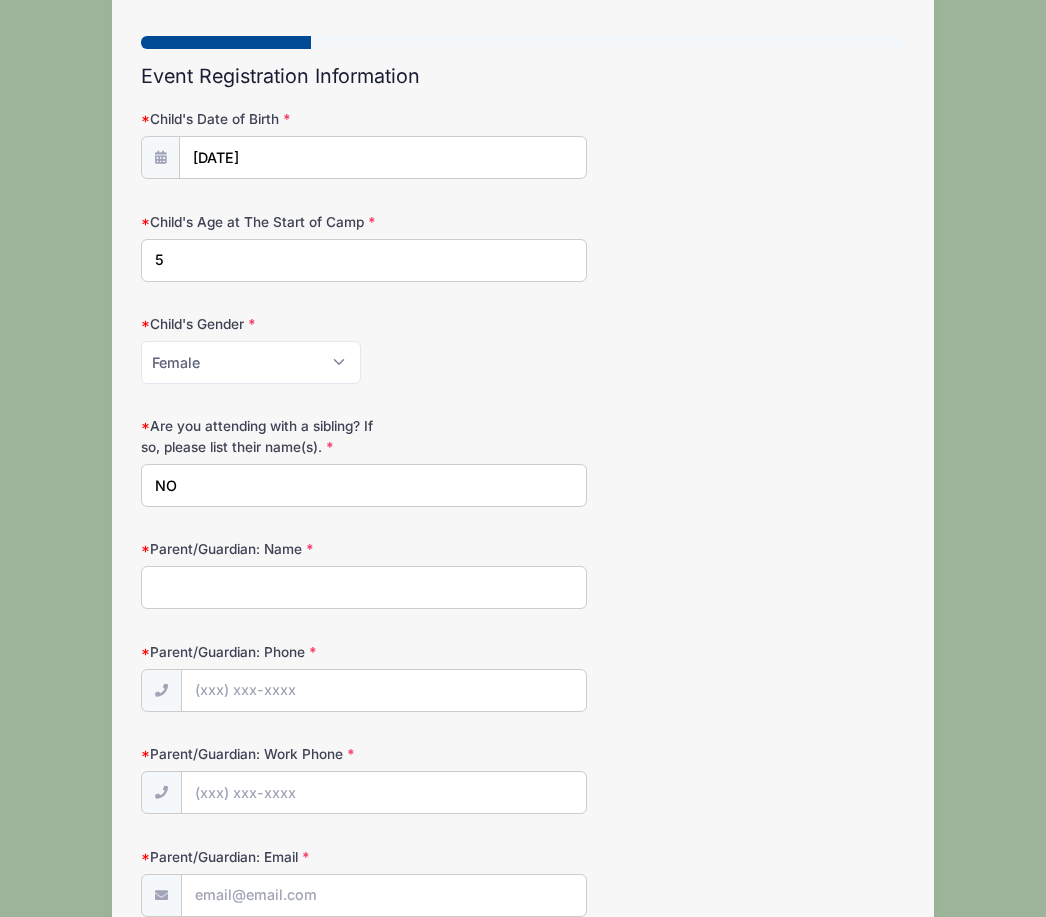 scroll, scrollTop: 126, scrollLeft: 0, axis: vertical 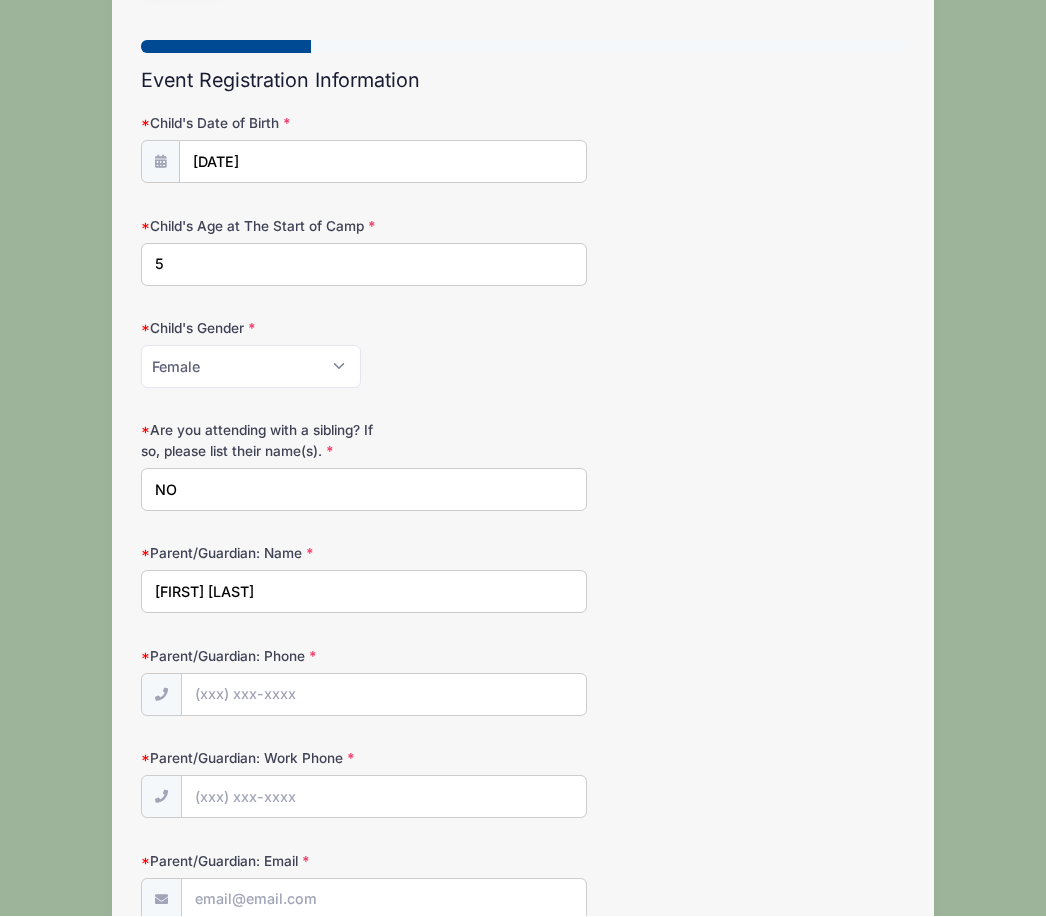 type on "[FIRST] [LAST]" 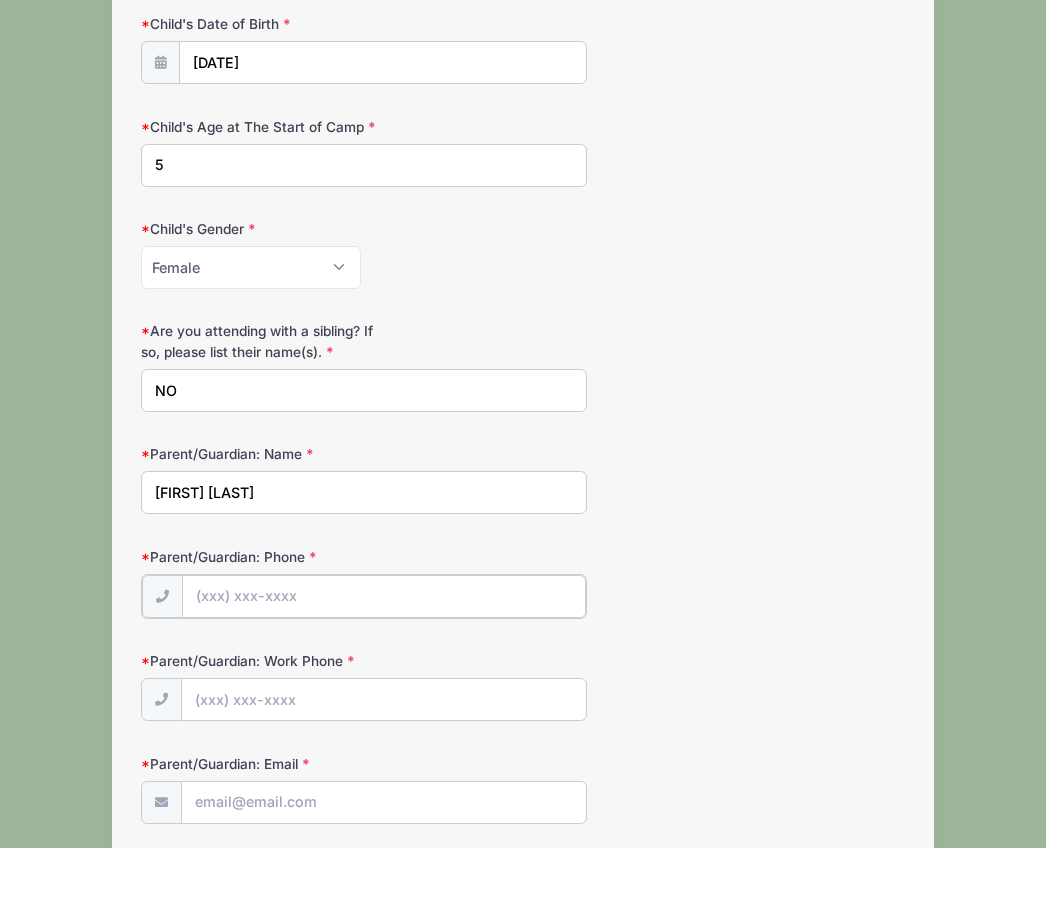 scroll, scrollTop: 165, scrollLeft: 0, axis: vertical 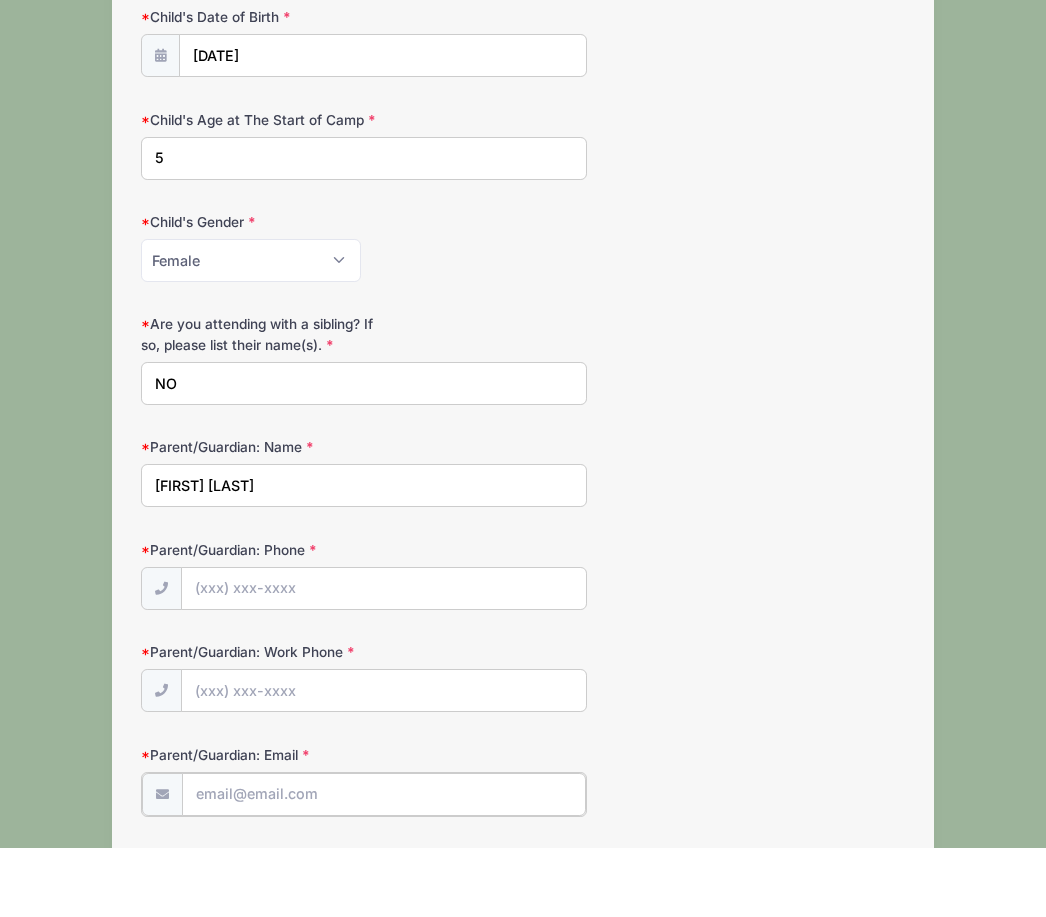 click on "Parent/Guardian: Email" at bounding box center [383, 863] 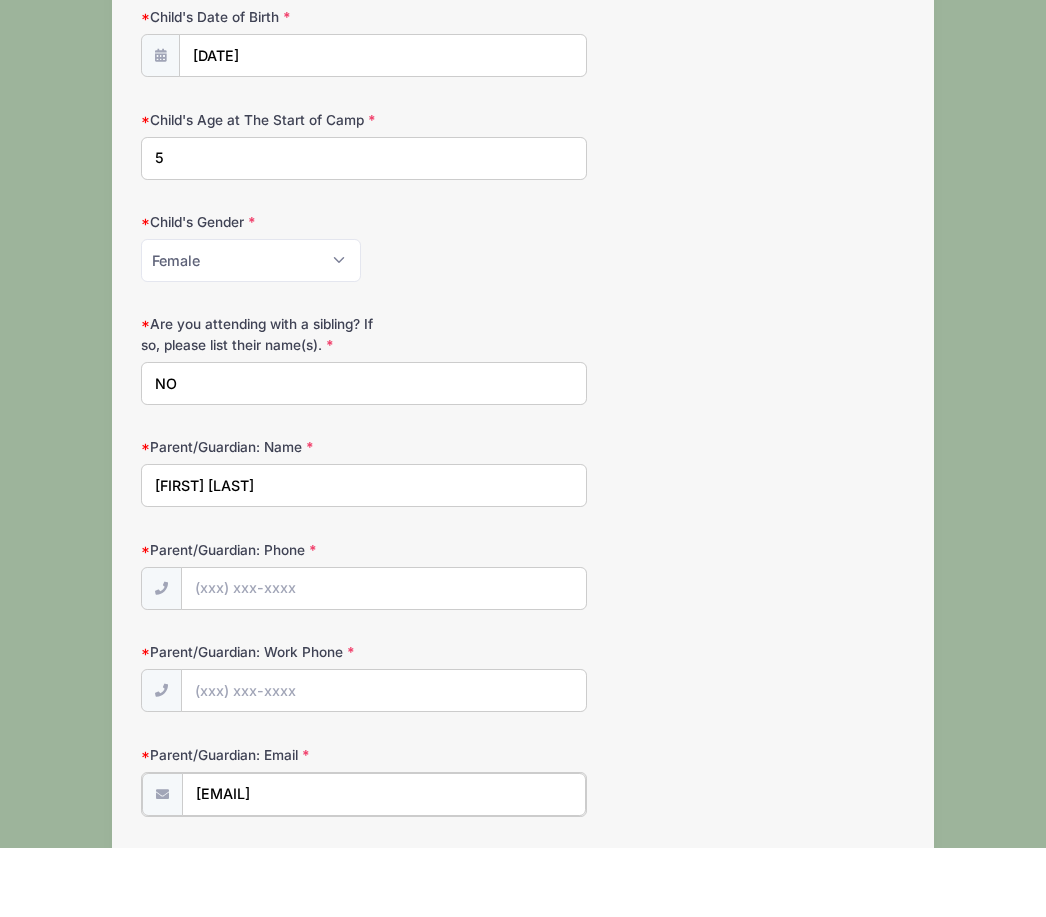 type on "[EMAIL]" 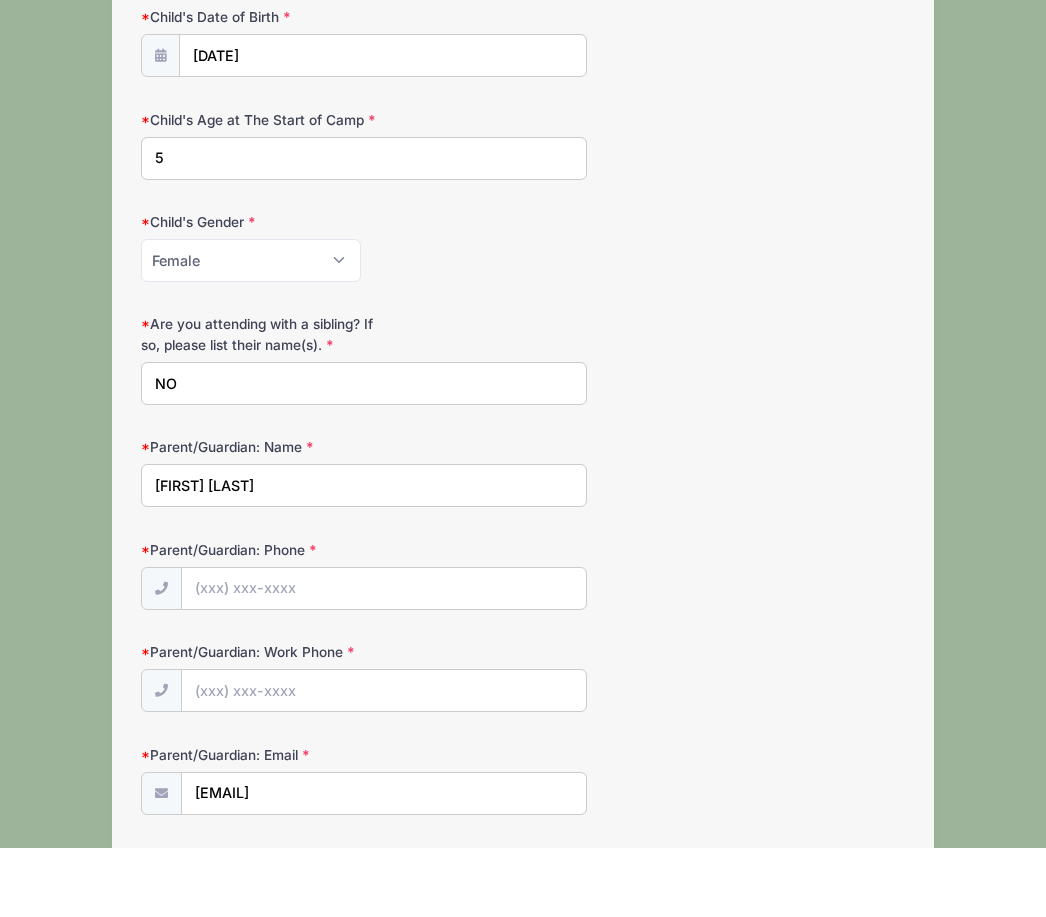 scroll, scrollTop: 598, scrollLeft: 0, axis: vertical 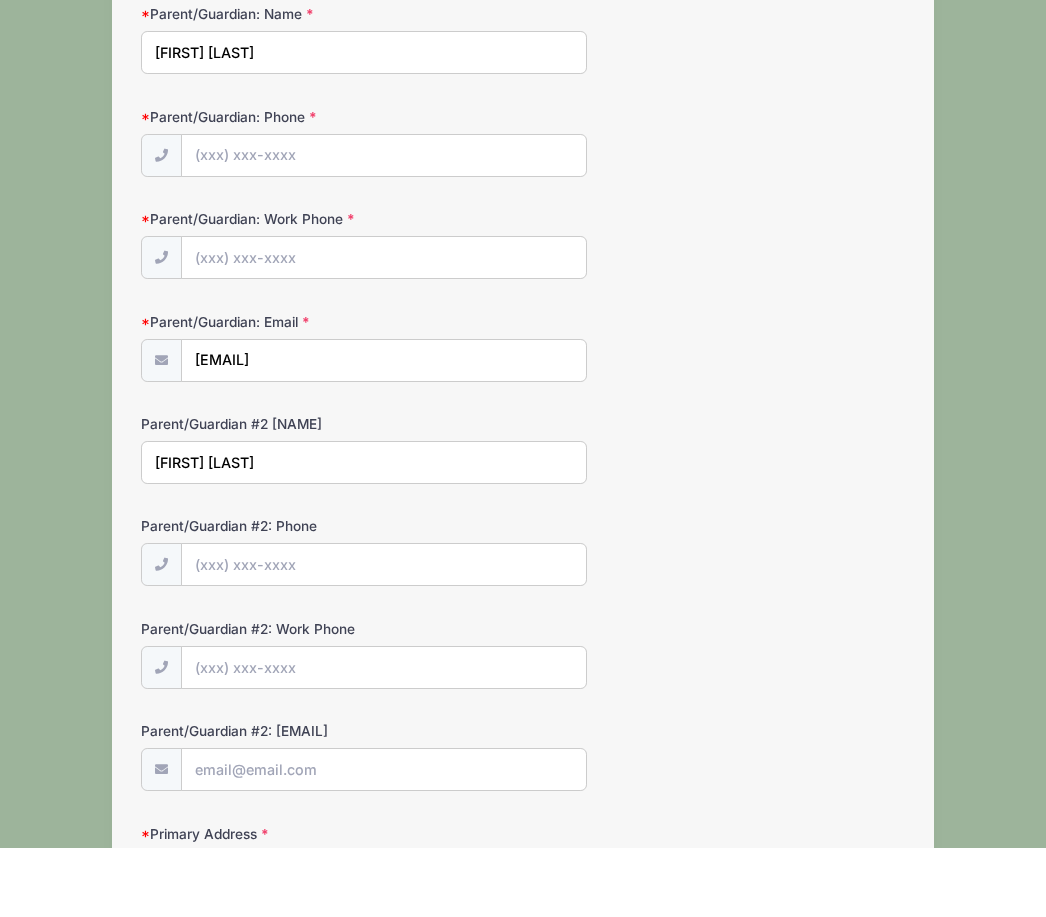type on "[FIRST] [LAST]" 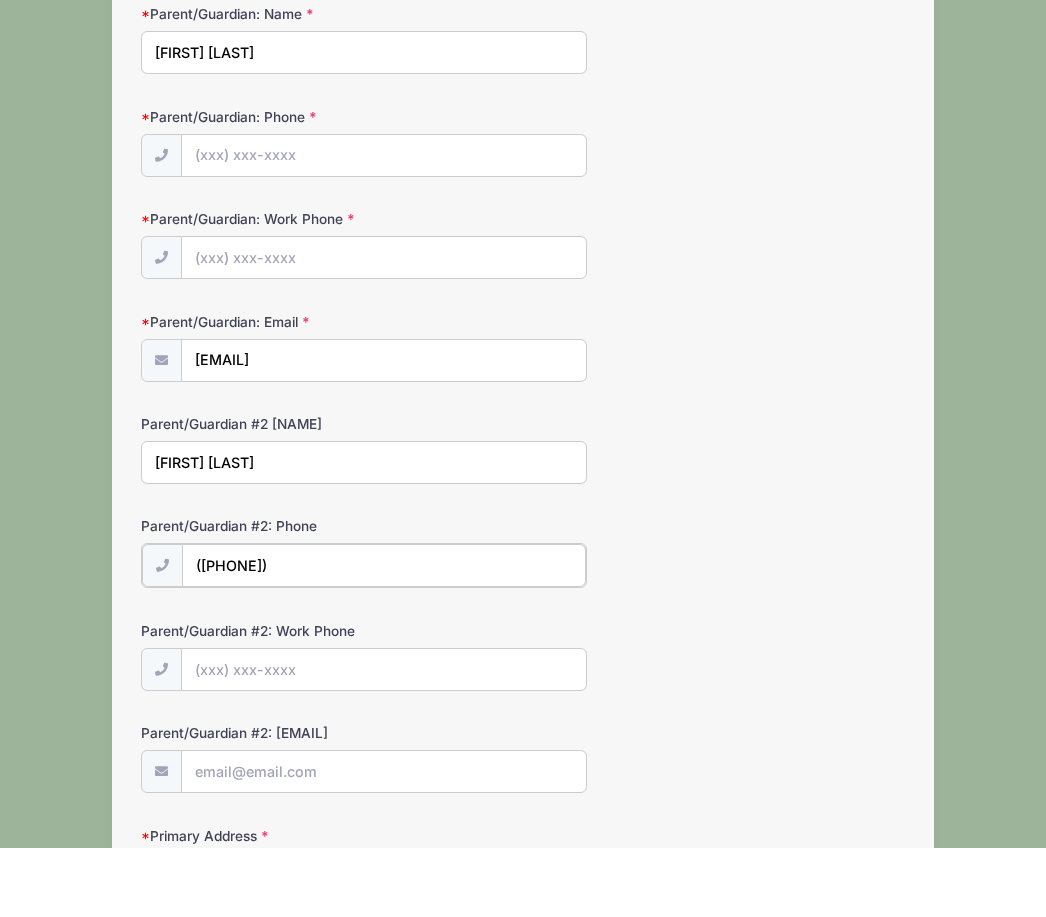 type on "([PHONE])" 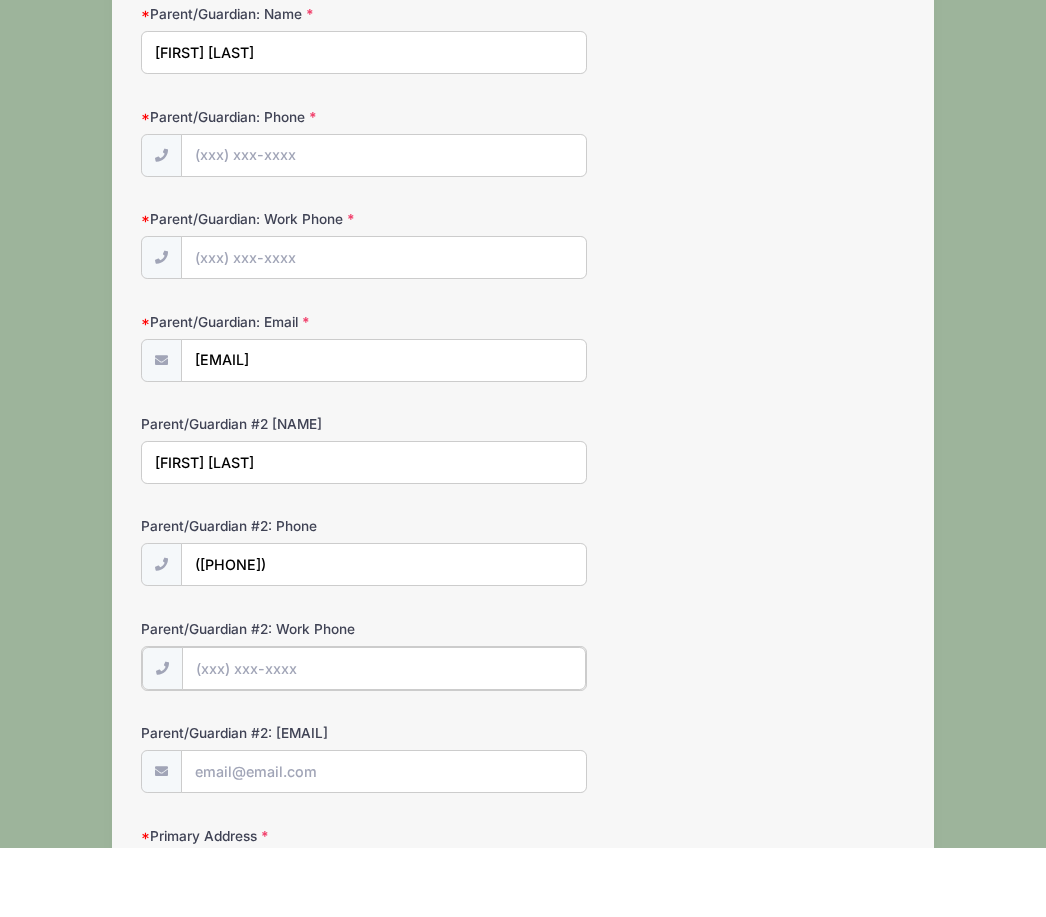 click on "Parent/Guardian #2: Work Phone" at bounding box center [383, 737] 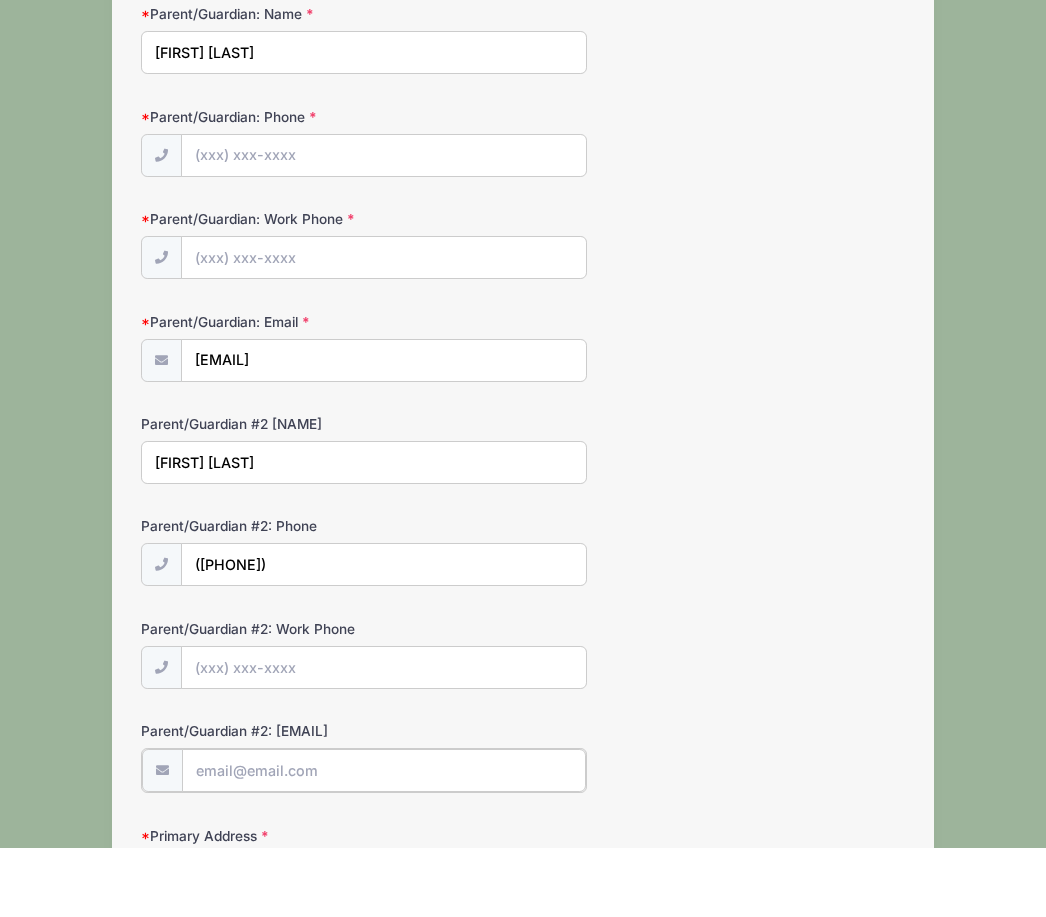 click on "Parent/Guardian #2: [EMAIL]" at bounding box center [383, 839] 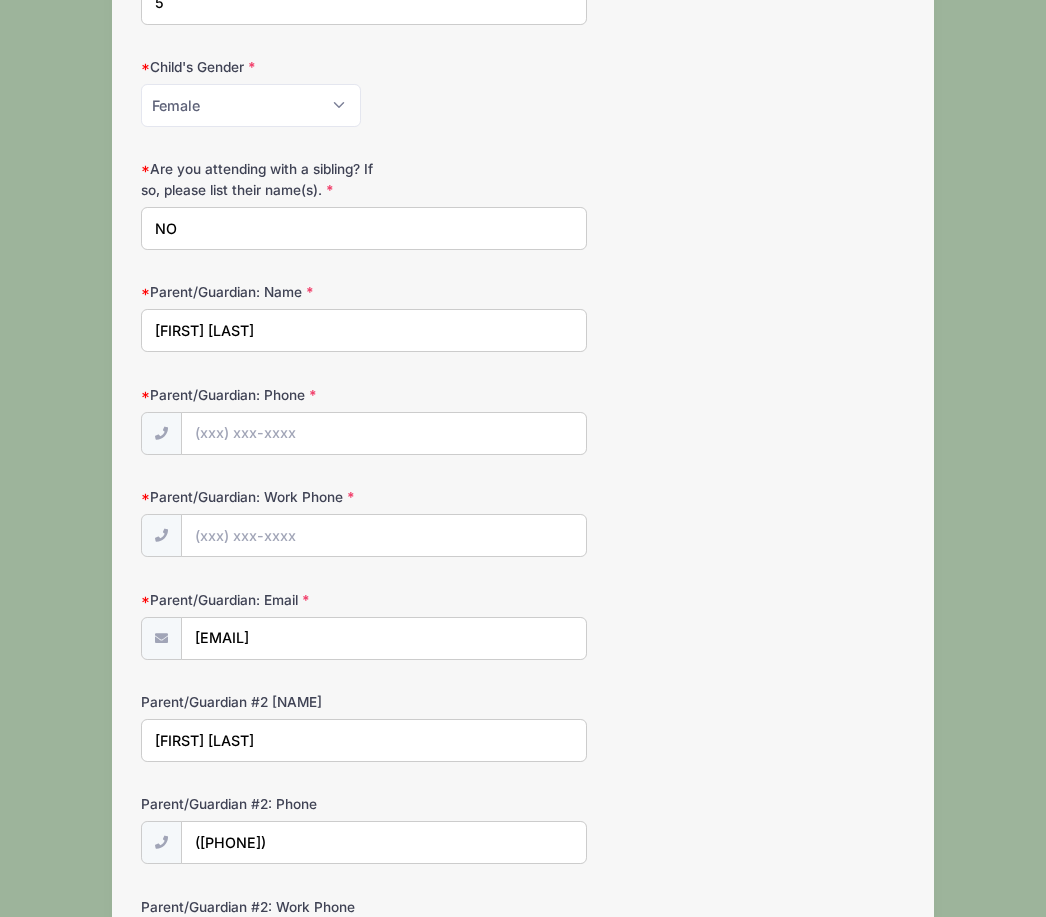 scroll, scrollTop: 383, scrollLeft: 0, axis: vertical 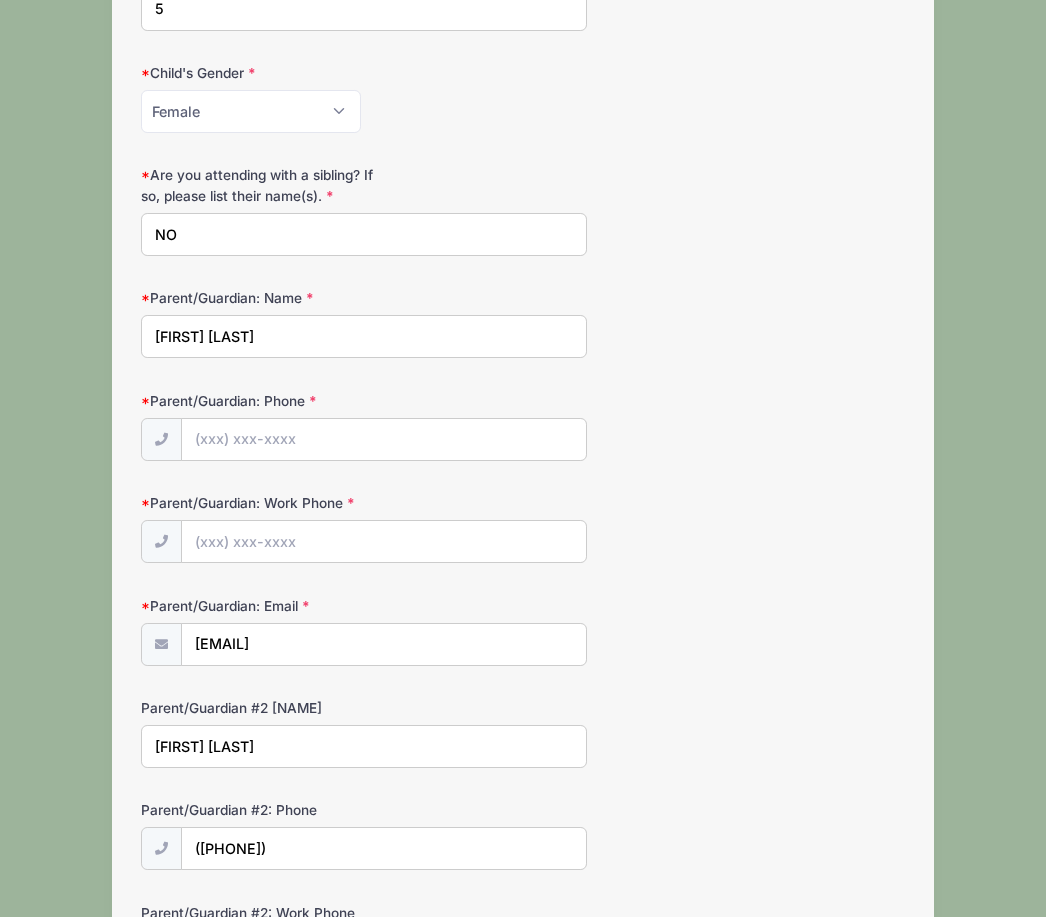 type on "[NAME]@[DOMAIN]" 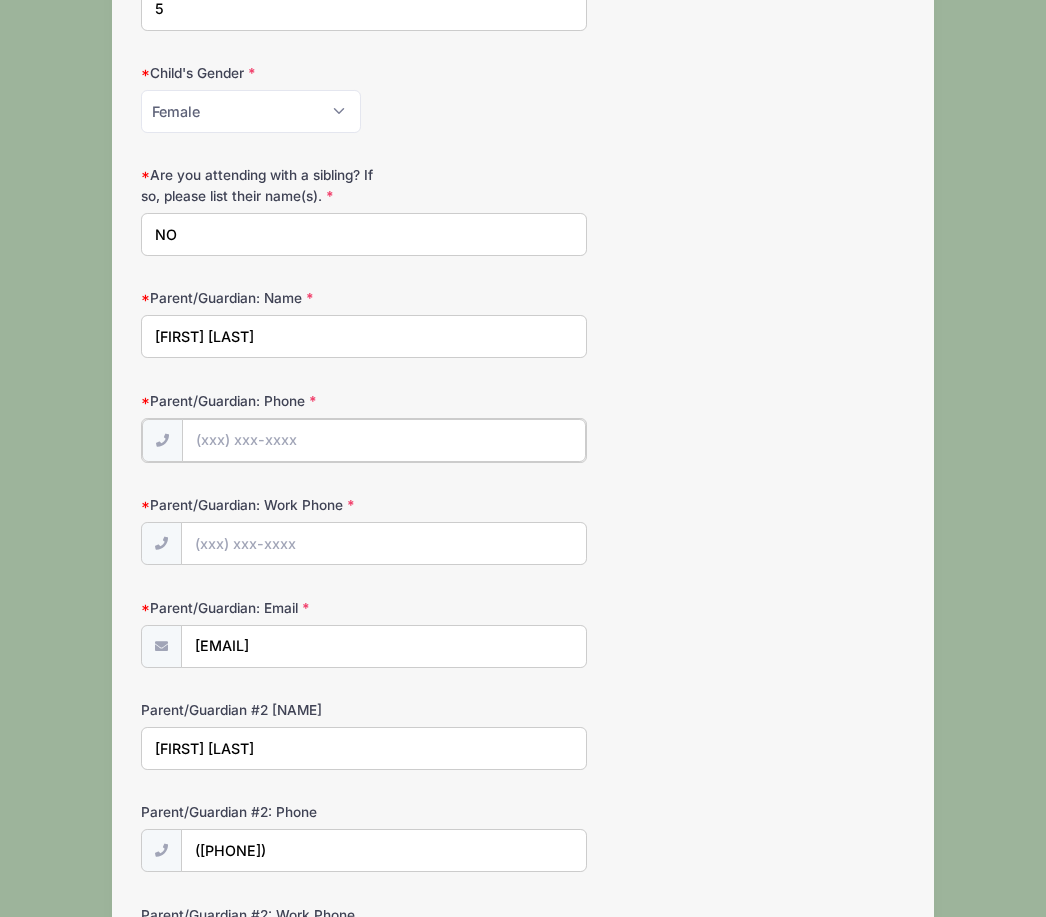 click on "Parent/Guardian: Phone" at bounding box center (383, 440) 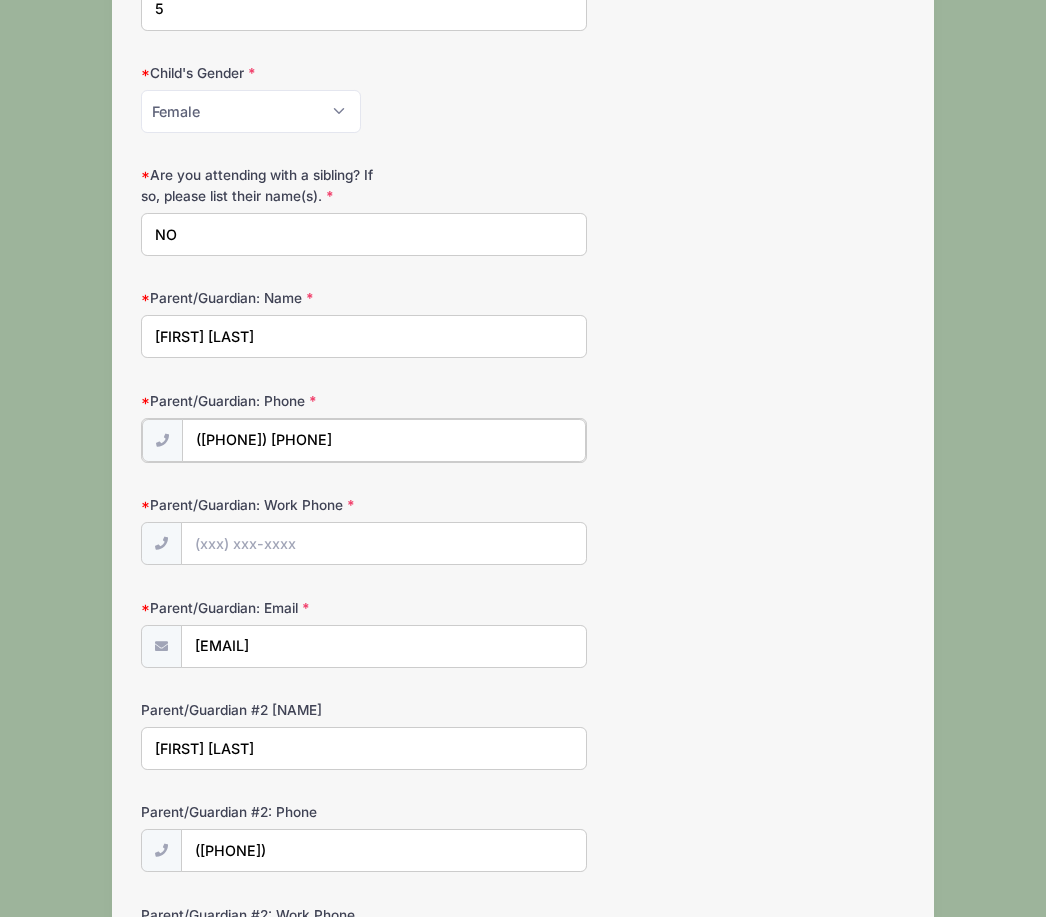 type on "([PHONE]) [PHONE]" 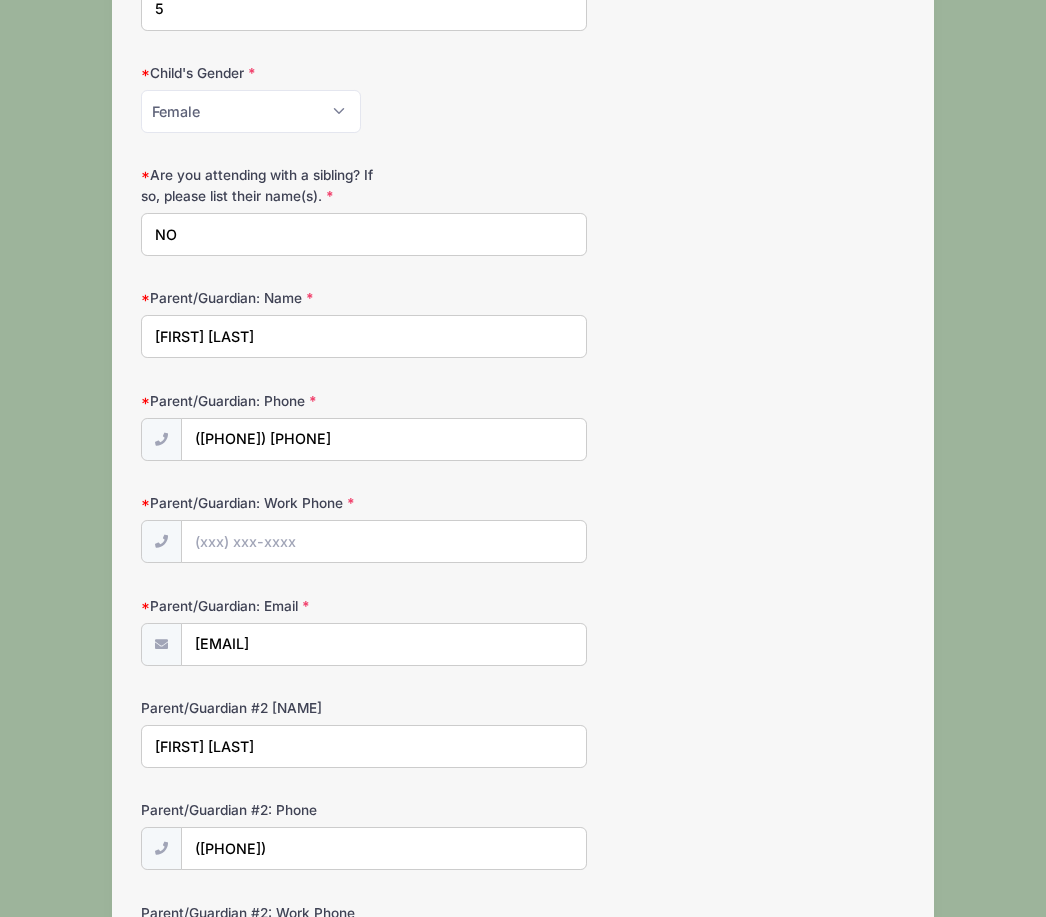 click on "Child's Date of Birth
[DATE]
Child's Age at The Start of Camp
5
Child's Gender
Please Select Female
Male
Are you attending with a sibling? If so, please list their name(s)." at bounding box center (522, 671) 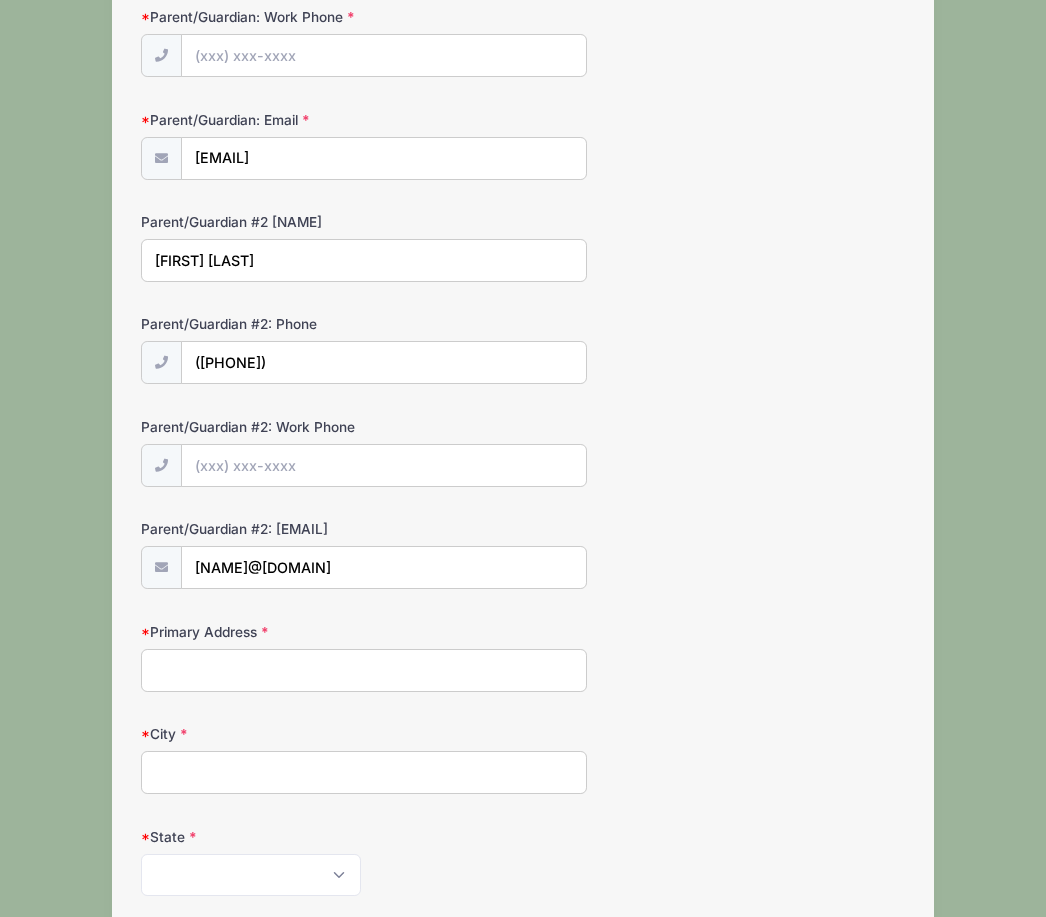 click on "Primary Address" at bounding box center [363, 670] 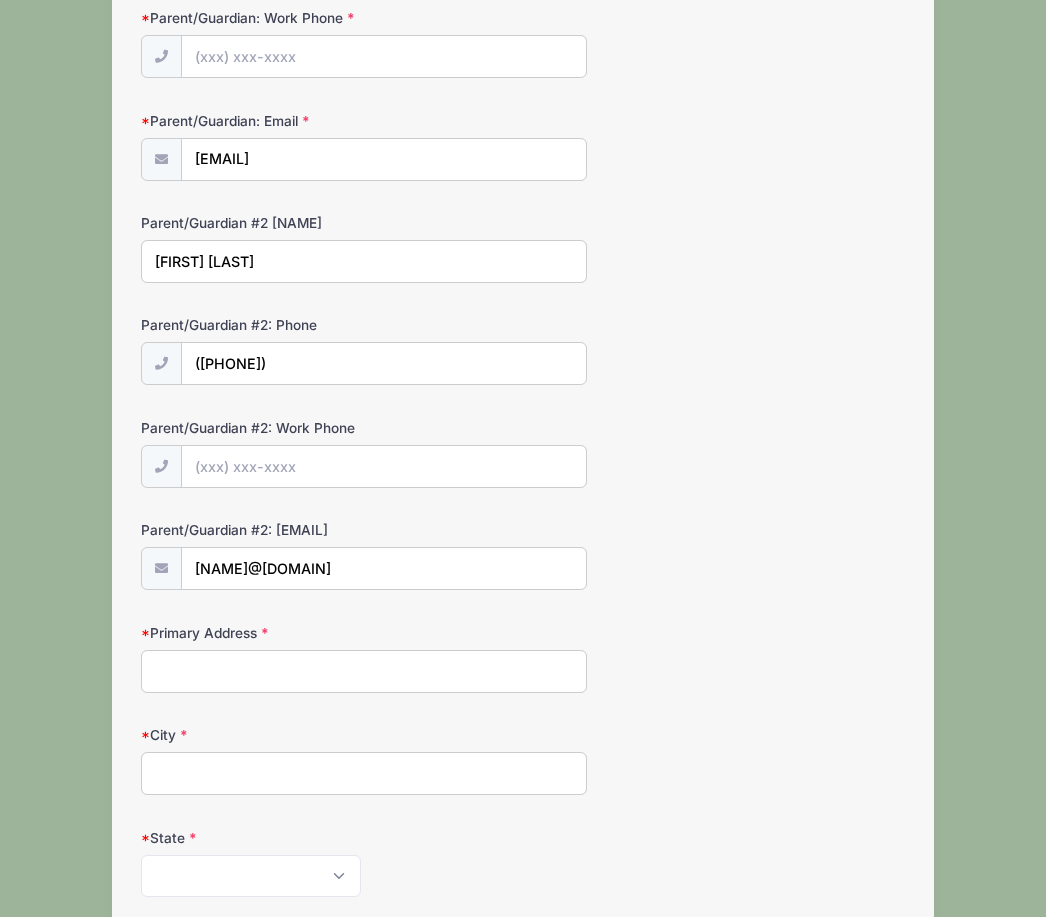 type on "[CITY]" 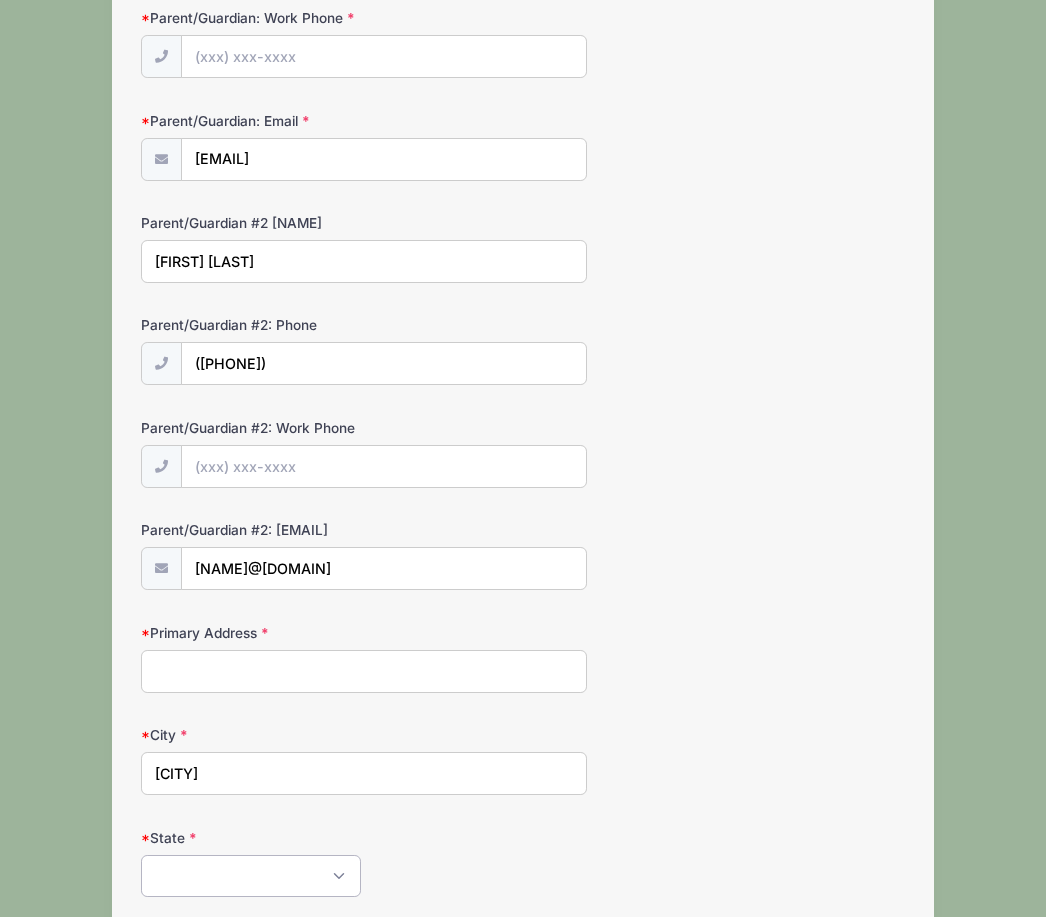 select on "NJ" 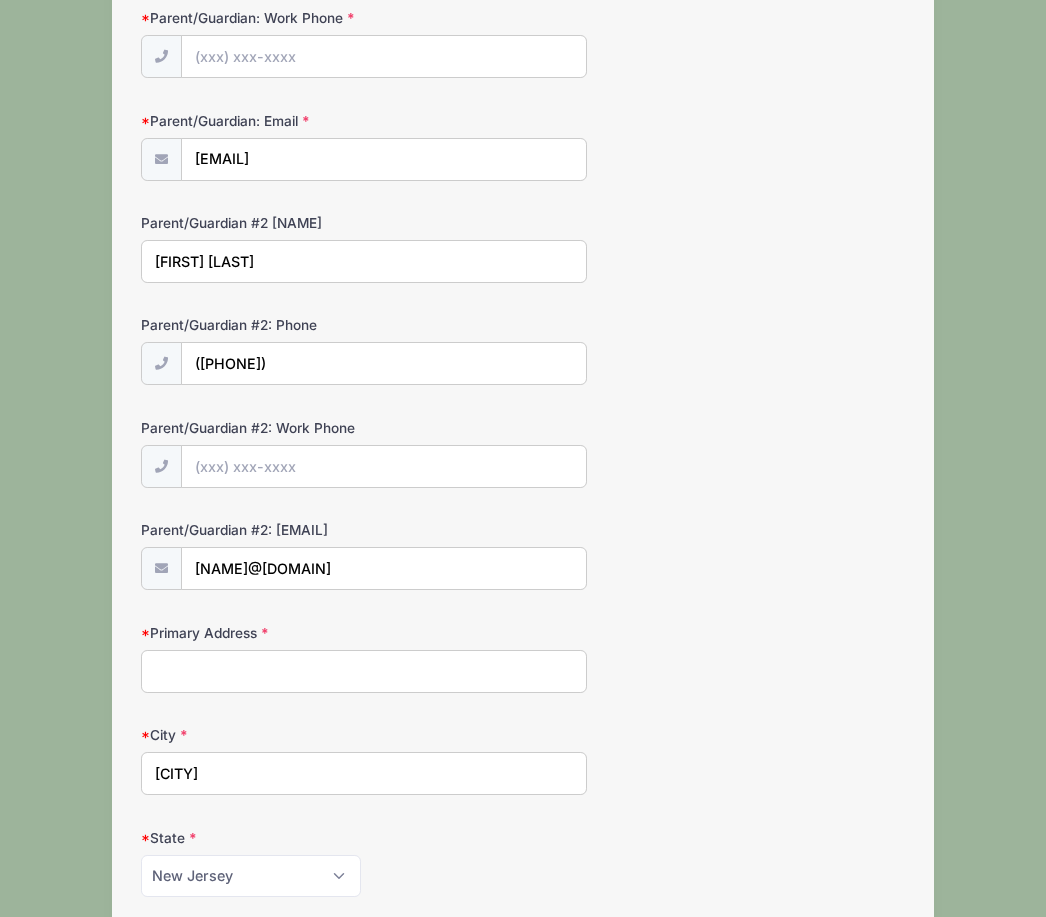 type on "[PHONE]" 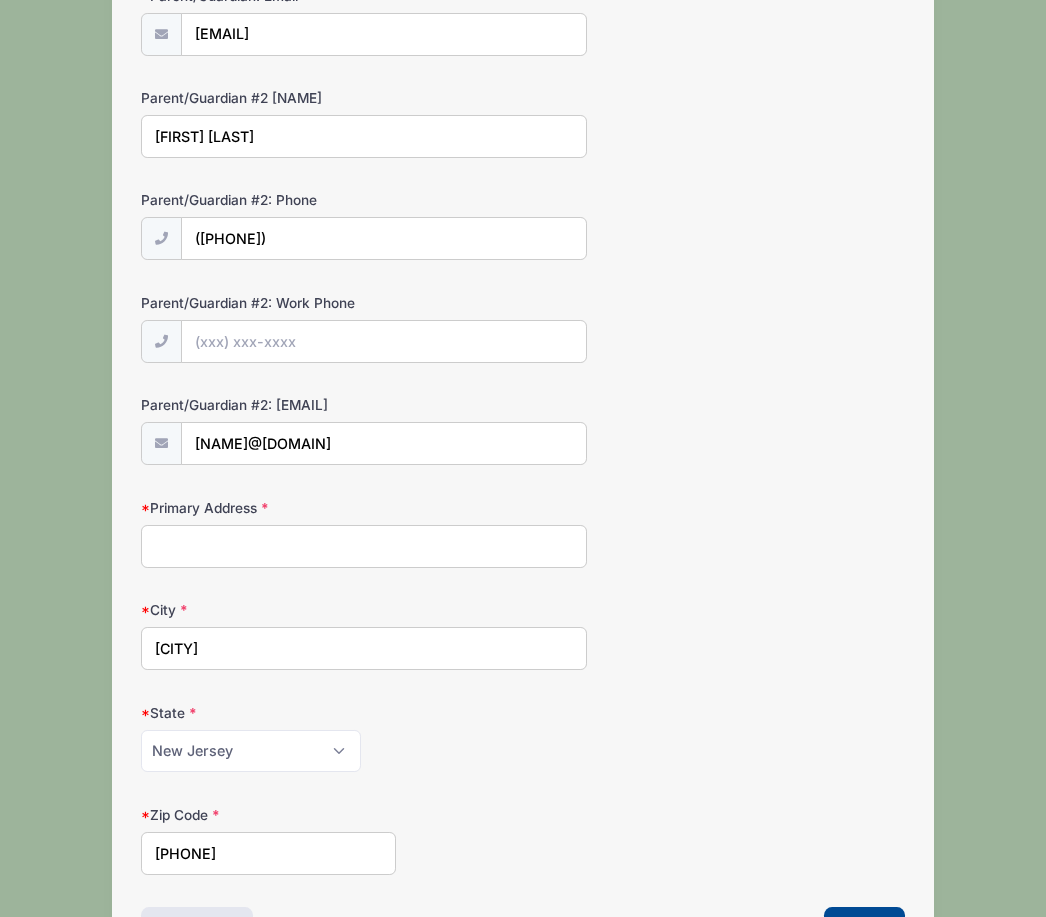 scroll, scrollTop: 993, scrollLeft: 0, axis: vertical 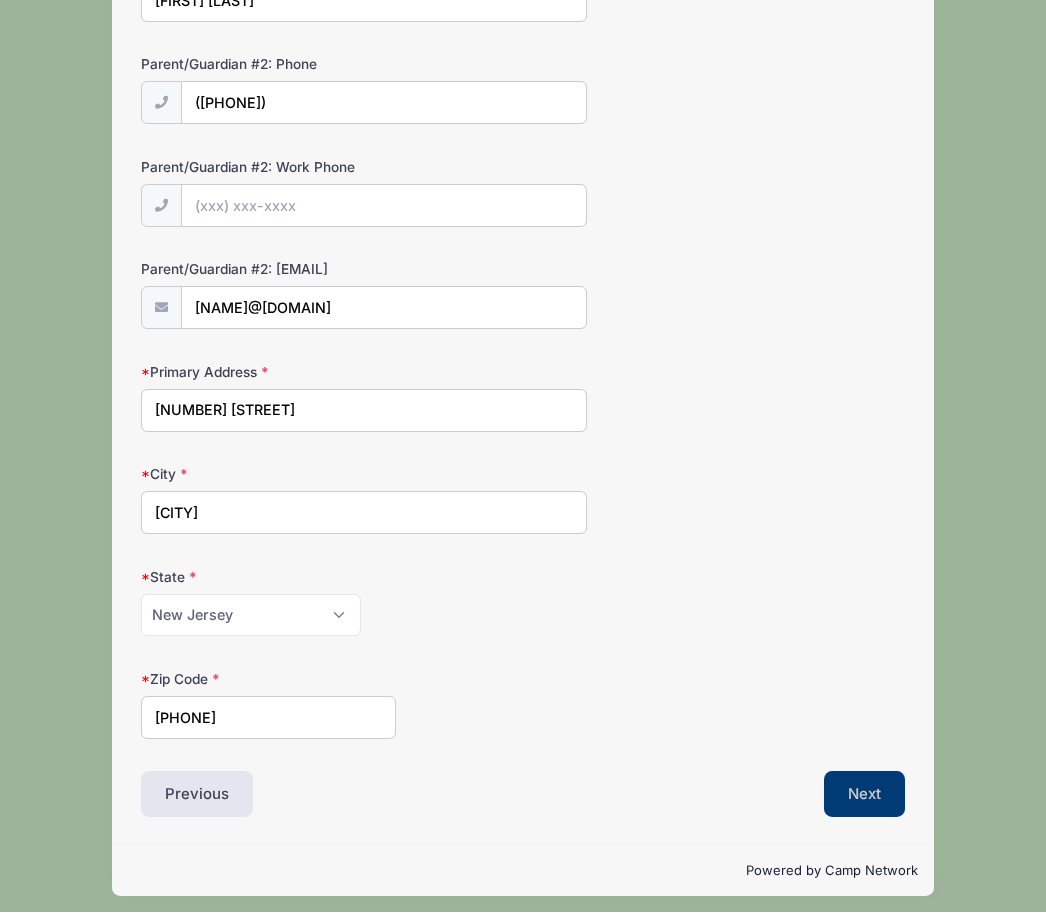 type on "[NUMBER] [STREET]" 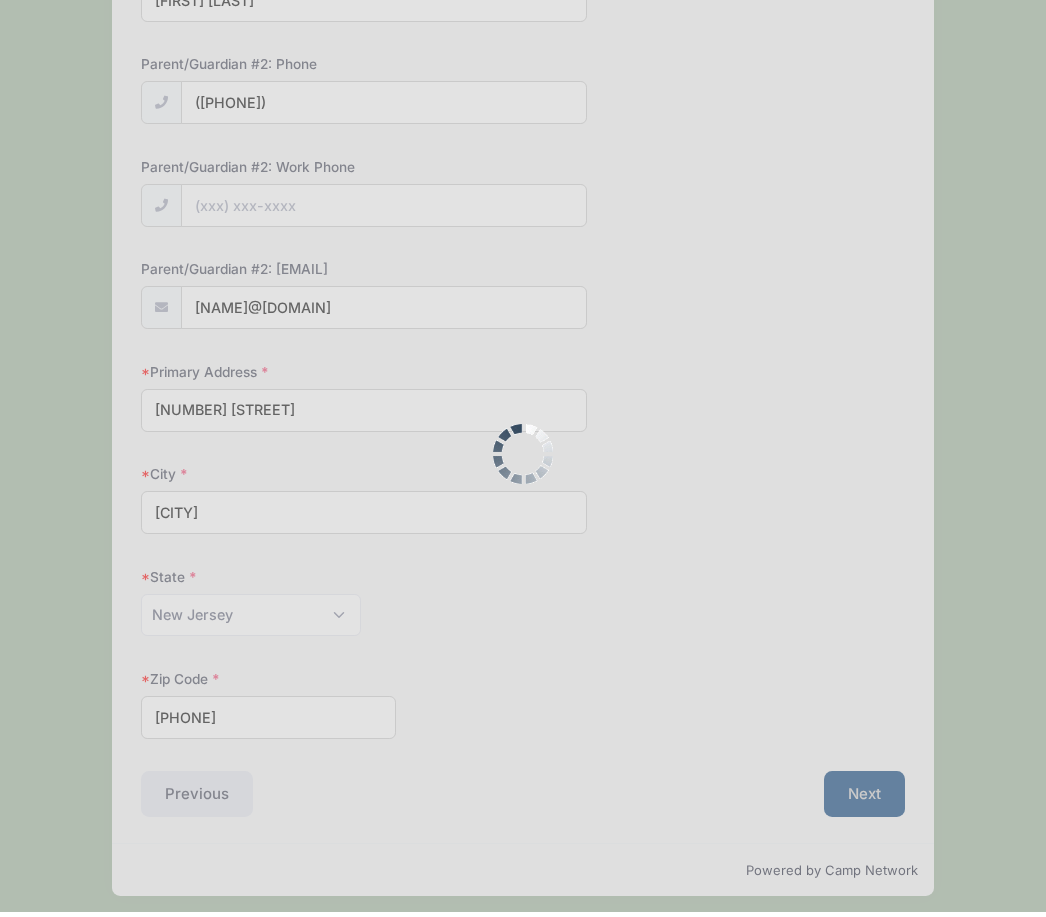 scroll, scrollTop: 0, scrollLeft: 0, axis: both 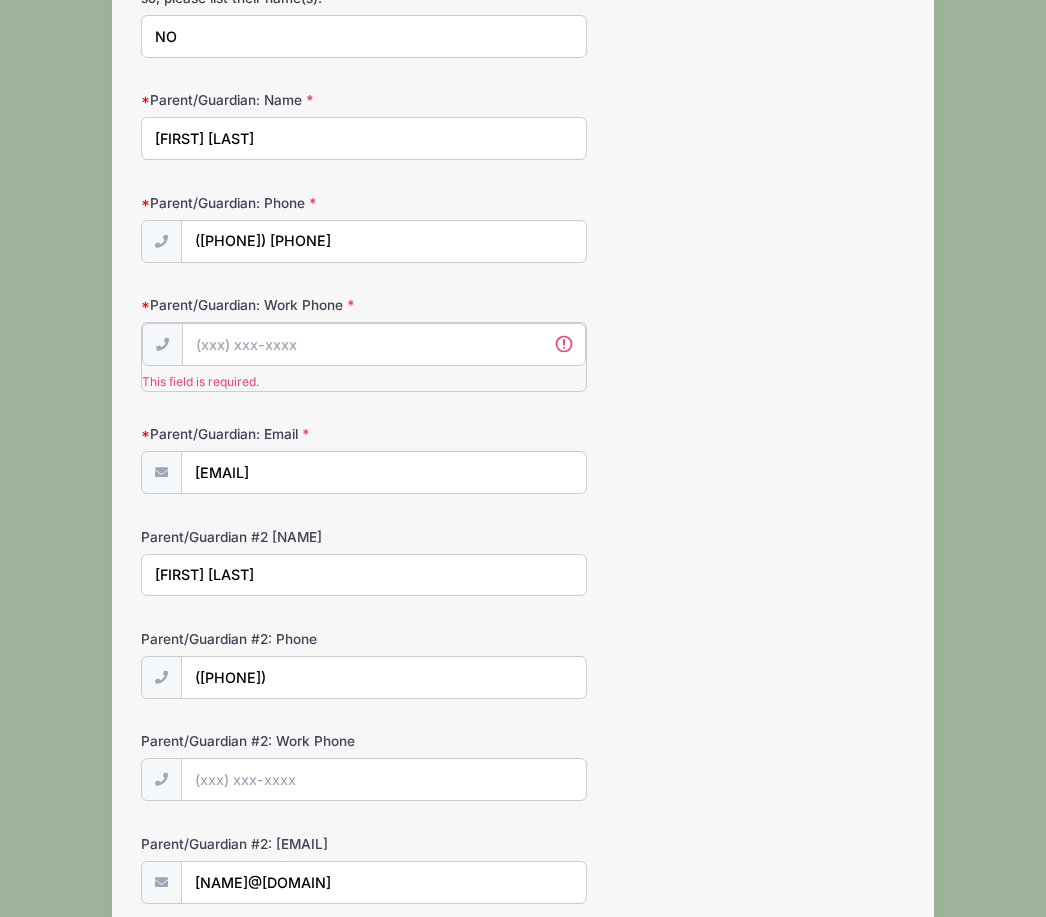 click on "Parent/Guardian: Work Phone" at bounding box center [383, 344] 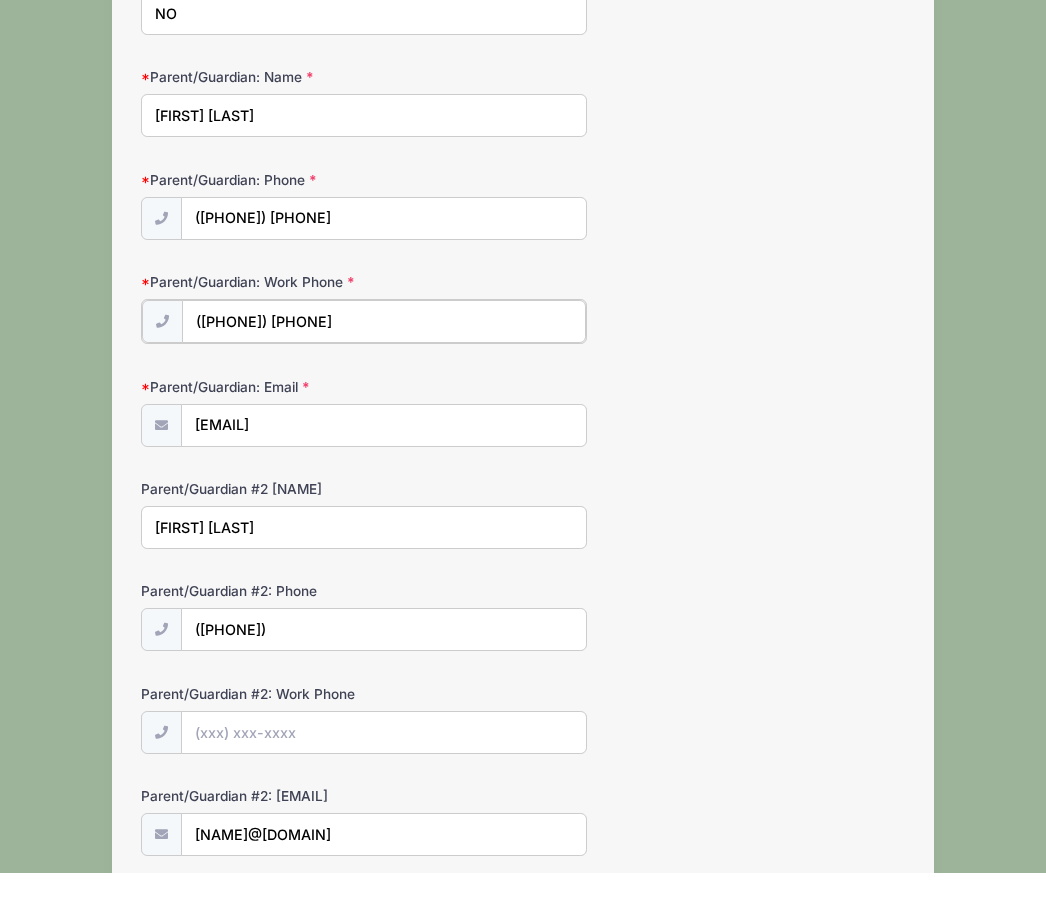 scroll, scrollTop: 586, scrollLeft: 0, axis: vertical 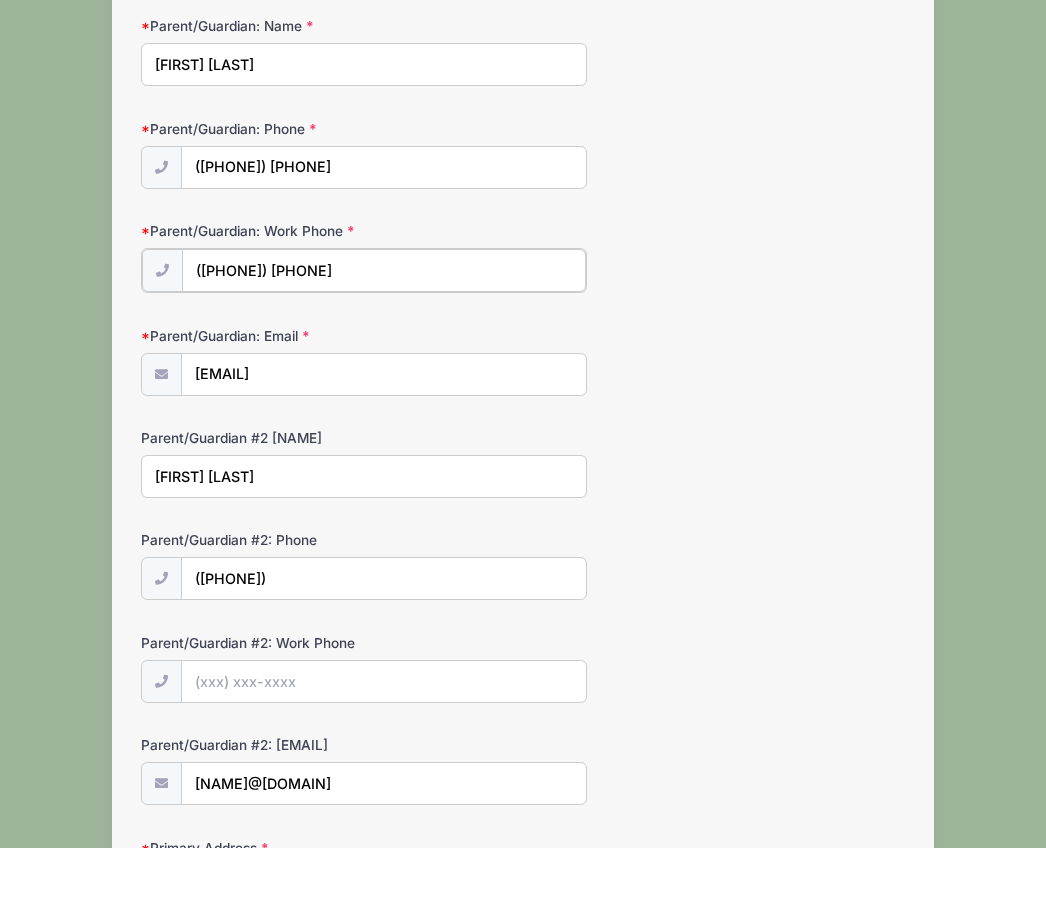 type on "([PHONE]) [PHONE]" 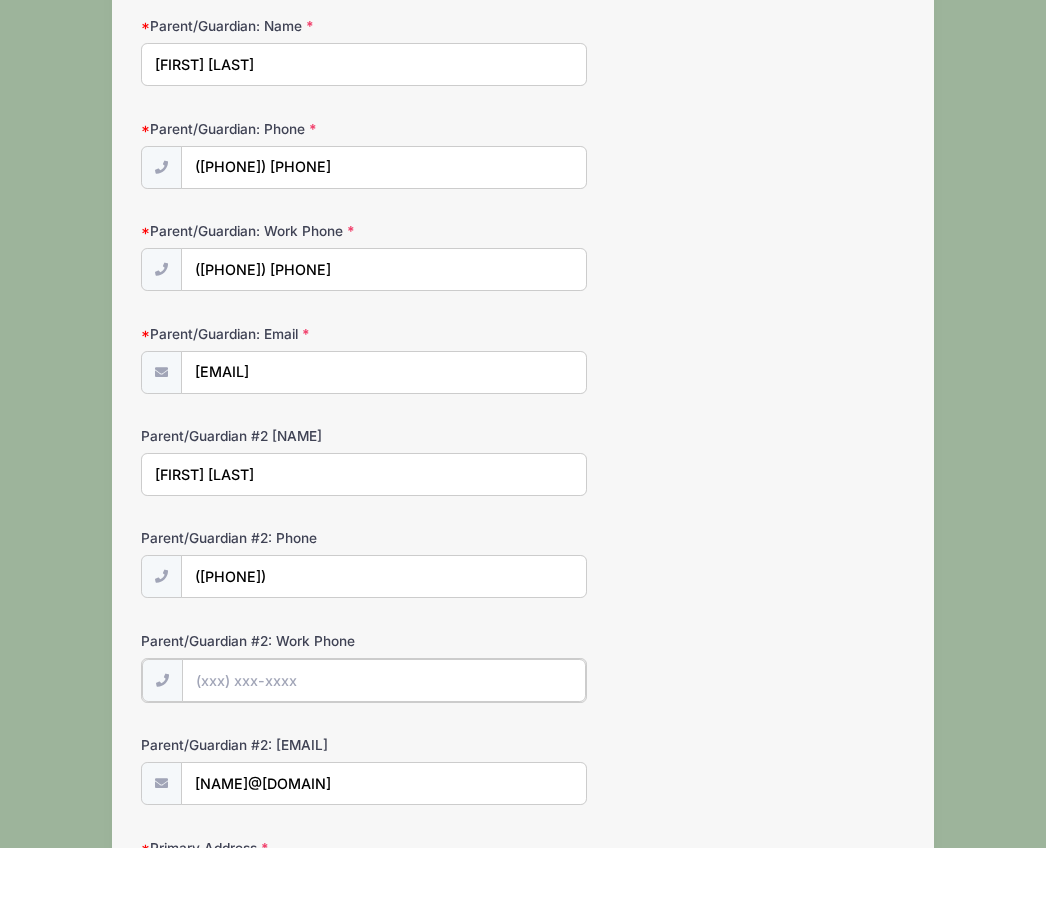 click on "Parent/Guardian #2: Work Phone" at bounding box center (383, 749) 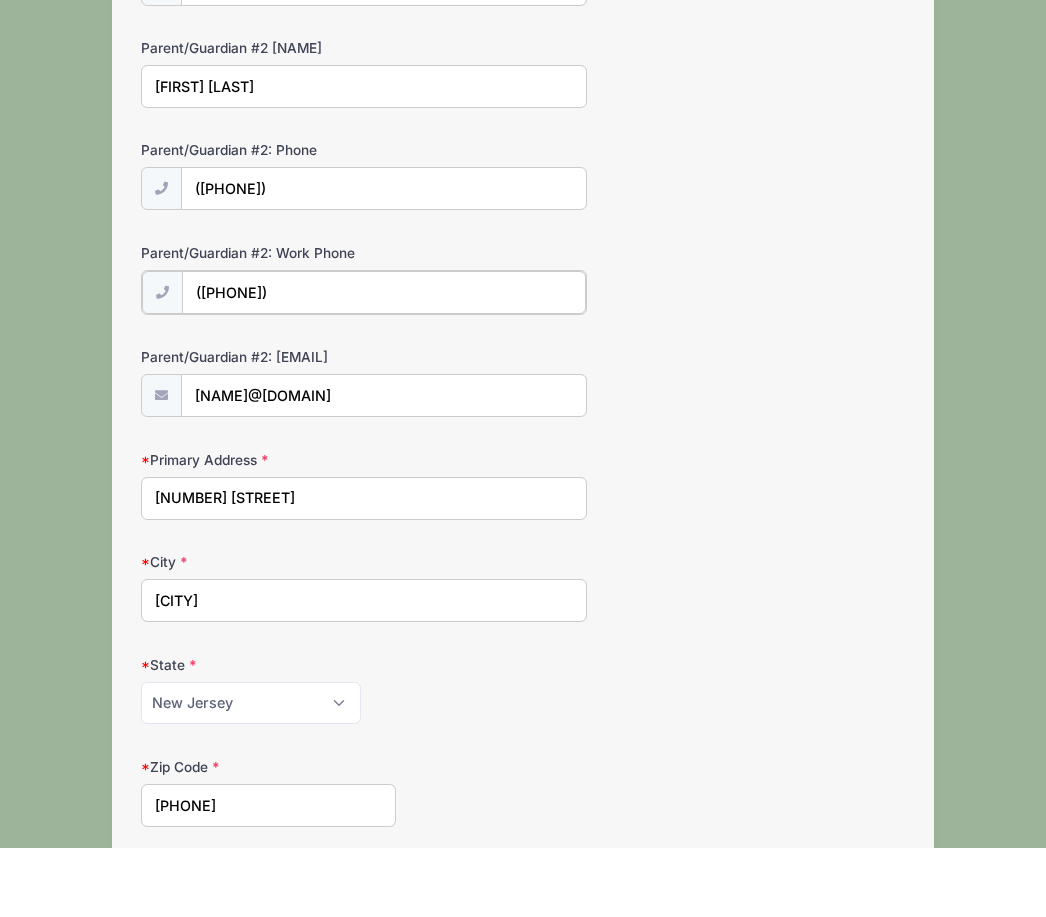 scroll, scrollTop: 1126, scrollLeft: 0, axis: vertical 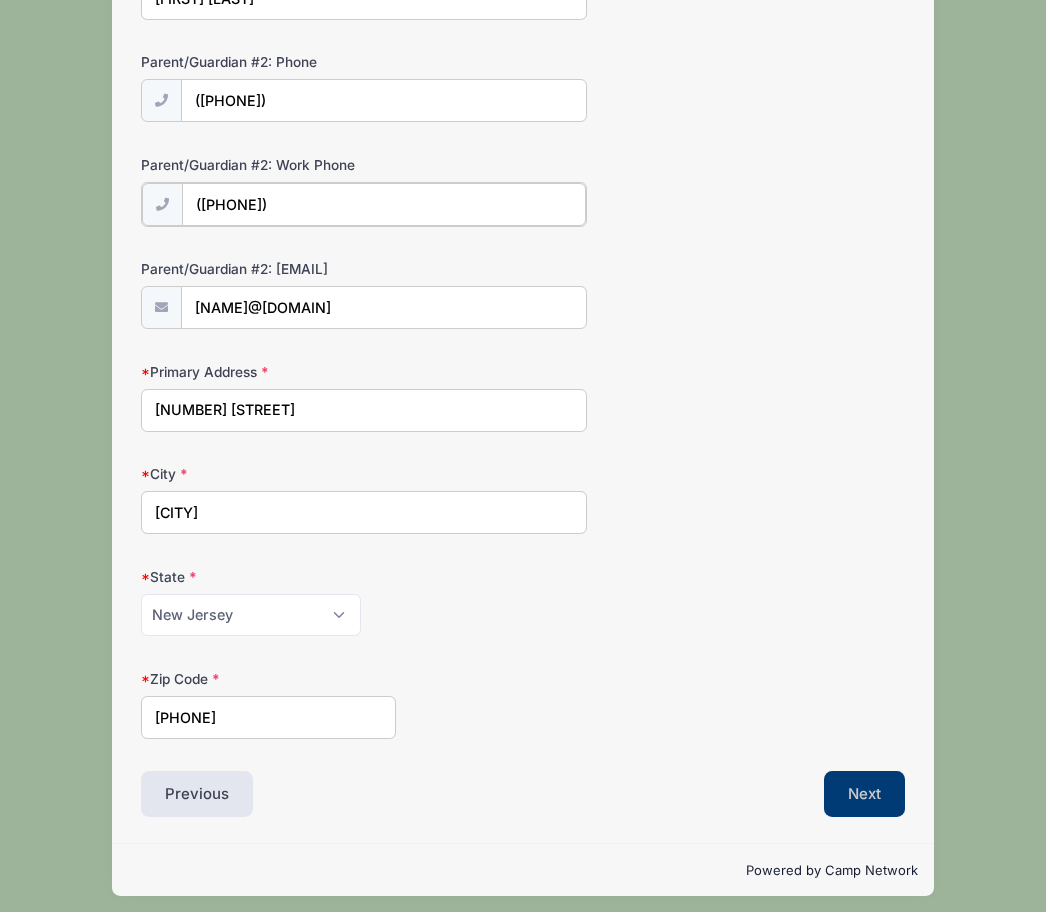 type on "([PHONE])" 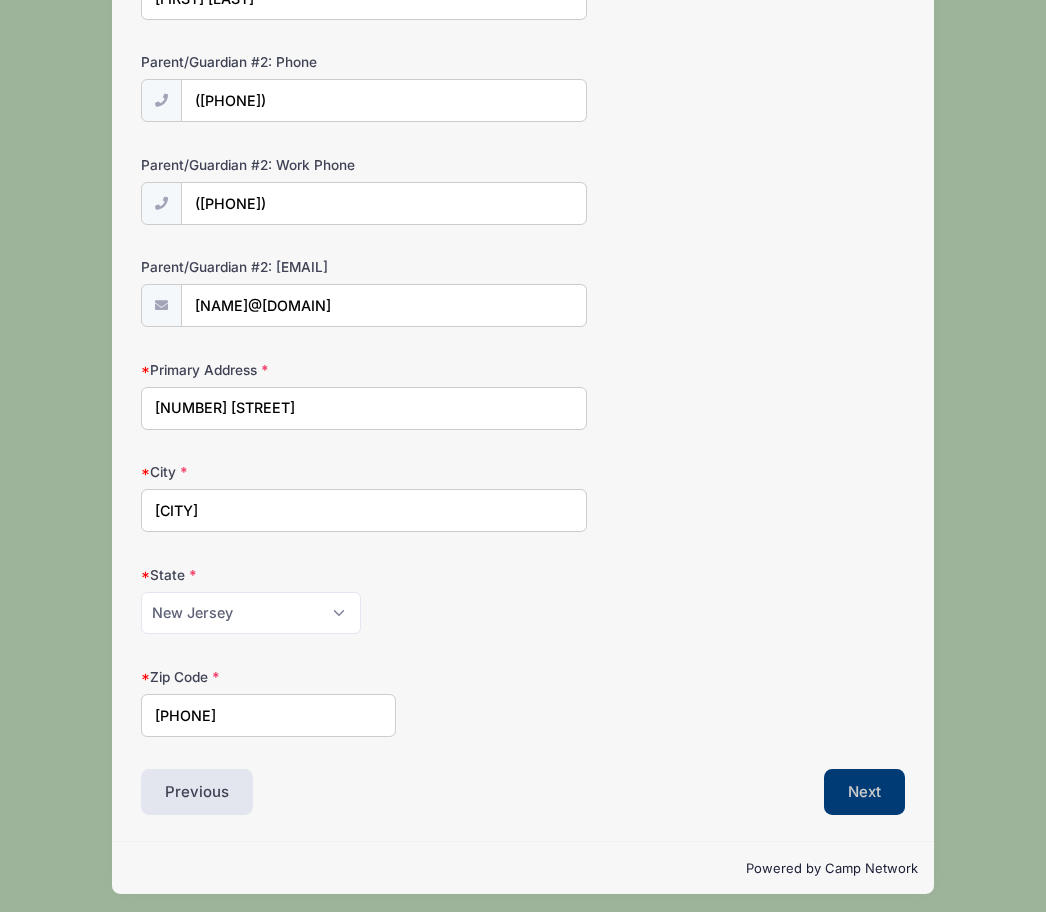 click on "Next" at bounding box center (864, 797) 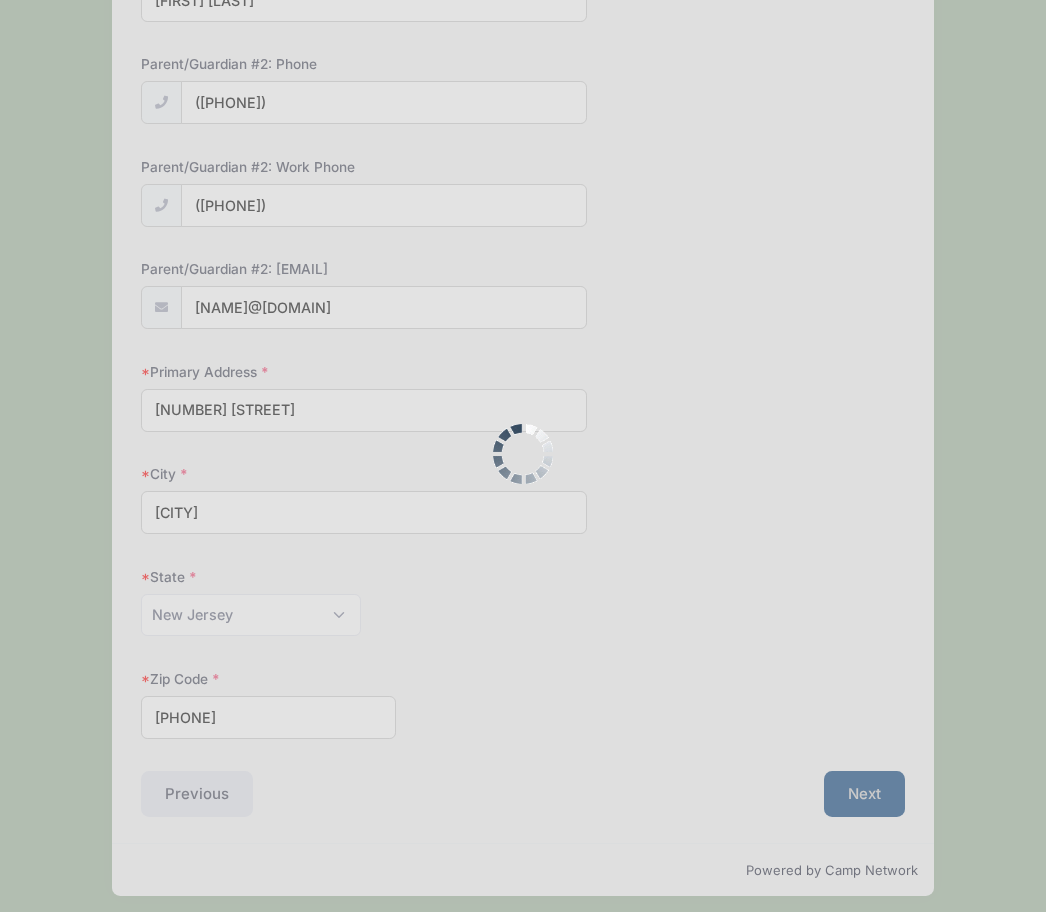 scroll, scrollTop: 0, scrollLeft: 0, axis: both 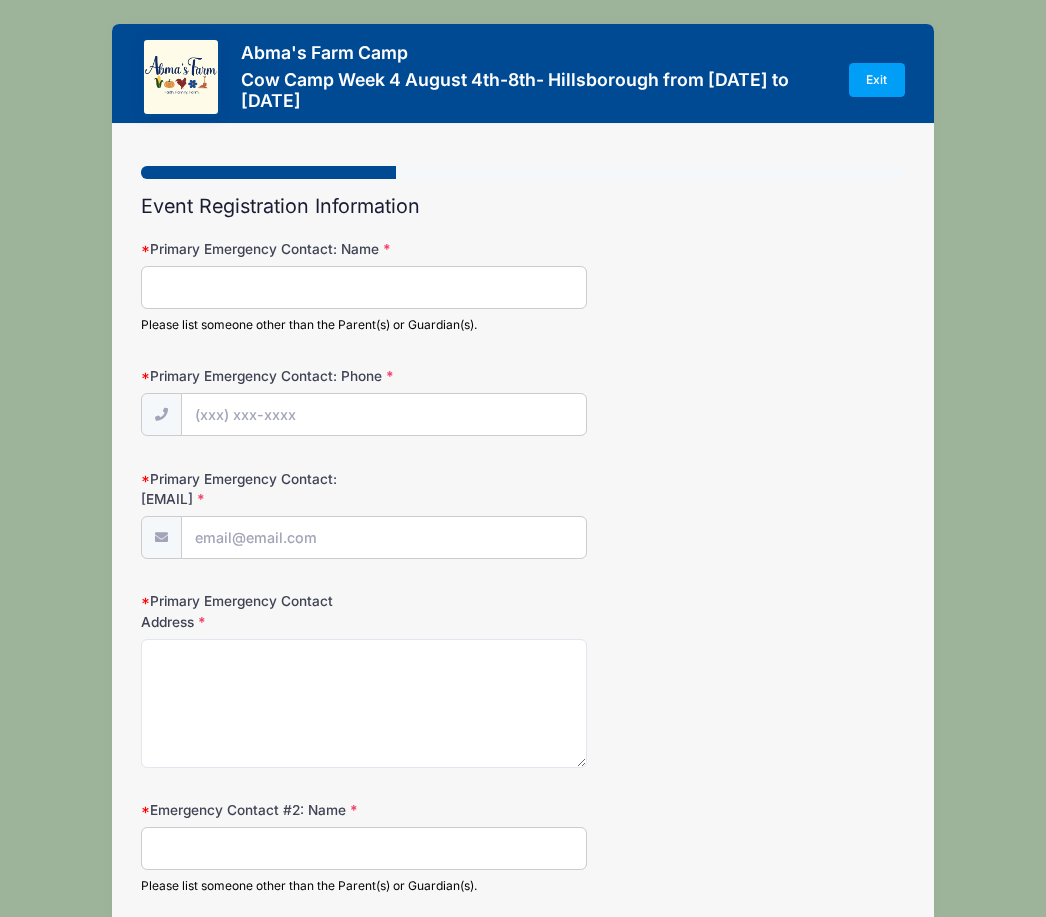 click on "Primary Emergency Contact: Name" at bounding box center (363, 287) 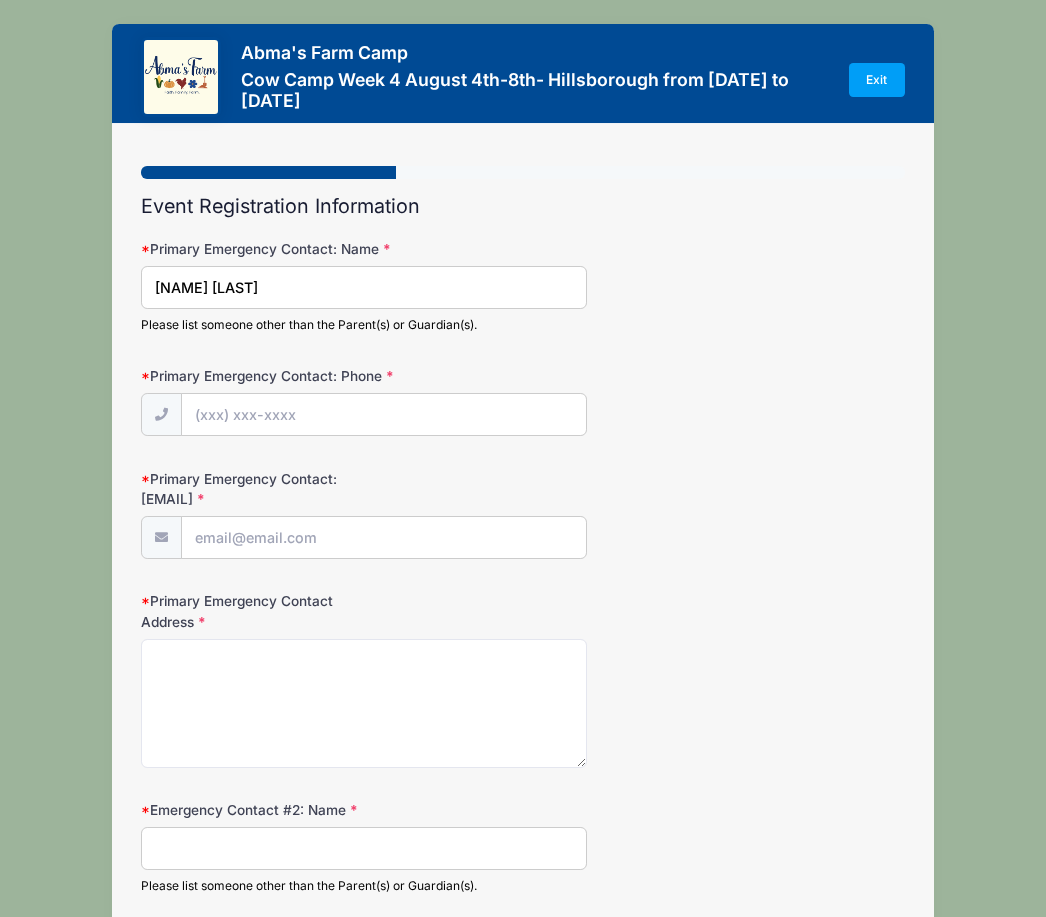 type on "[NAME] [LAST]" 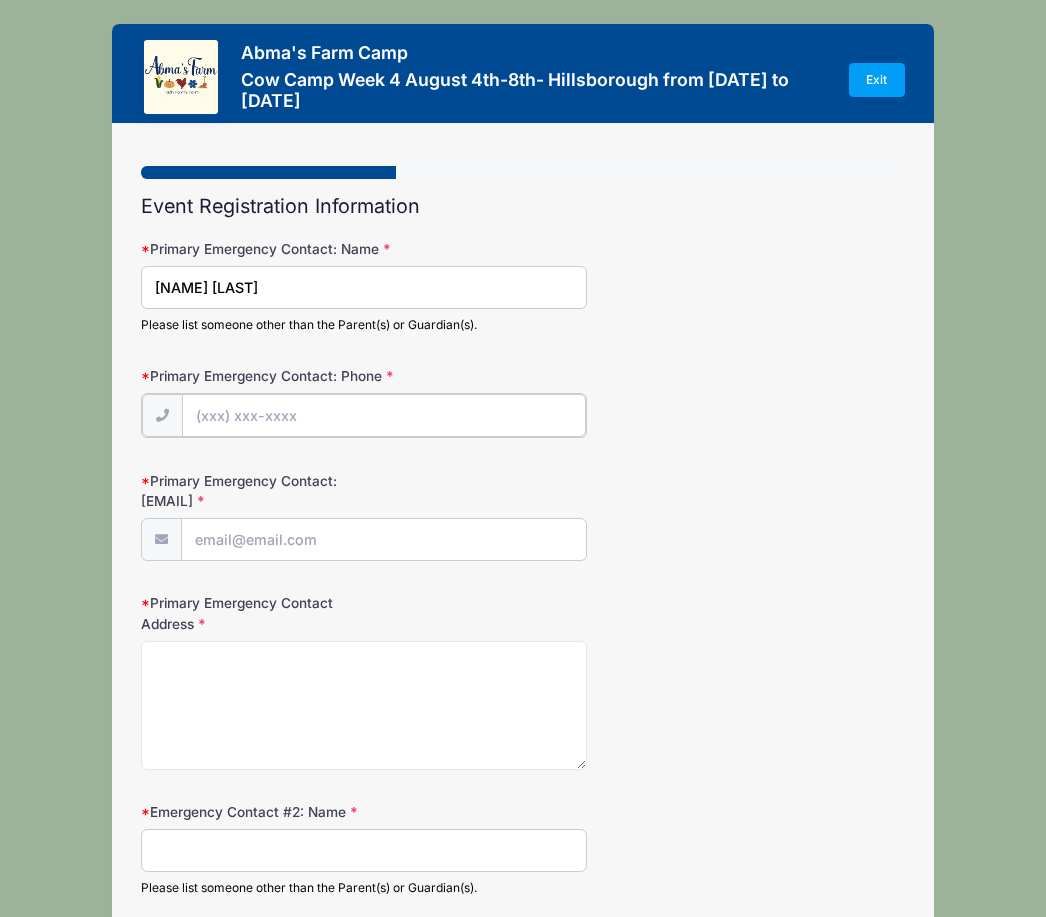 click on "Primary Emergency Contact: Phone" at bounding box center (383, 415) 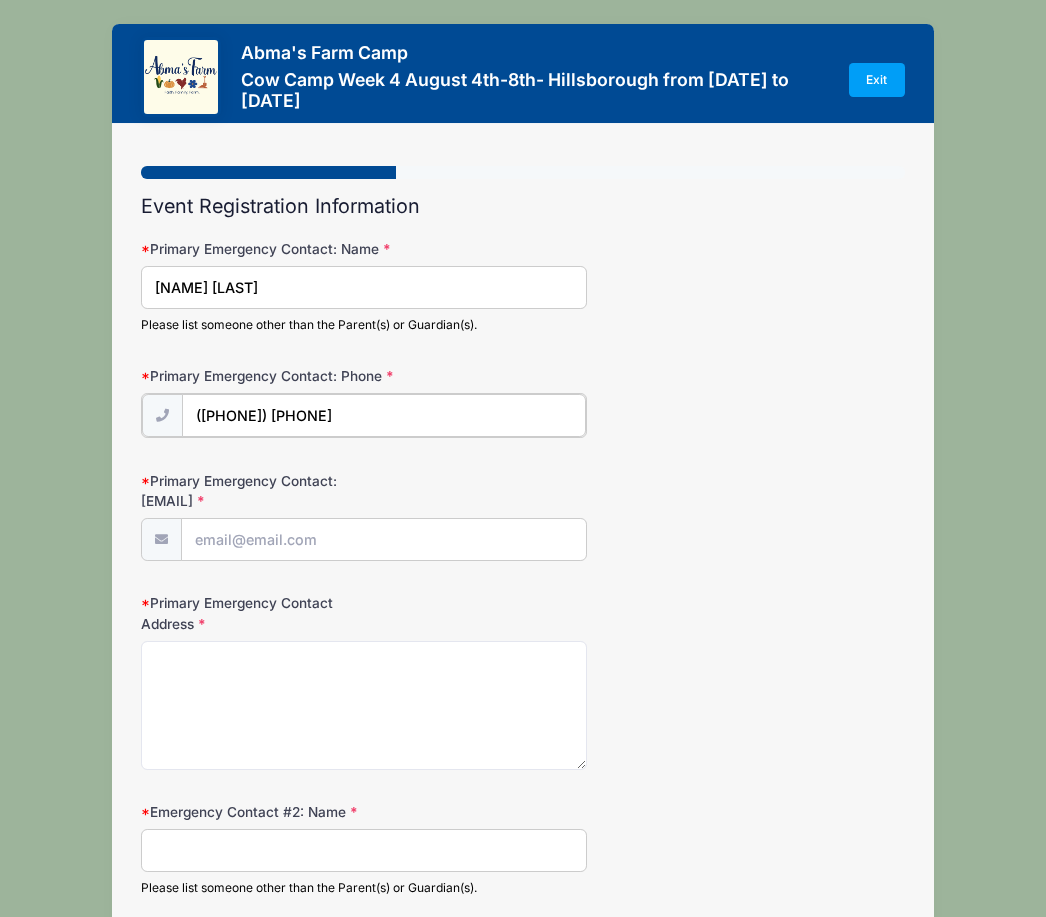 type on "([PHONE]) [PHONE]" 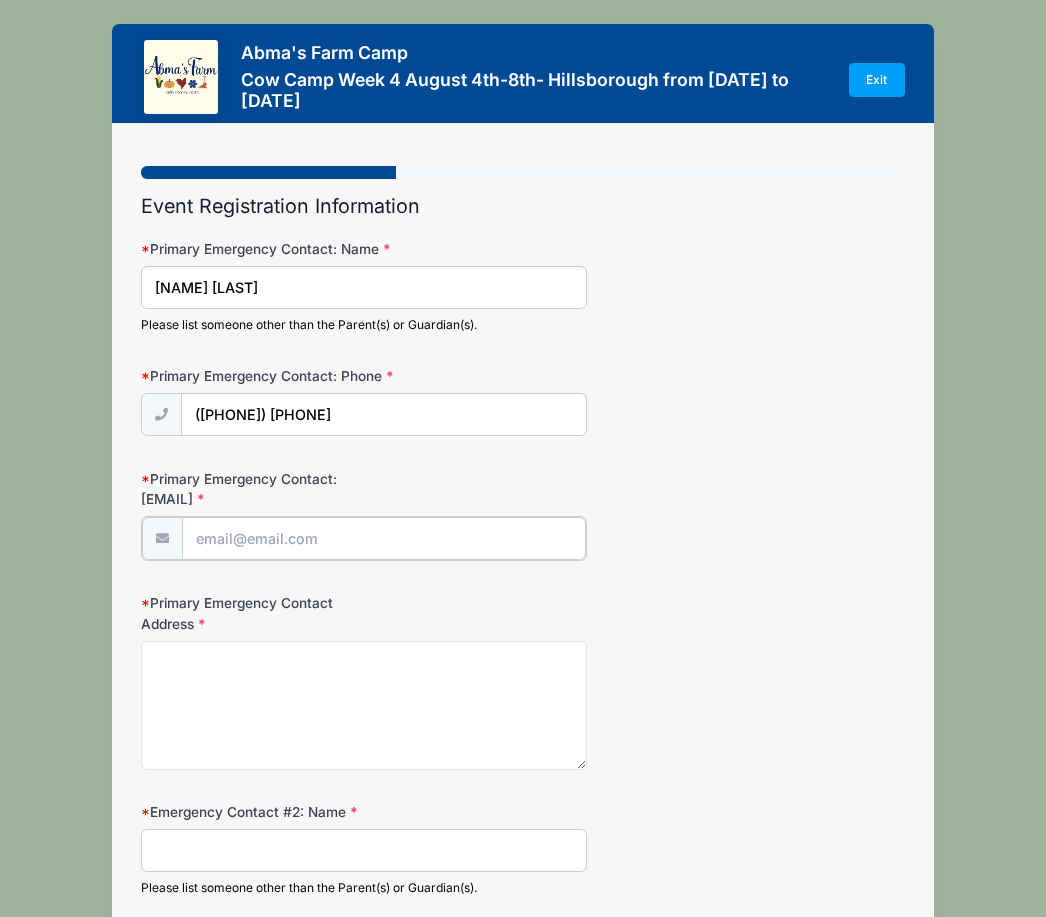 click on "Primary Emergency Contact: [EMAIL]" at bounding box center [383, 538] 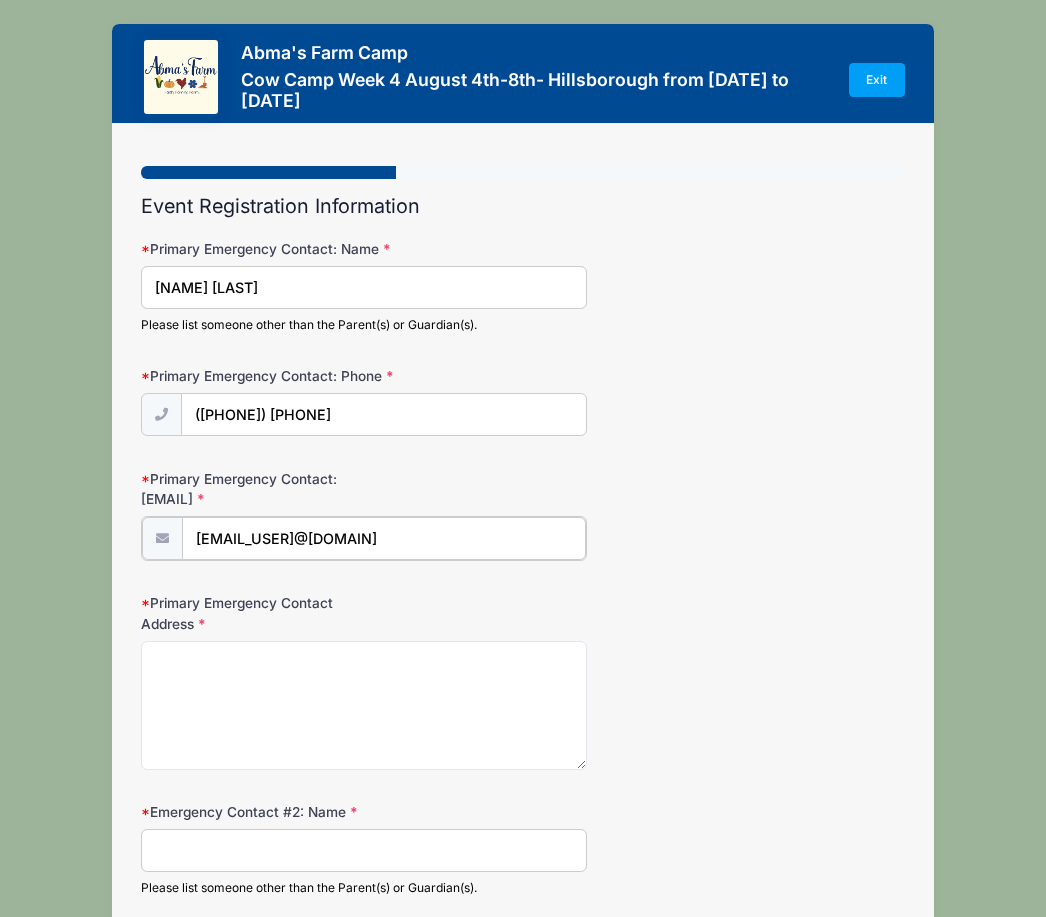 type on "[EMAIL_USER]@[DOMAIN]" 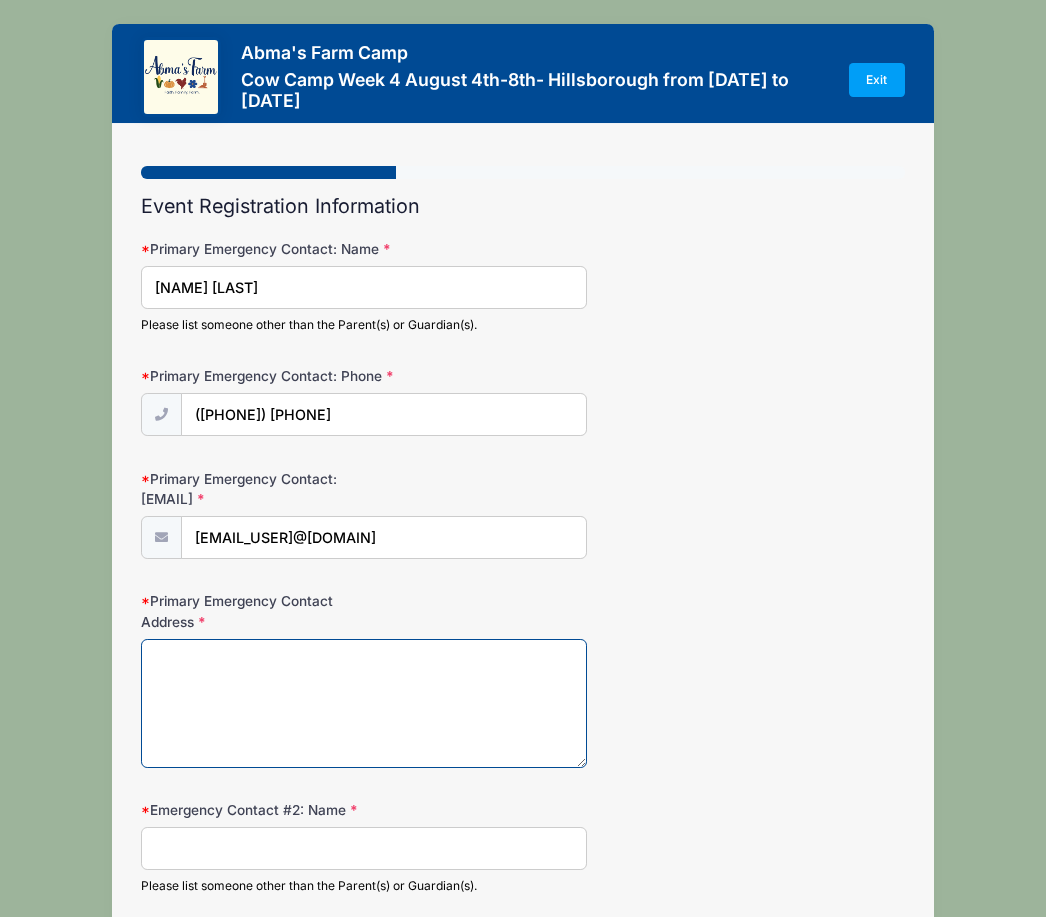 click on "Primary Emergency Contact Address" at bounding box center (363, 703) 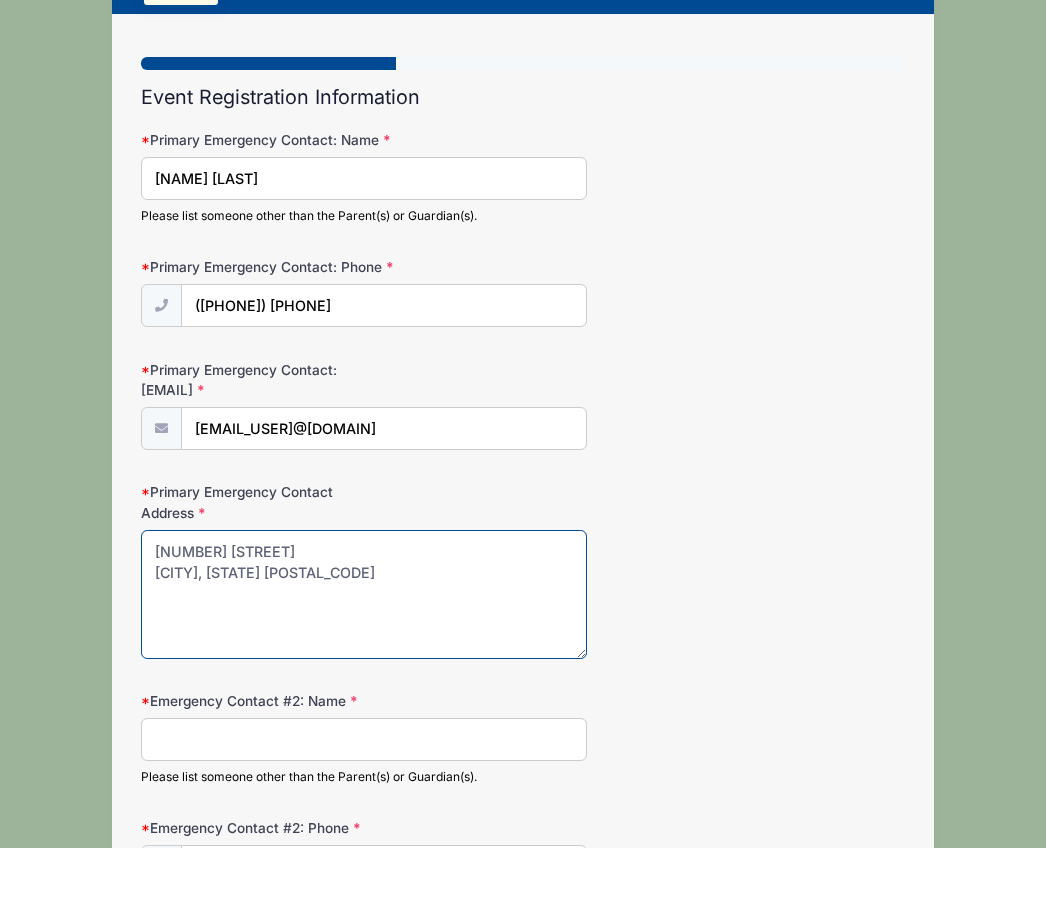 scroll, scrollTop: 44, scrollLeft: 0, axis: vertical 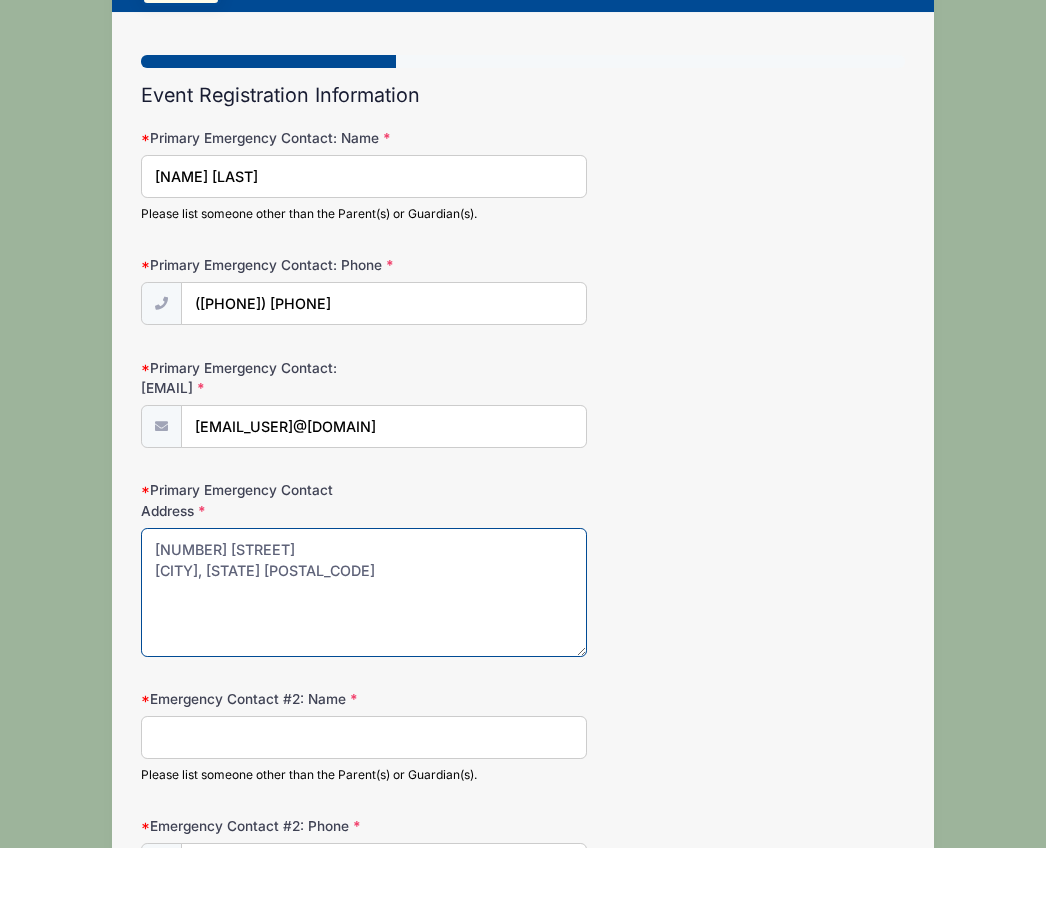 type on "[NUMBER] [STREET]
[CITY], [STATE] [POSTAL_CODE]" 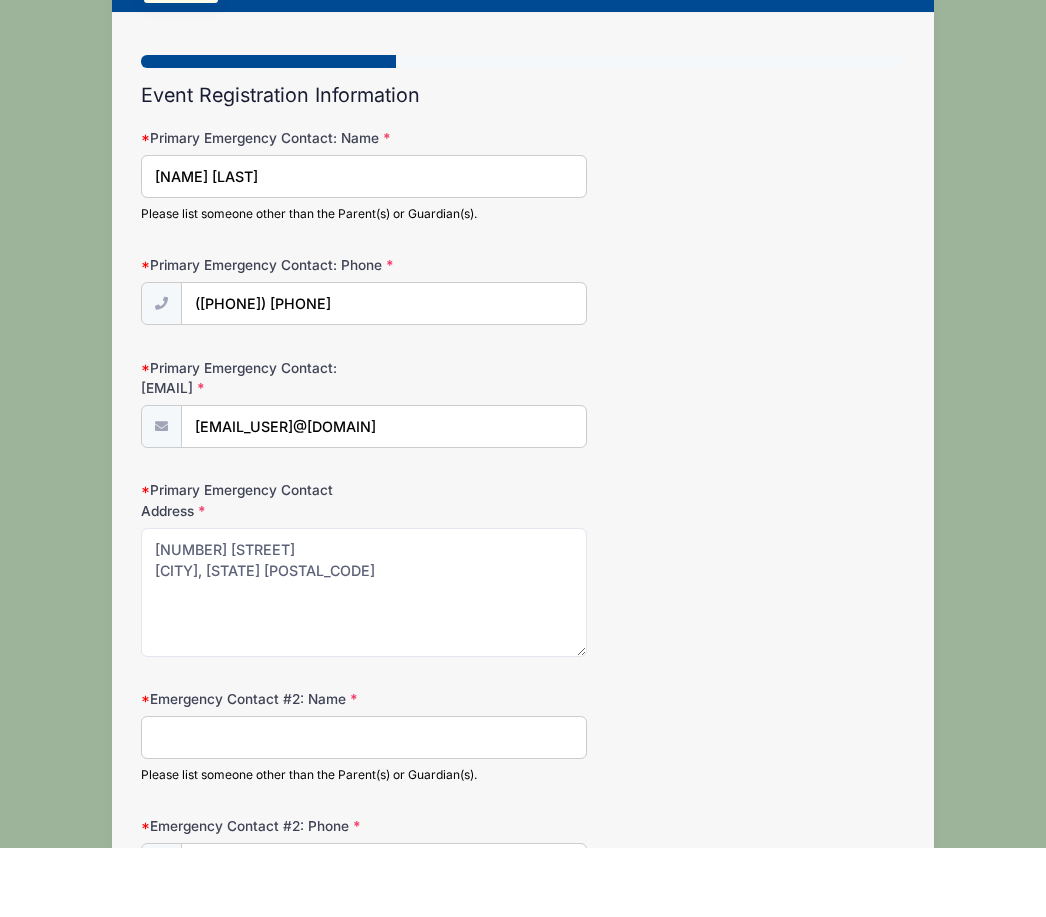 click on "Emergency Contact #2: Name" at bounding box center [363, 806] 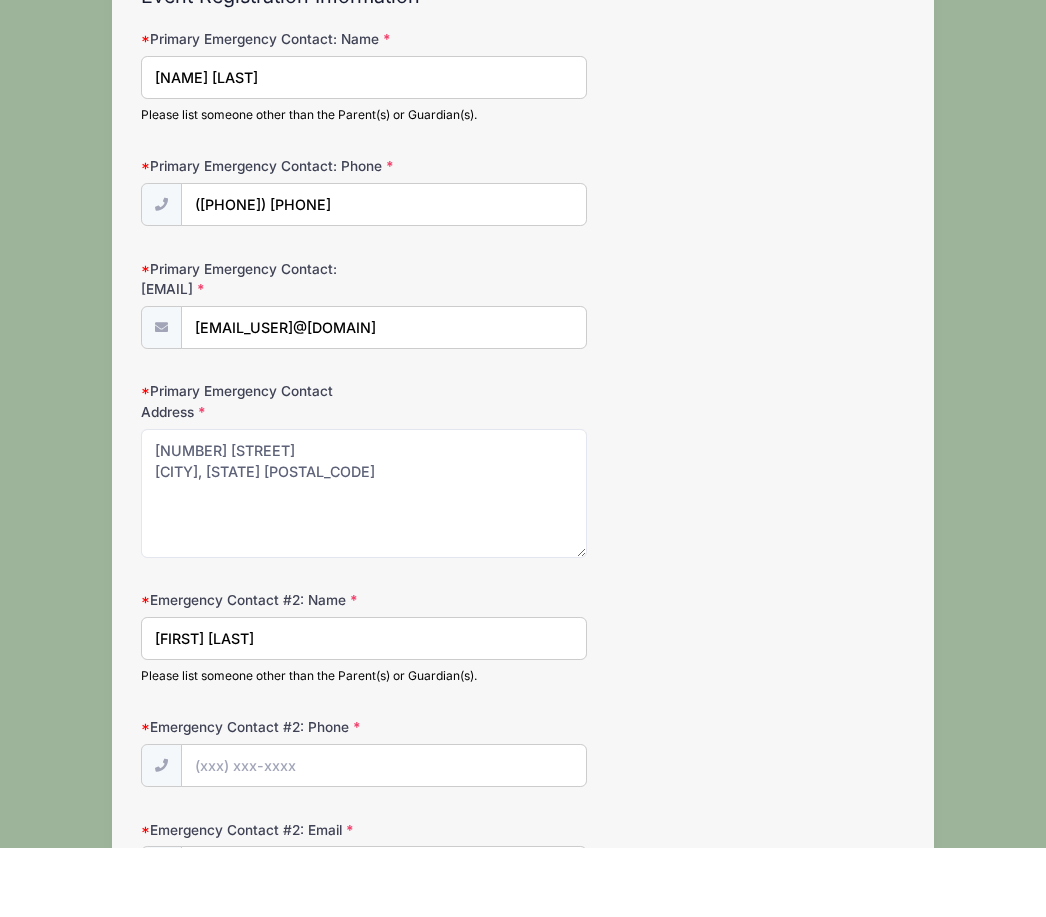 scroll, scrollTop: 144, scrollLeft: 0, axis: vertical 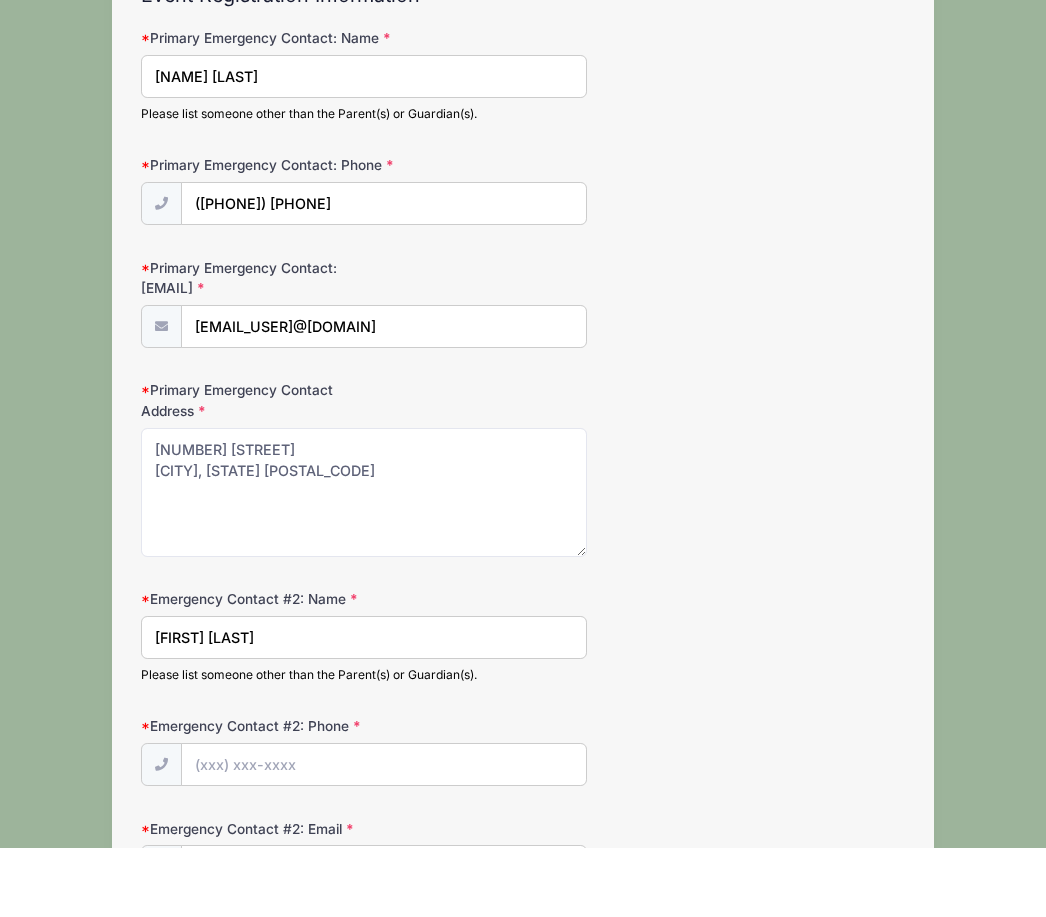 type on "[FIRST] [LAST]" 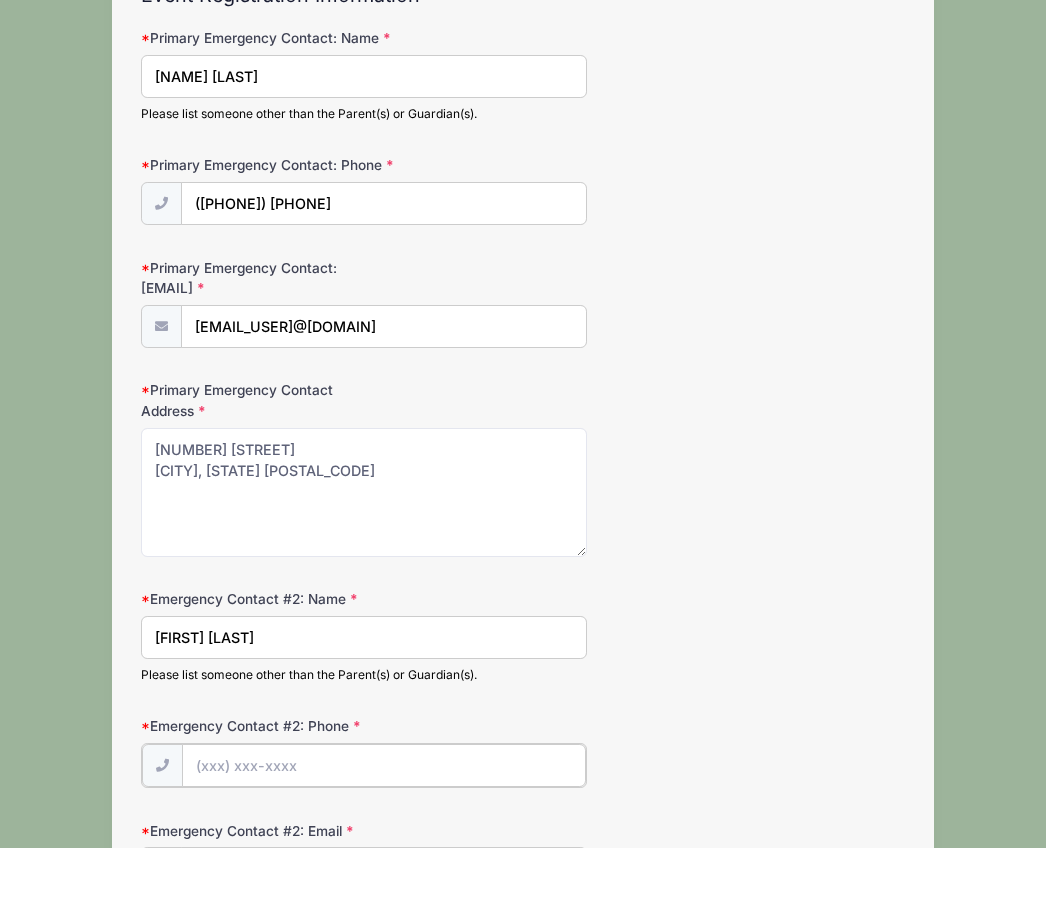 click on "Emergency Contact #2: Phone" at bounding box center (383, 834) 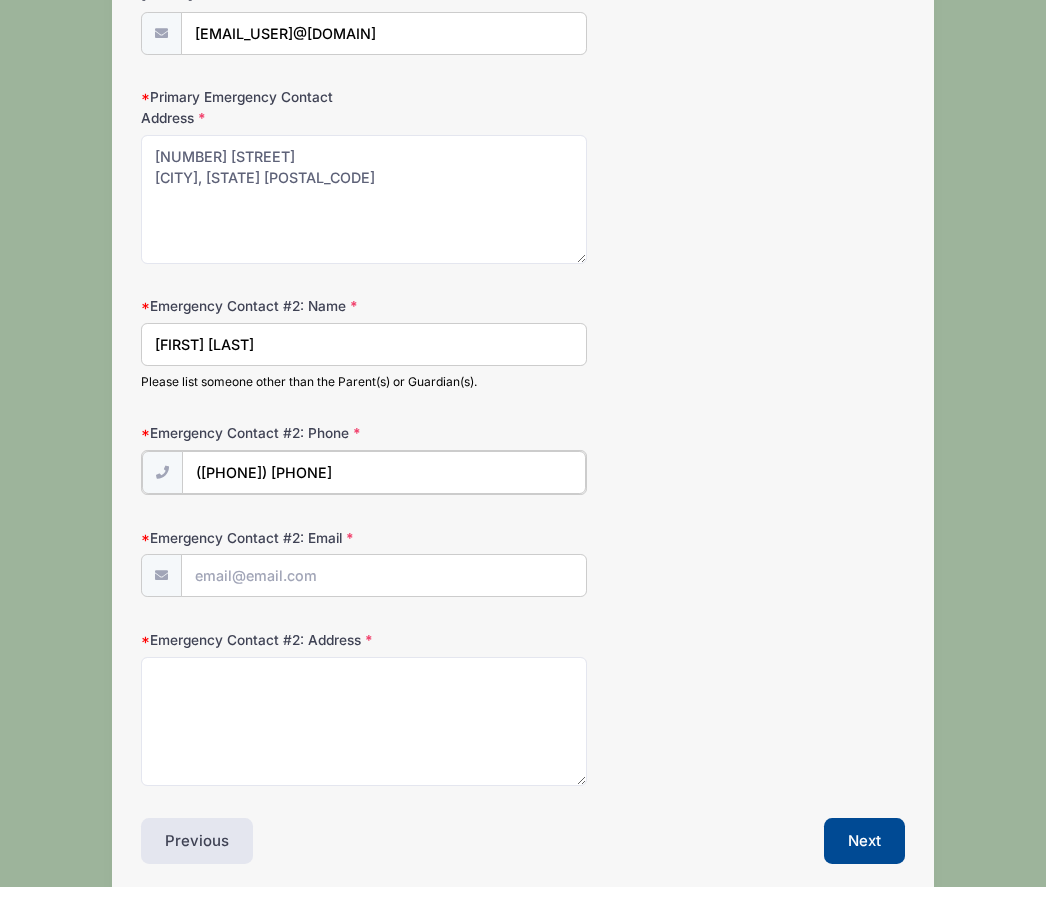 scroll, scrollTop: 531, scrollLeft: 0, axis: vertical 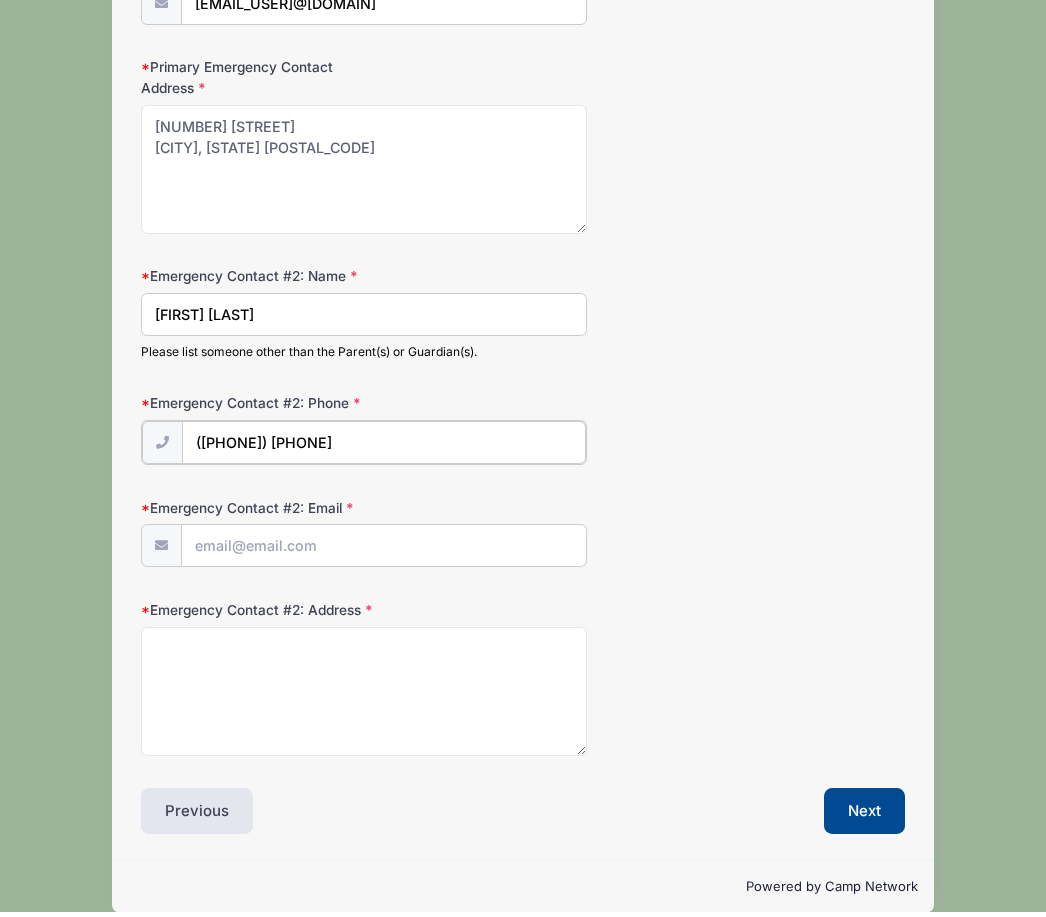 type on "([PHONE]) [PHONE]" 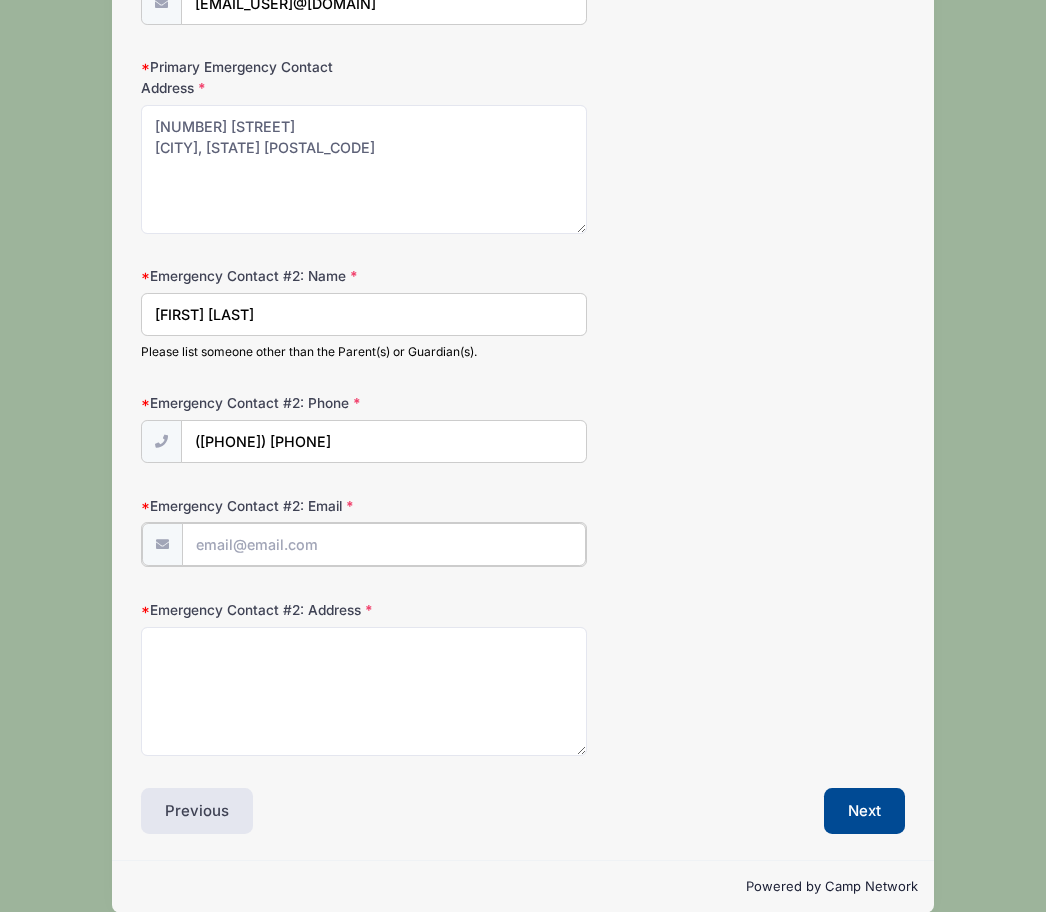 click on "Emergency Contact #2: Email" at bounding box center (383, 549) 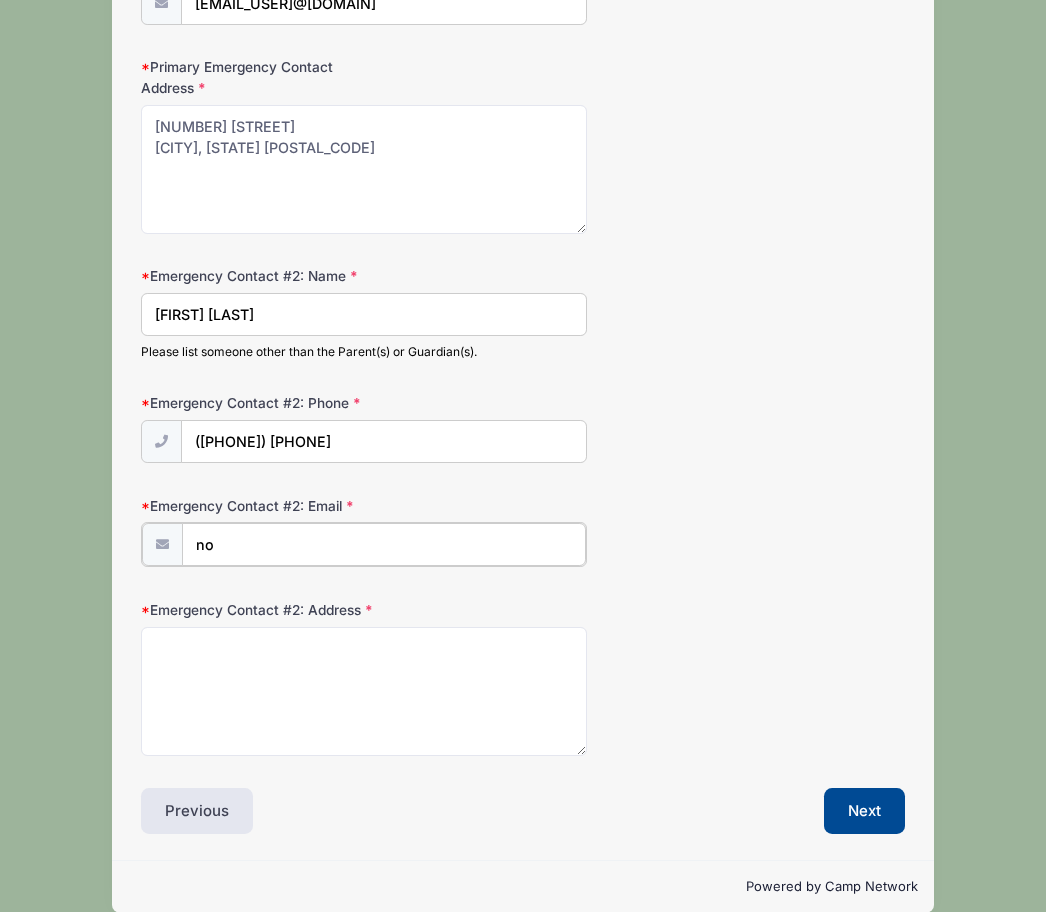 type on "no" 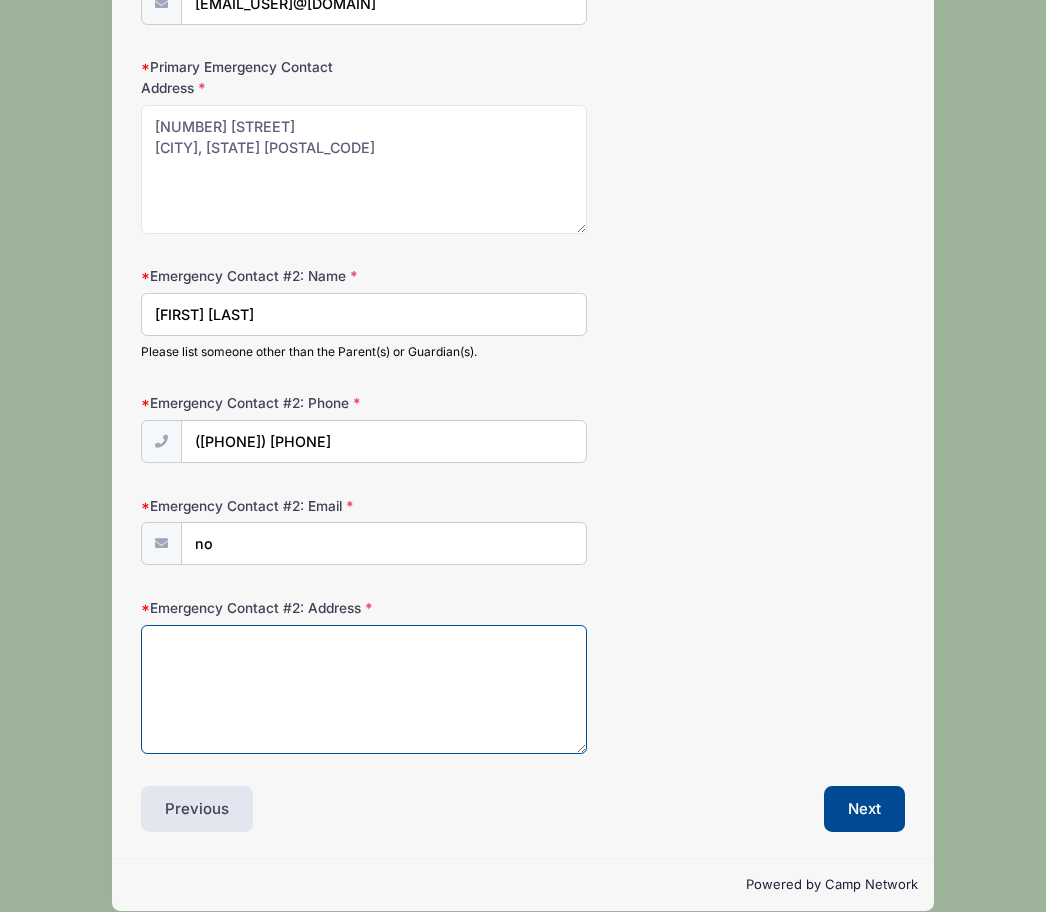 click on "Emergency Contact #2: Address" at bounding box center [363, 694] 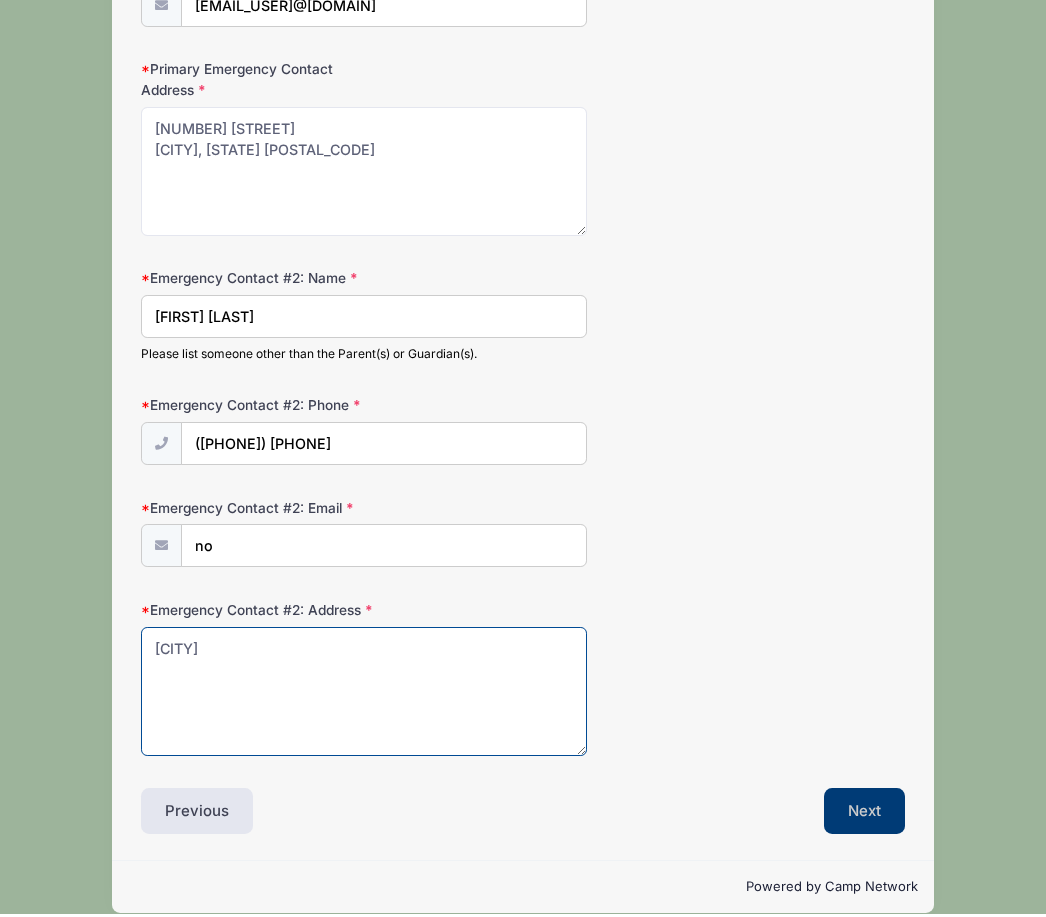 type on "[CITY]" 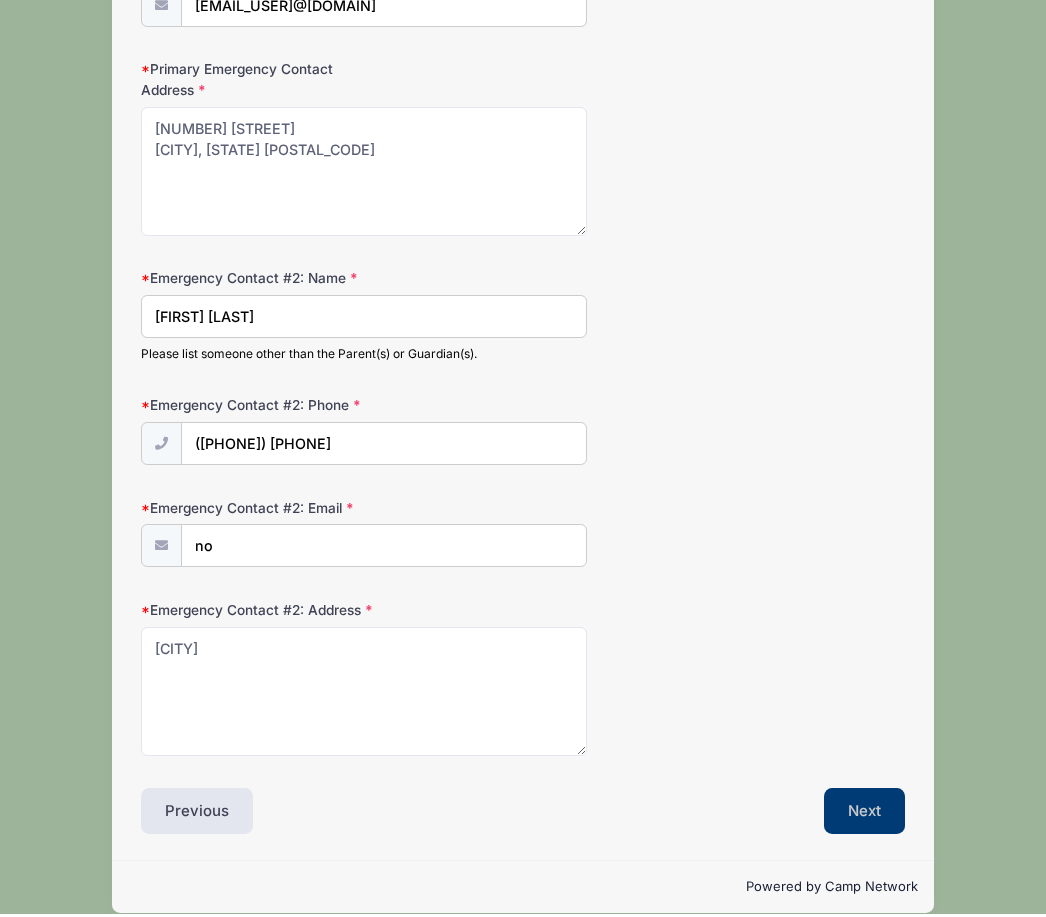click on "Next" at bounding box center [864, 814] 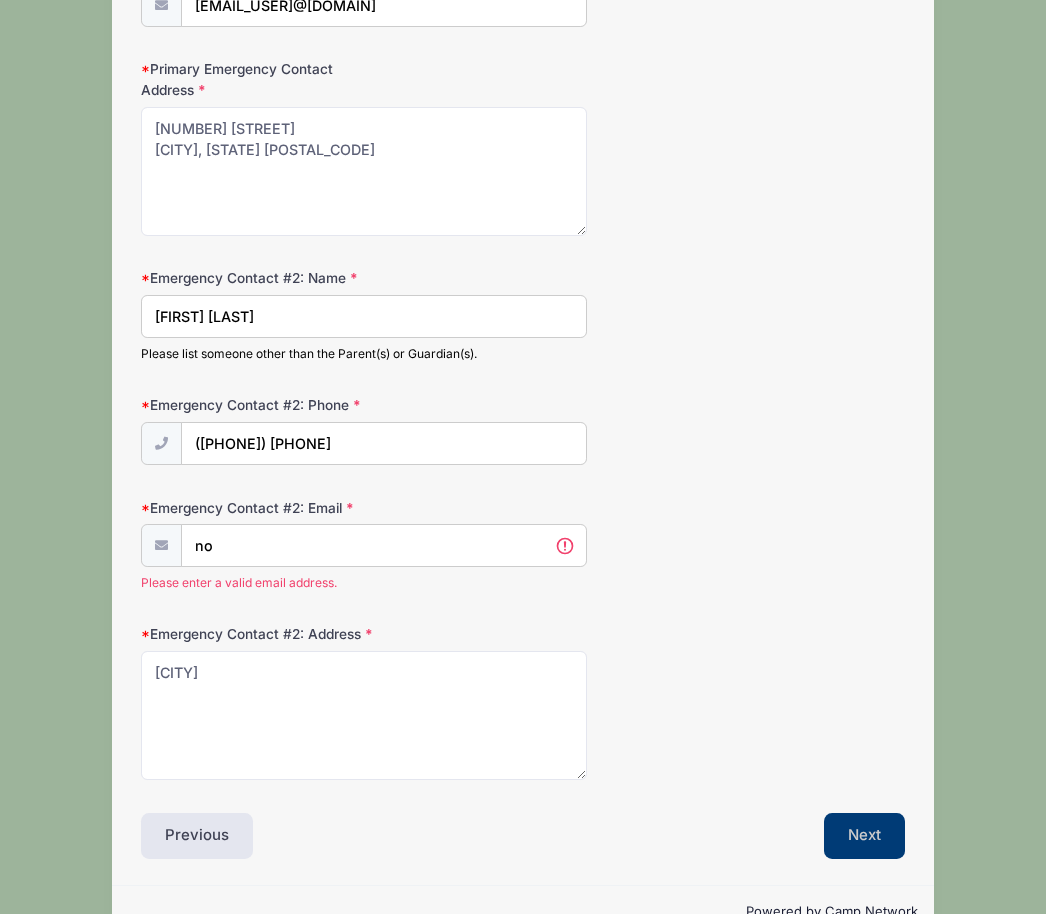 scroll, scrollTop: 0, scrollLeft: 0, axis: both 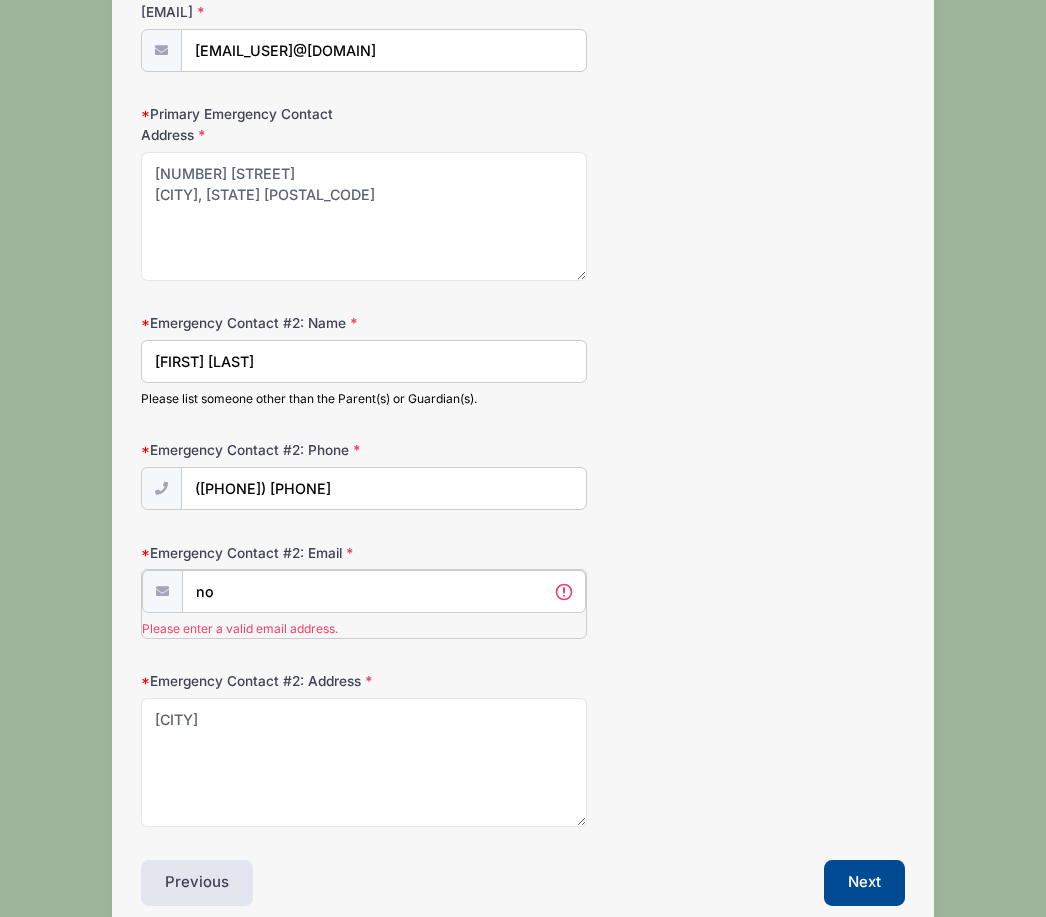 click on "no" at bounding box center (383, 591) 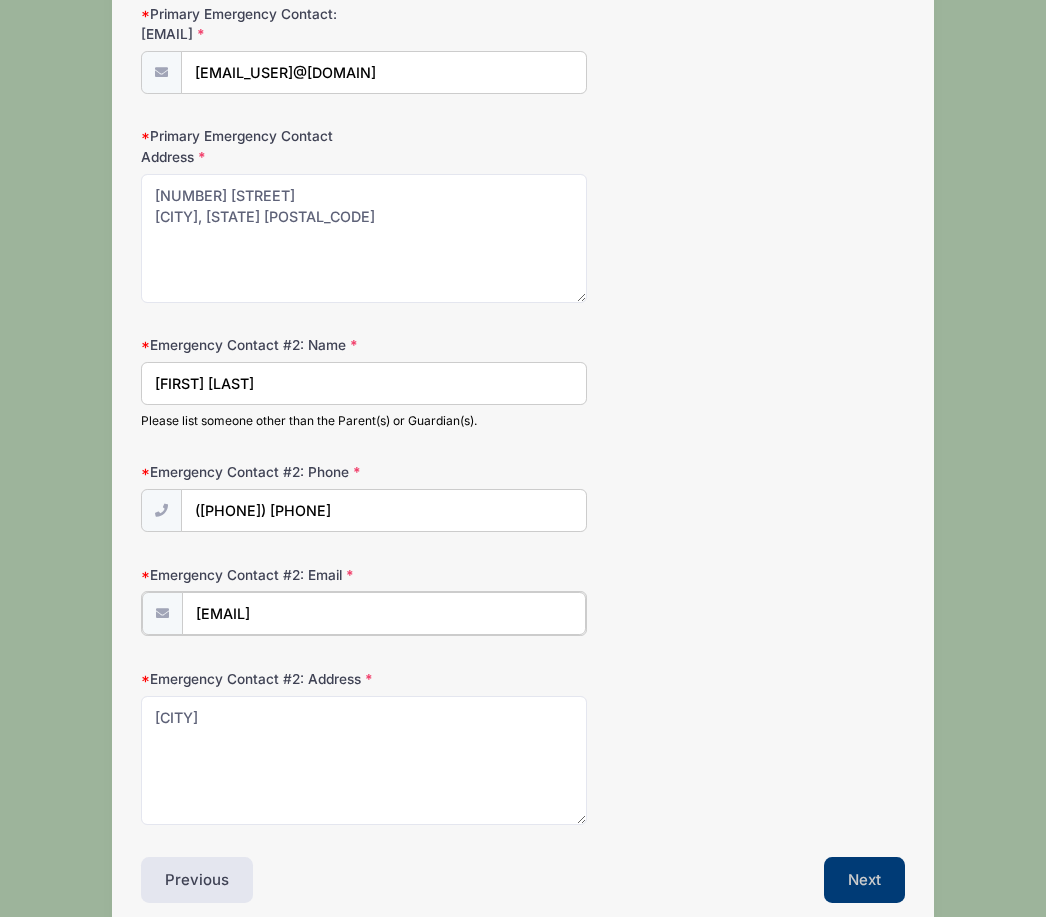type on "[EMAIL]" 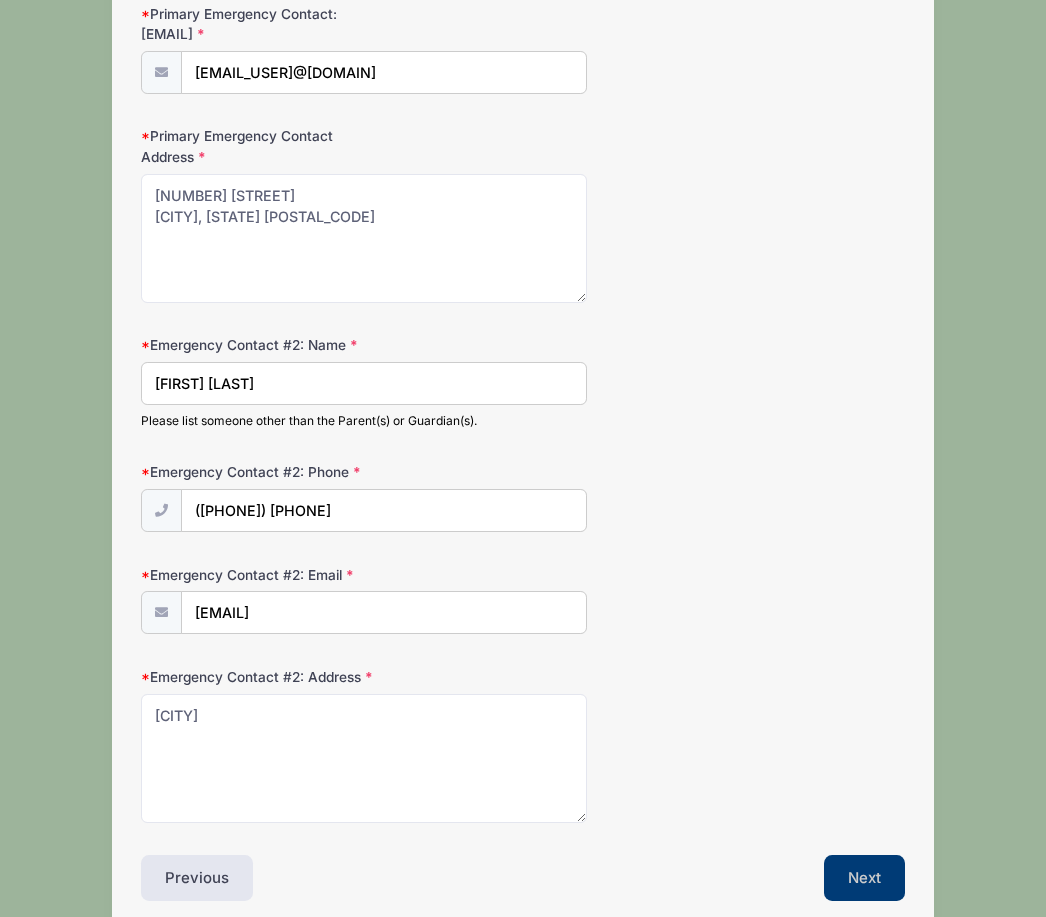 click on "Next" at bounding box center (864, 878) 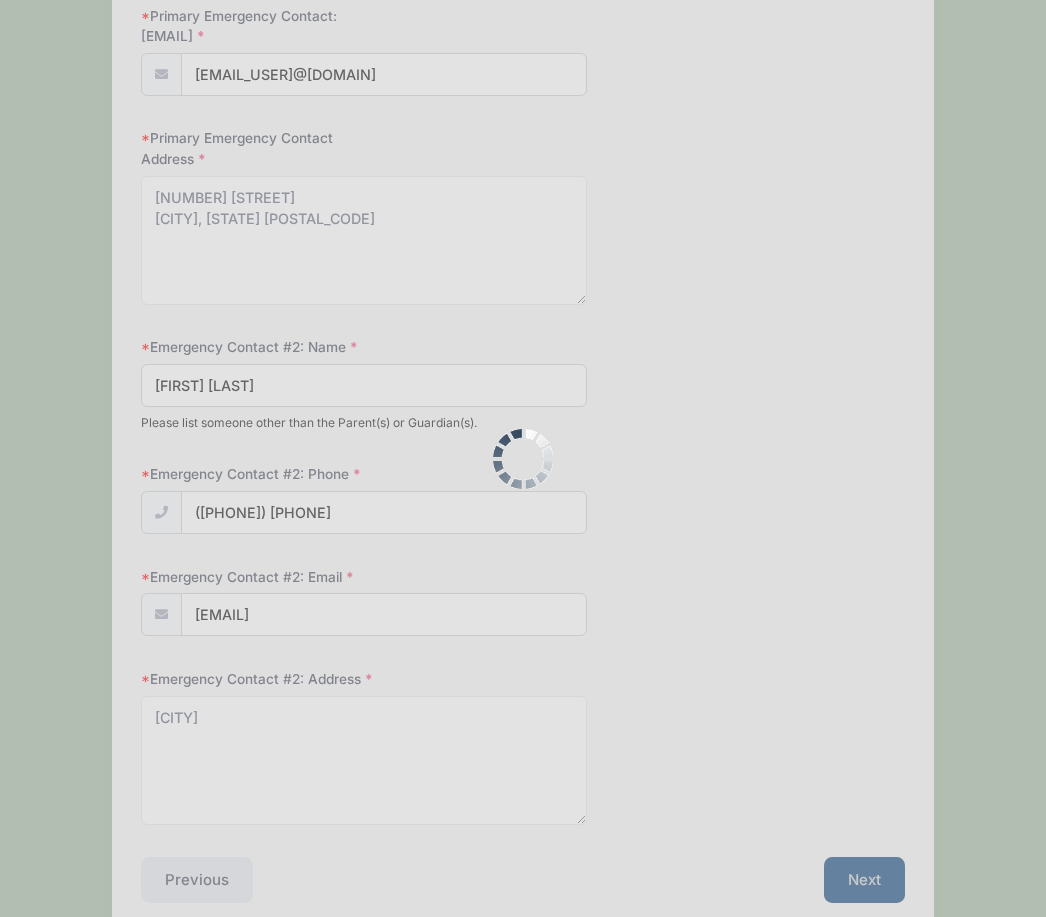 scroll, scrollTop: 0, scrollLeft: 0, axis: both 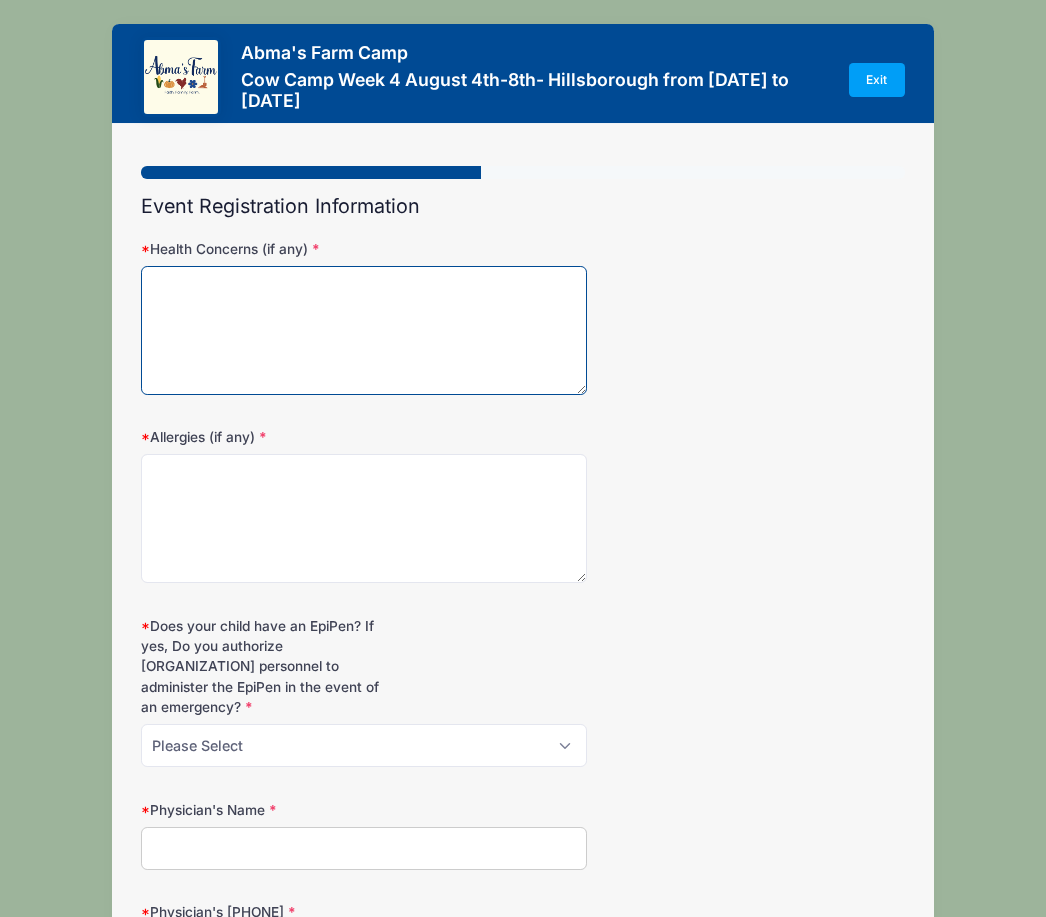 click on "Health Concerns (if any)" at bounding box center (363, 330) 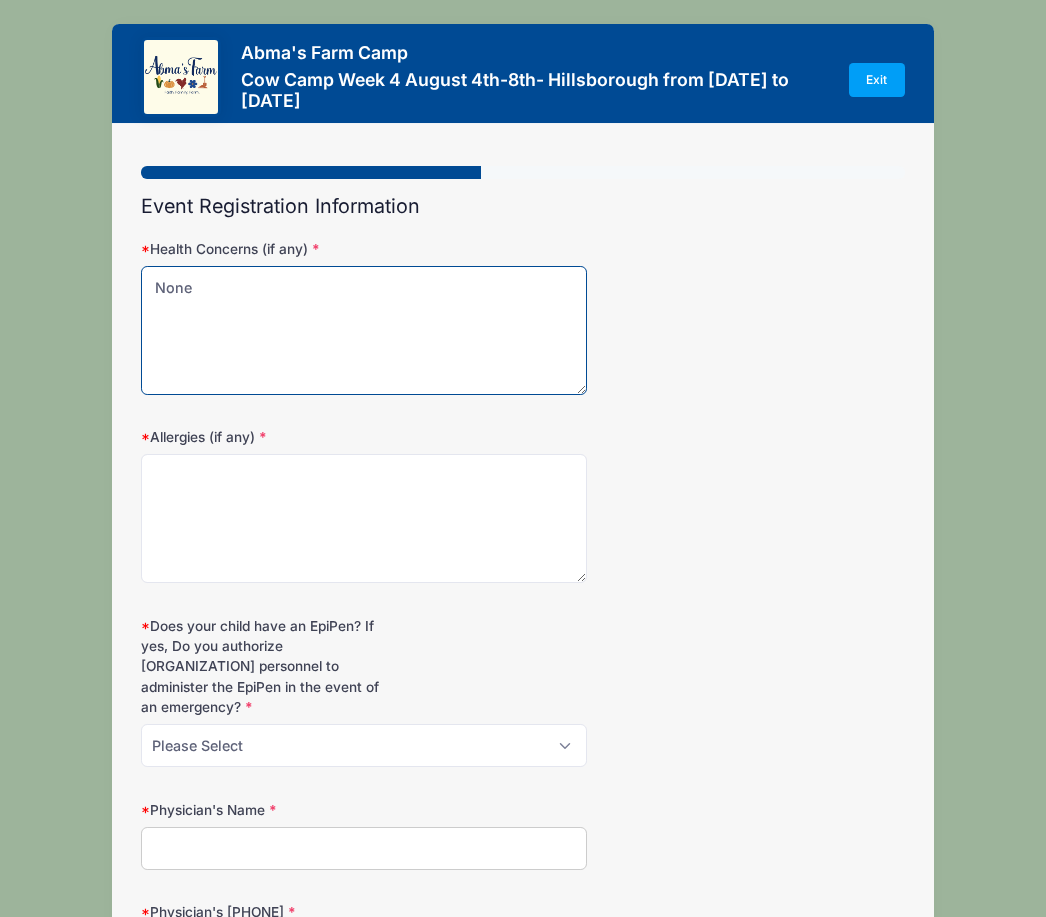 type on "None" 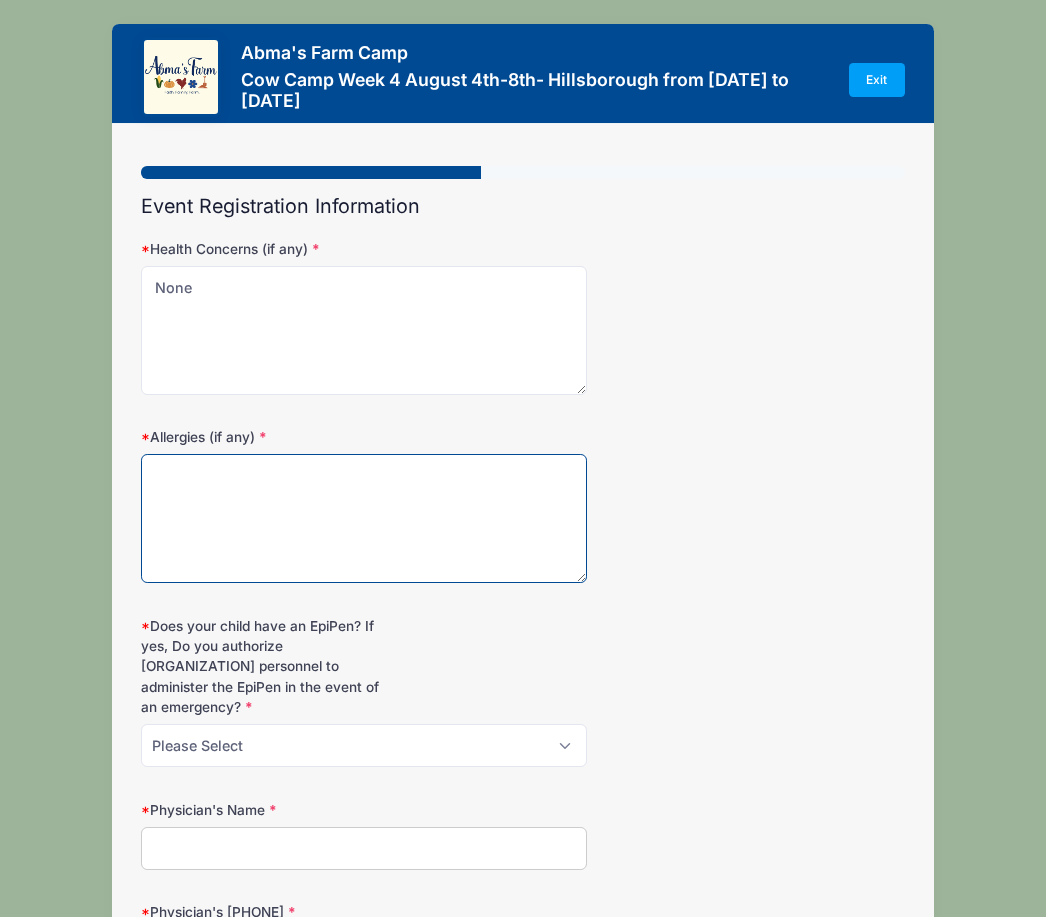 click on "Allergies (if any)" at bounding box center [363, 518] 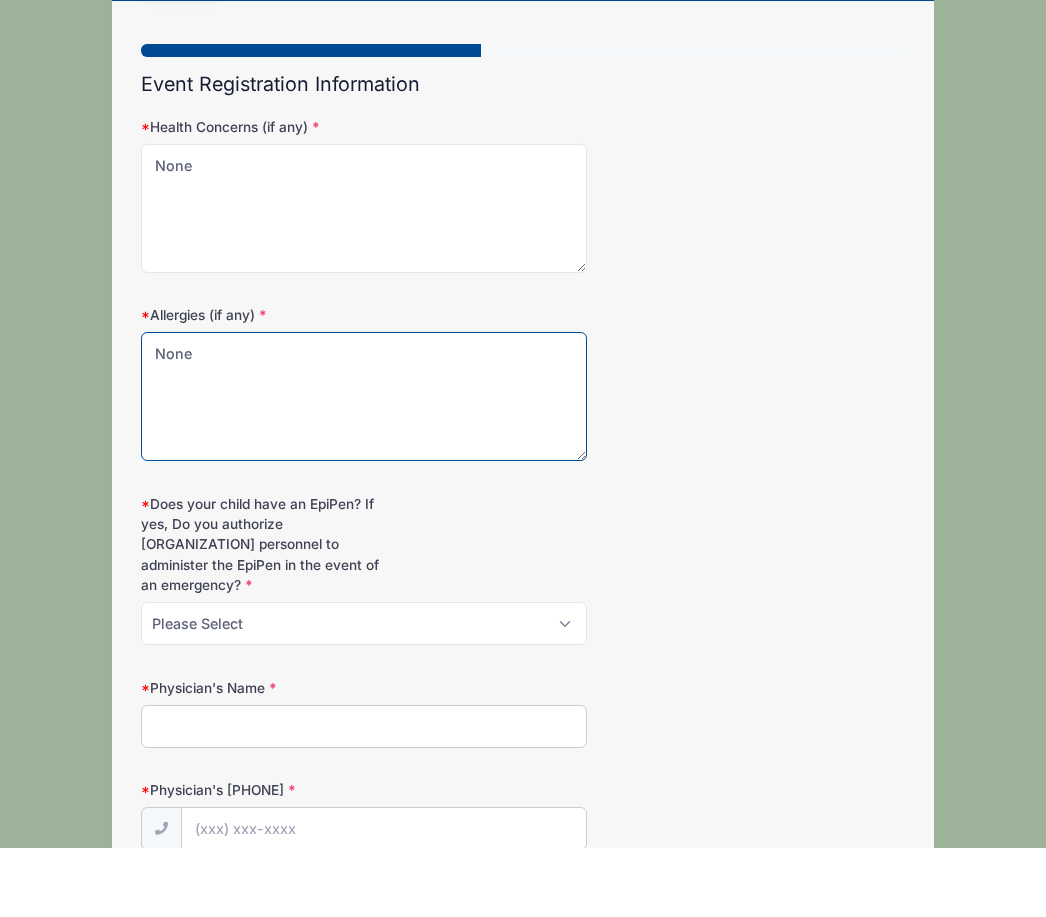scroll, scrollTop: 75, scrollLeft: 0, axis: vertical 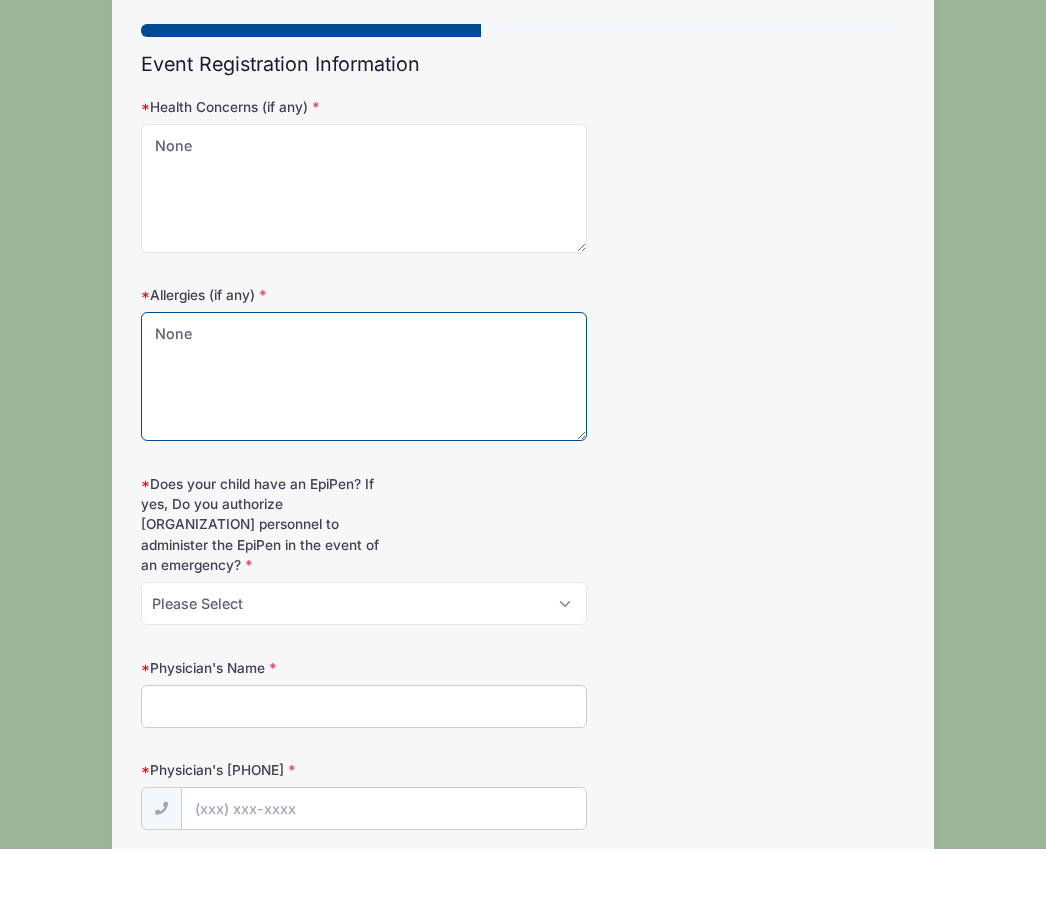 type on "None" 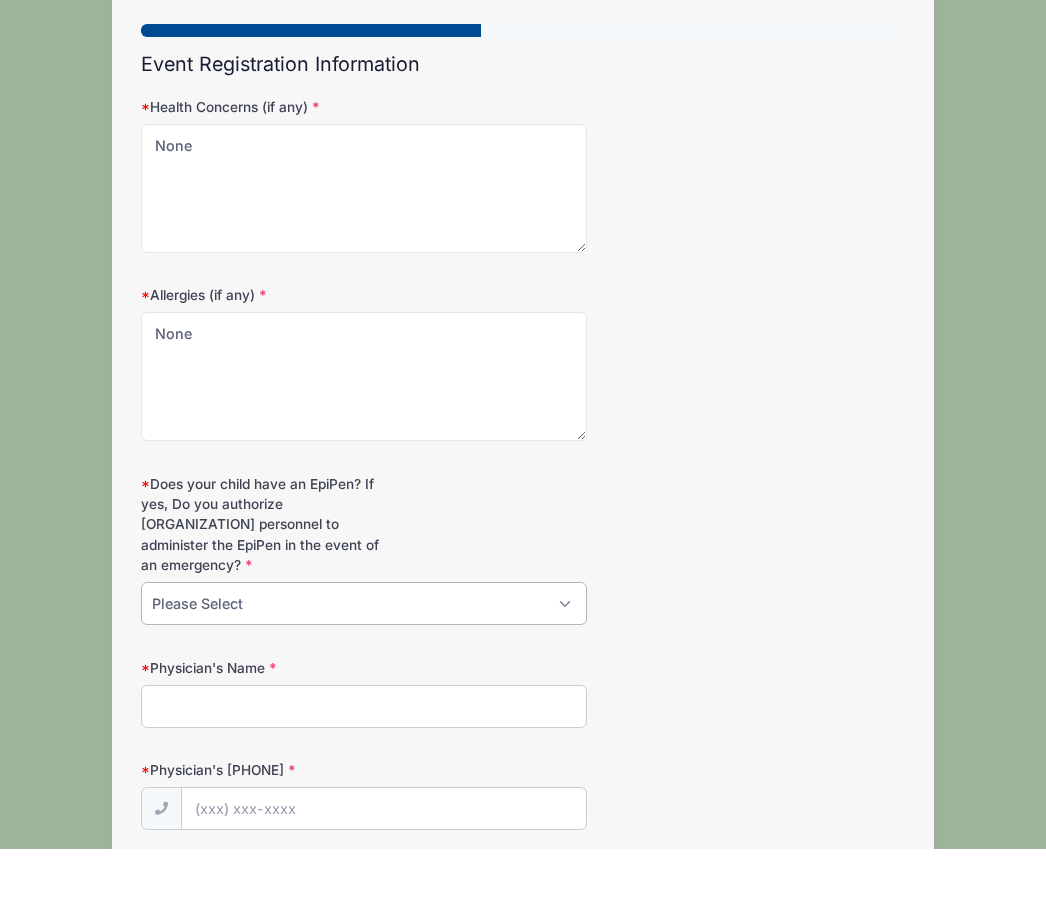 click on "Please Select Yes, I authorize Abma's Farm to administer and EpiPen in the event of an emergency
No, my child does not have an EpiPen" at bounding box center (363, 672) 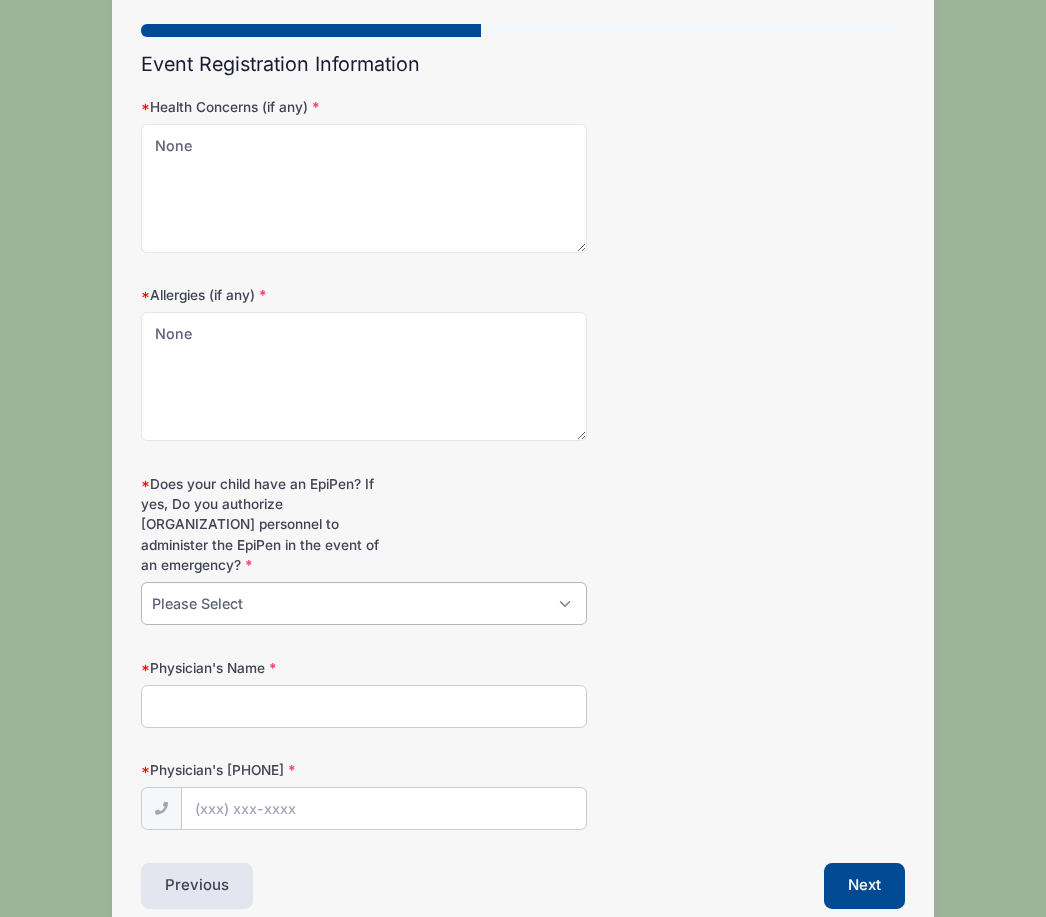select on "No, my child does not have an EpiPen" 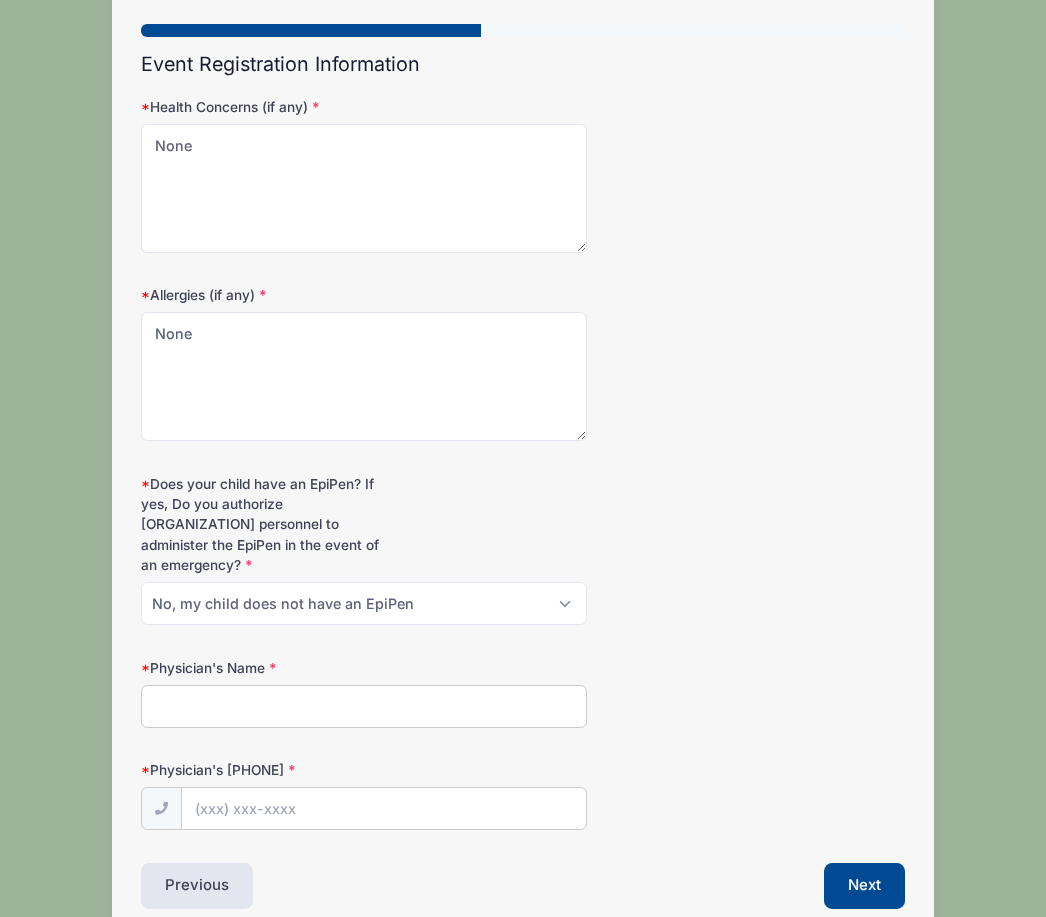 click on "Physician's Name" at bounding box center (363, 706) 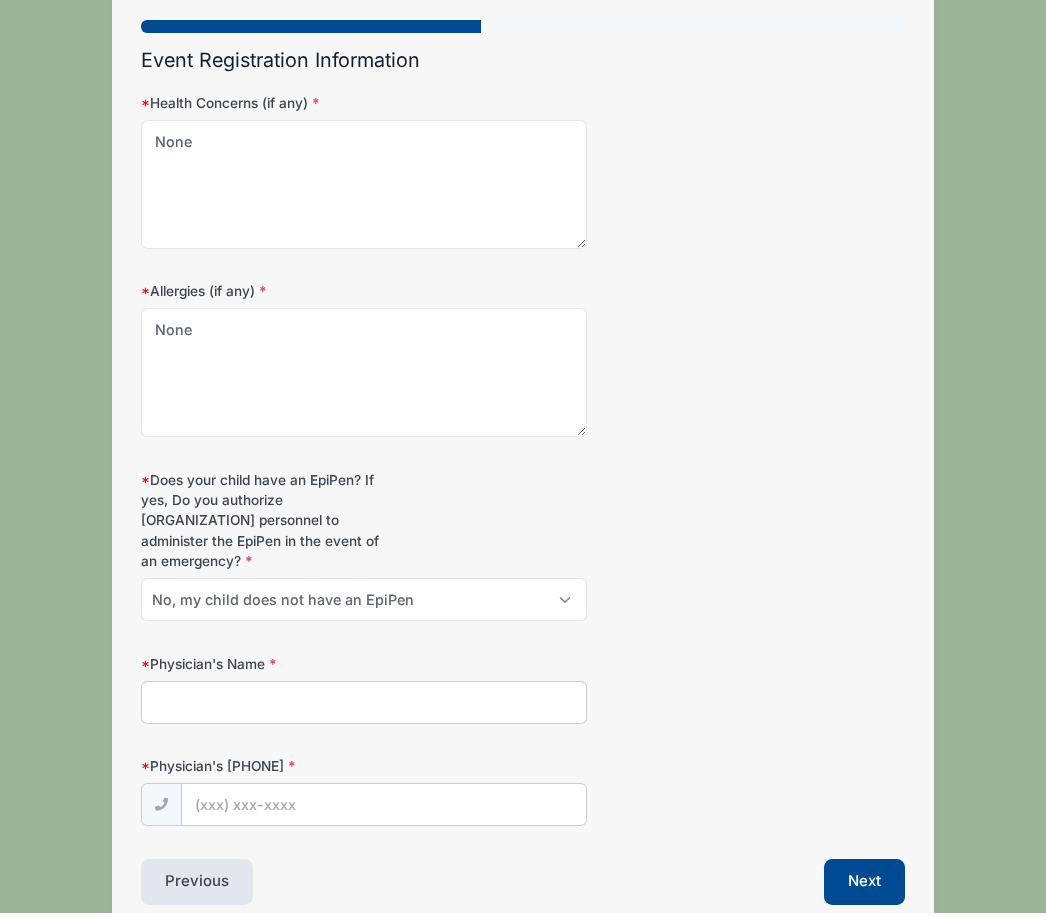 scroll, scrollTop: 214, scrollLeft: 0, axis: vertical 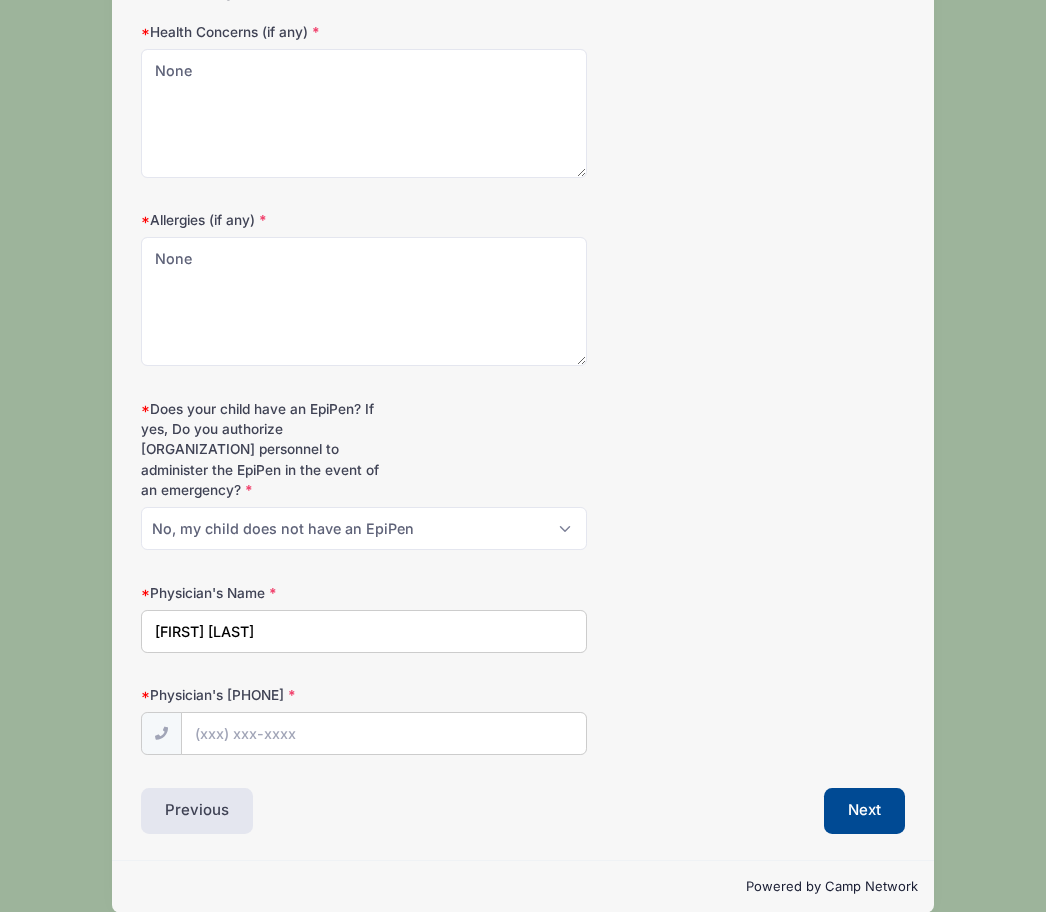 type on "[FIRST] [LAST]" 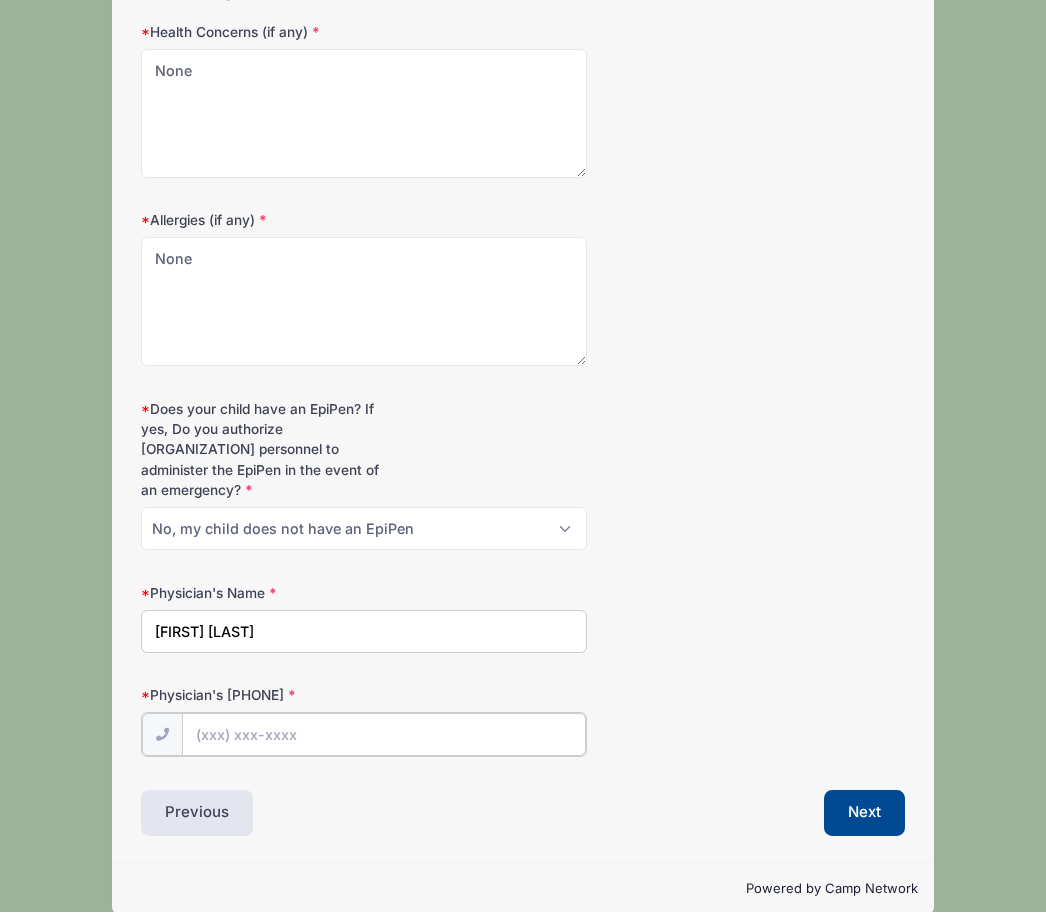 click on "Physician's [PHONE]" at bounding box center (383, 739) 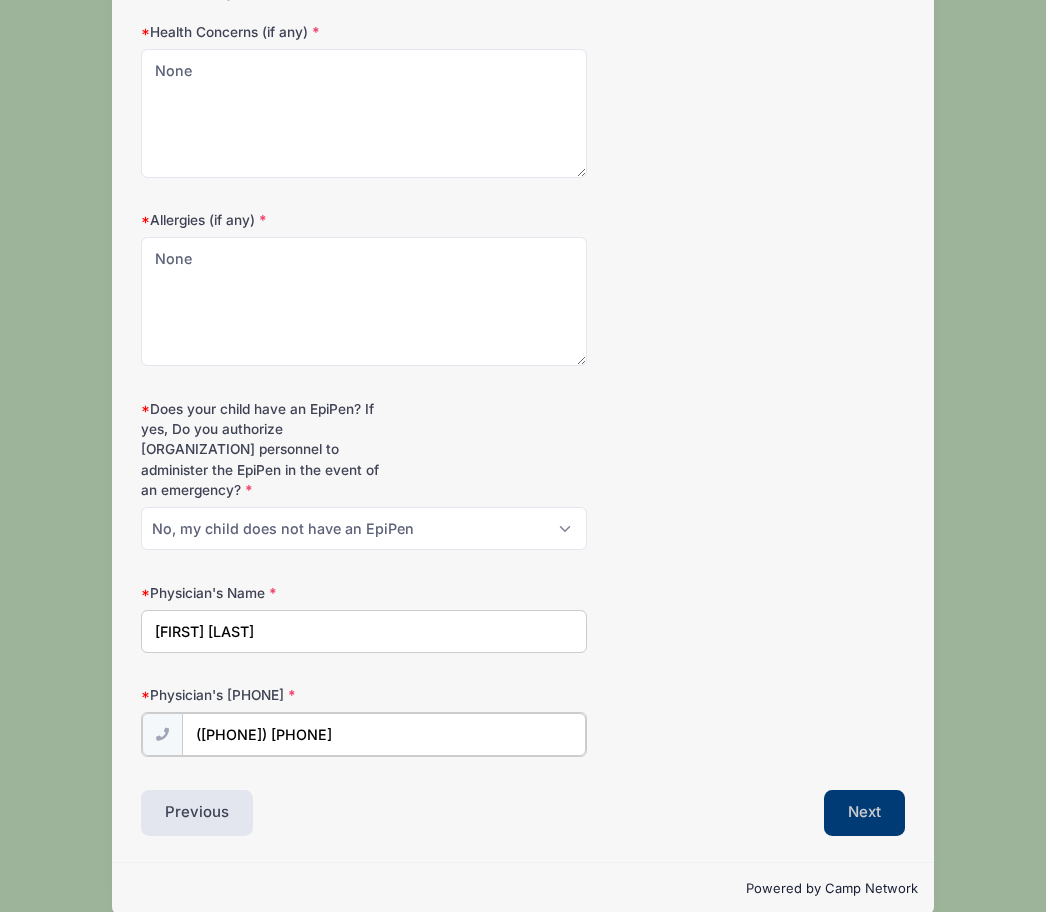 type on "([PHONE]) [PHONE]" 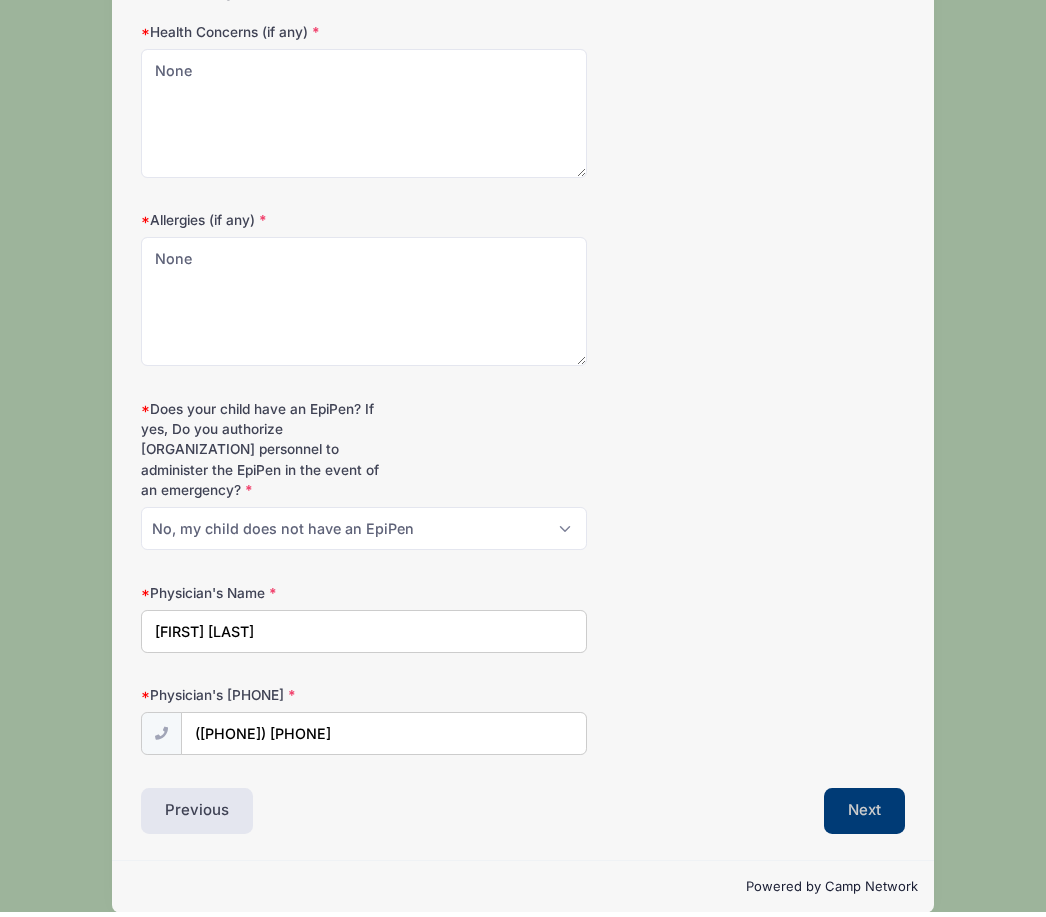 click on "Next" at bounding box center [864, 816] 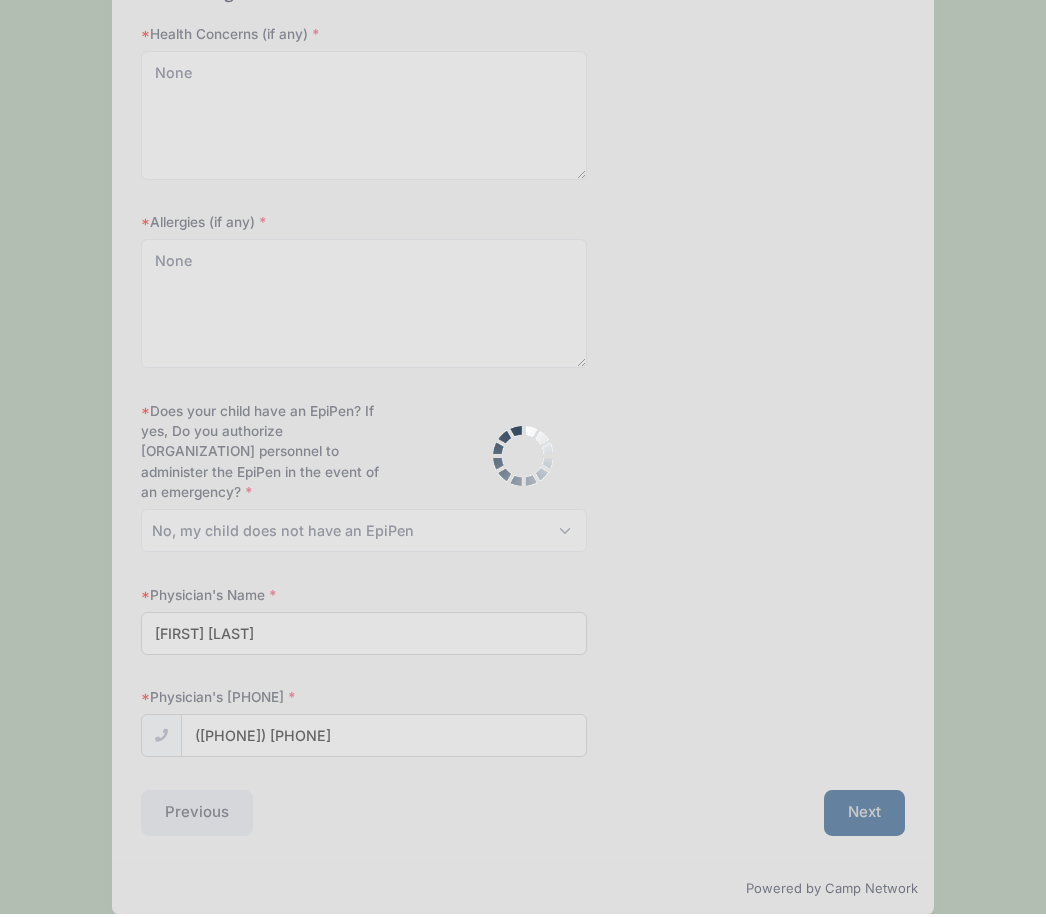 scroll, scrollTop: 0, scrollLeft: 0, axis: both 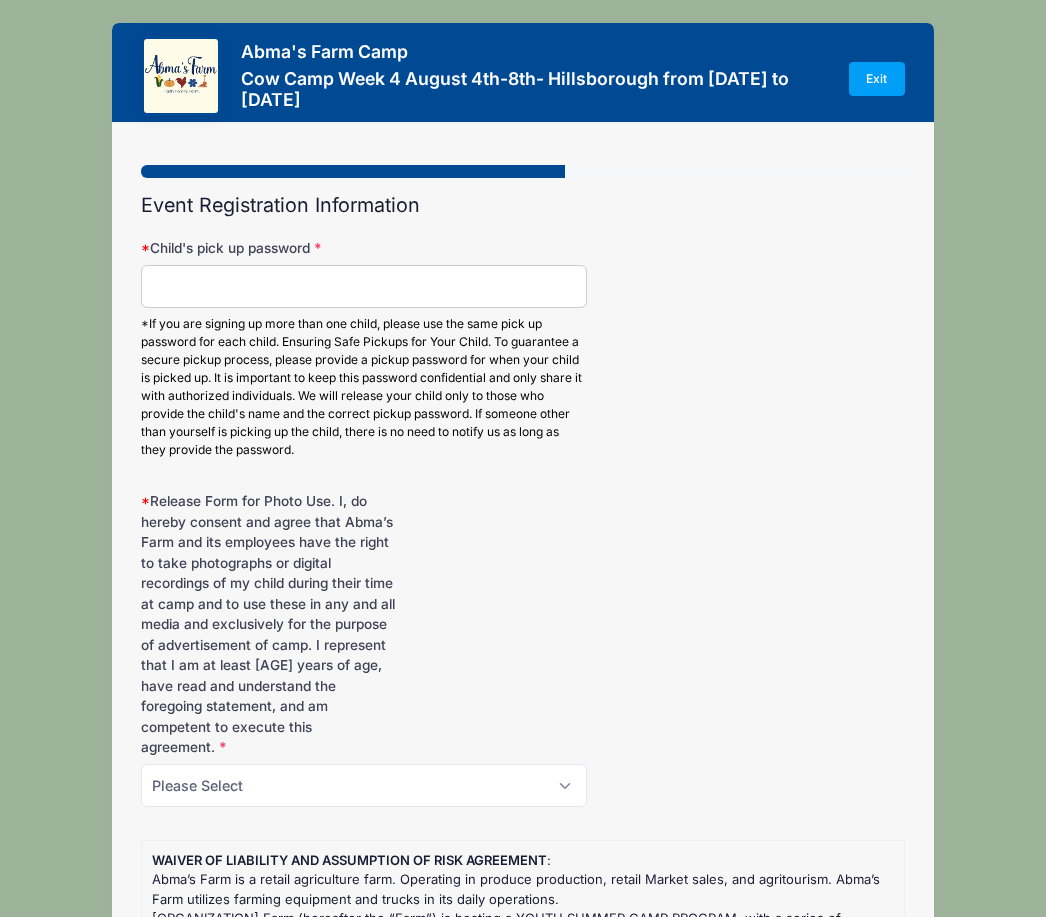 click on "Child's pick up password" at bounding box center (363, 286) 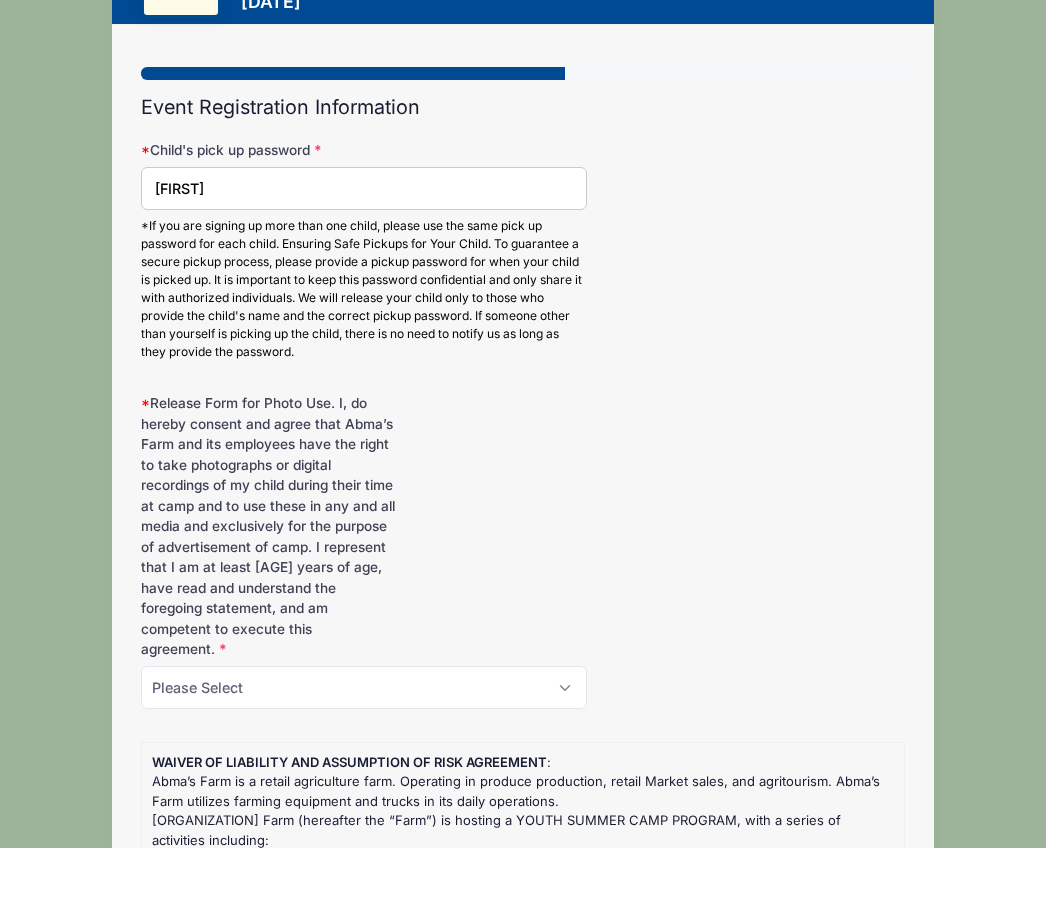 scroll, scrollTop: 64, scrollLeft: 0, axis: vertical 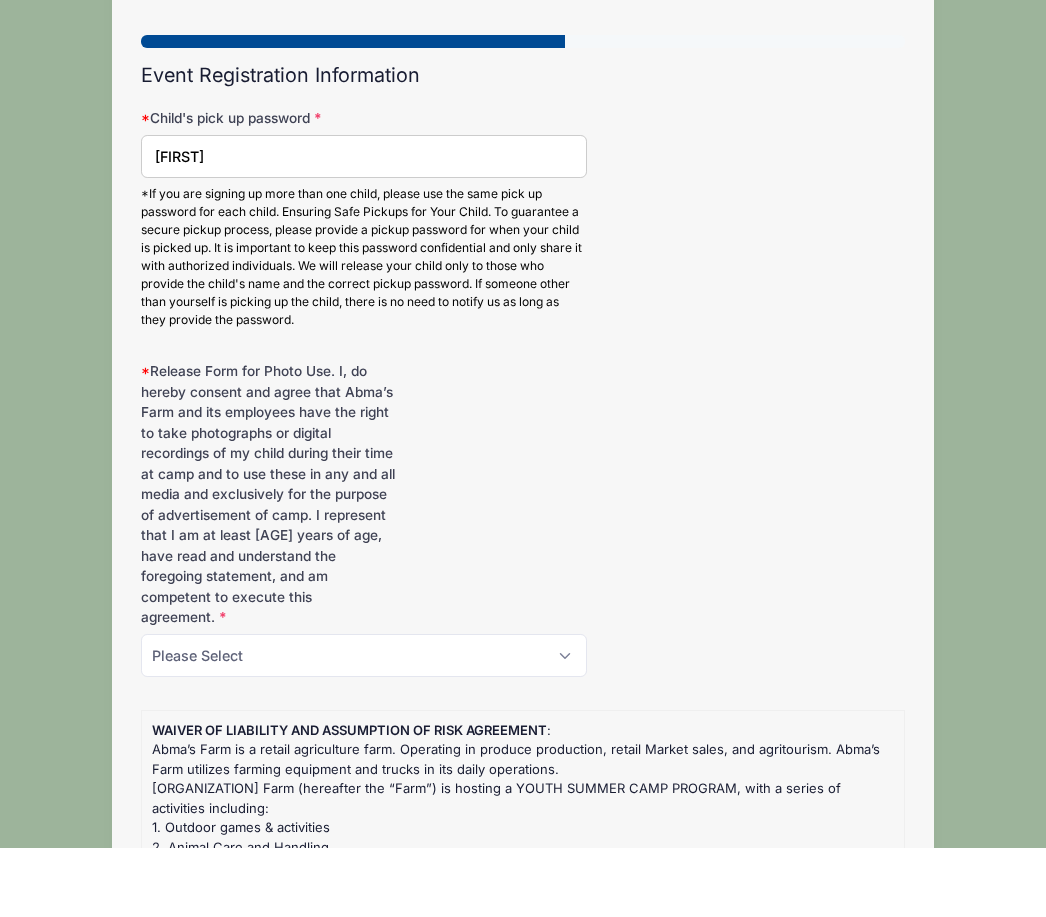 type on "[FIRST]" 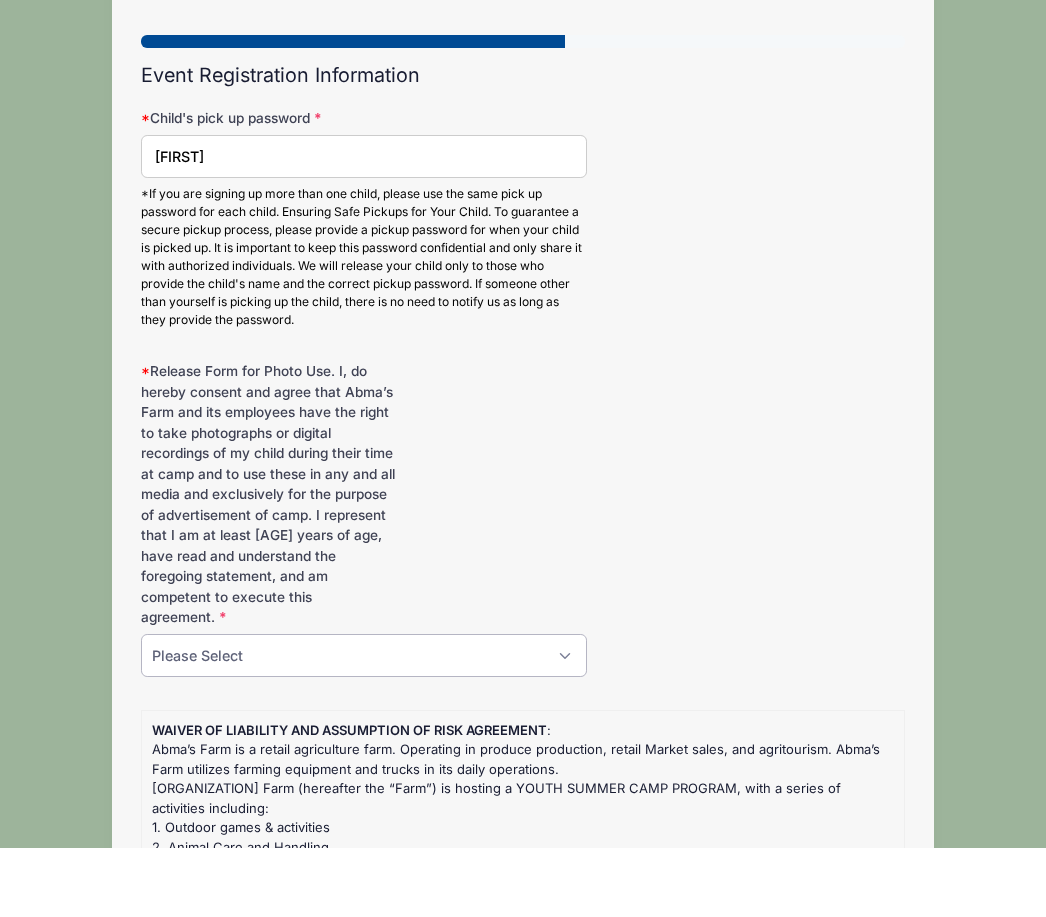 click on "Please Select Yes, I consent
No, I do not consent" at bounding box center (363, 724) 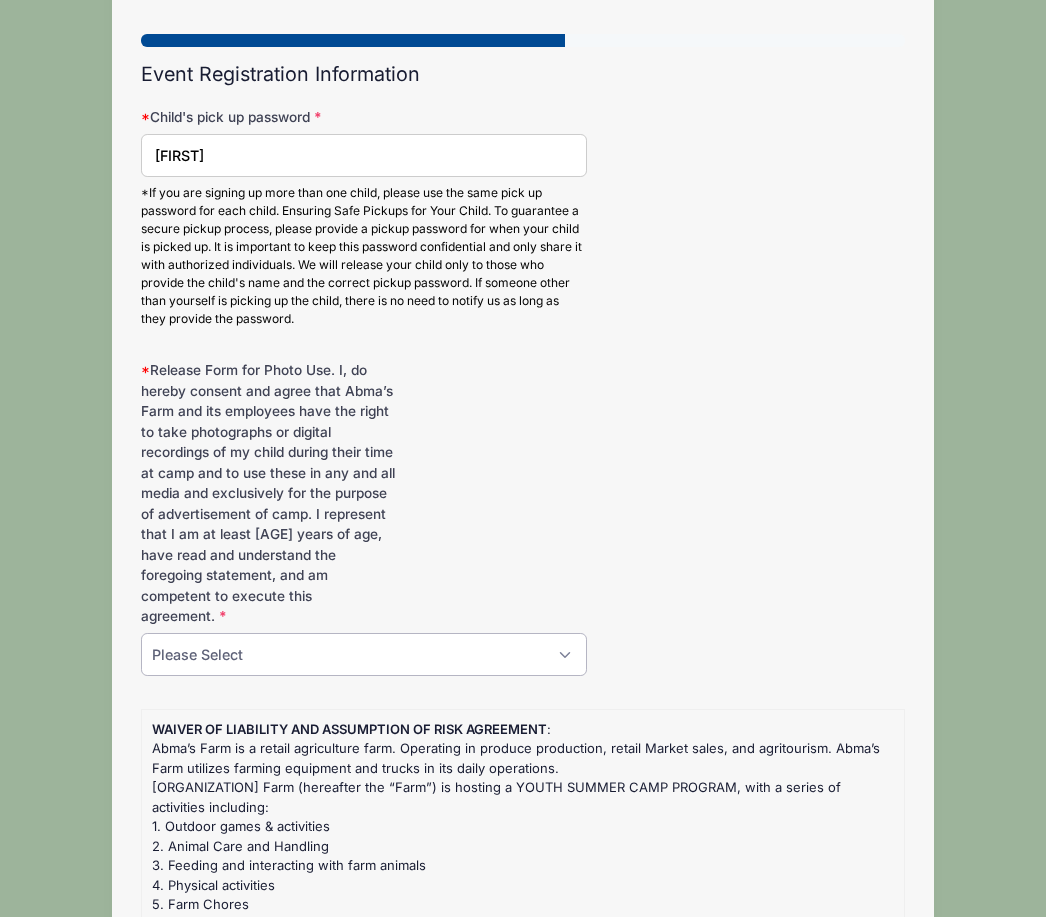 select on "Yes, I consent" 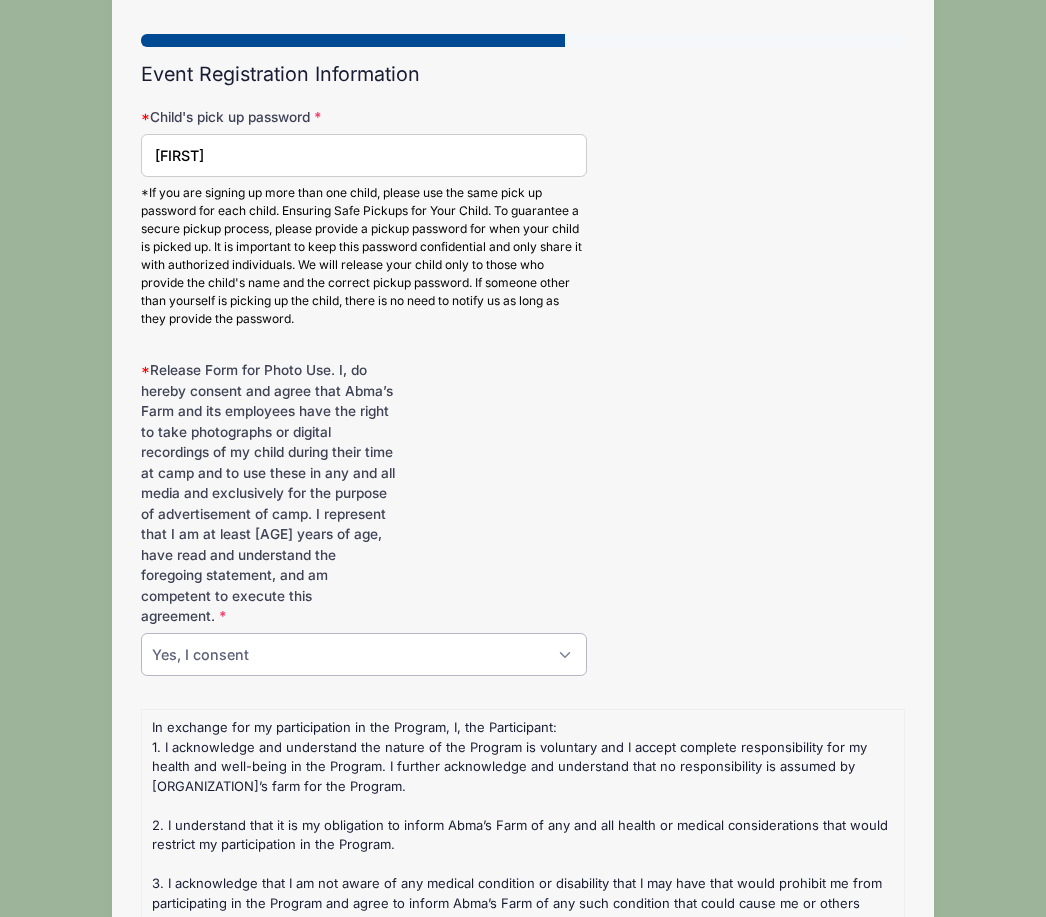 scroll, scrollTop: 478, scrollLeft: 0, axis: vertical 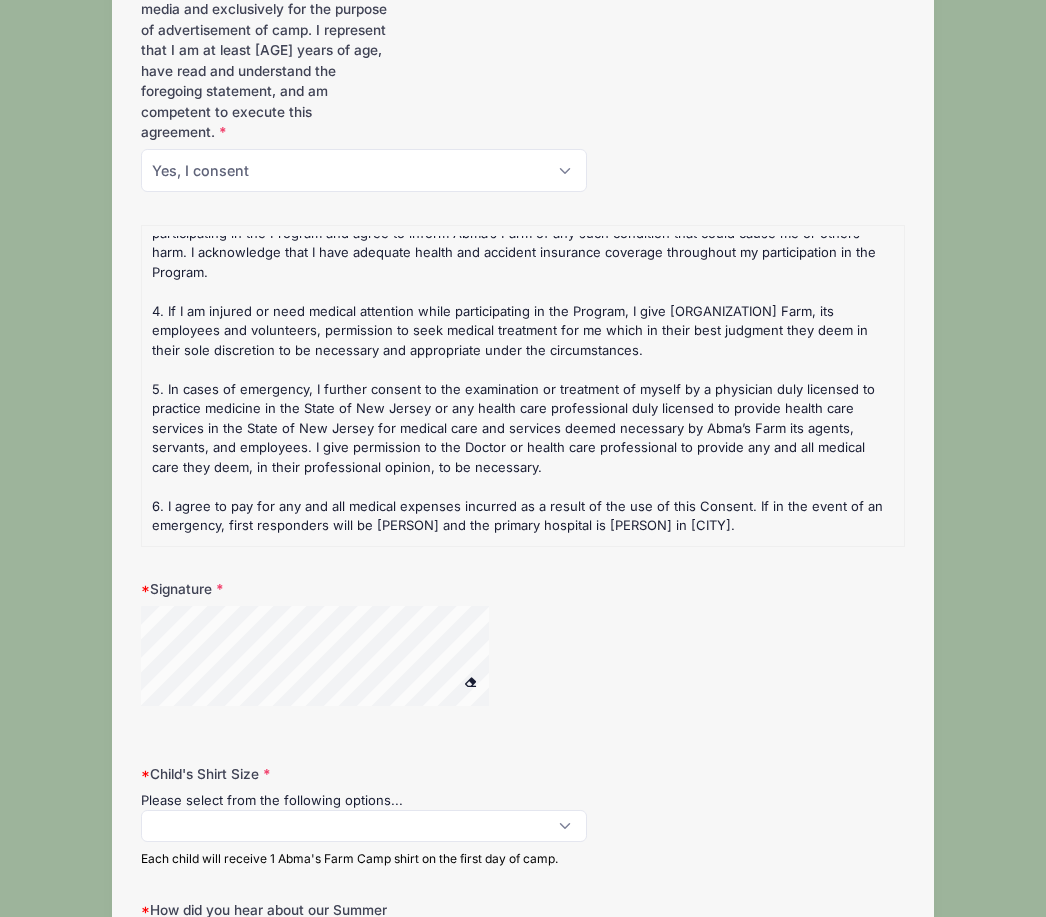 click at bounding box center (363, 826) 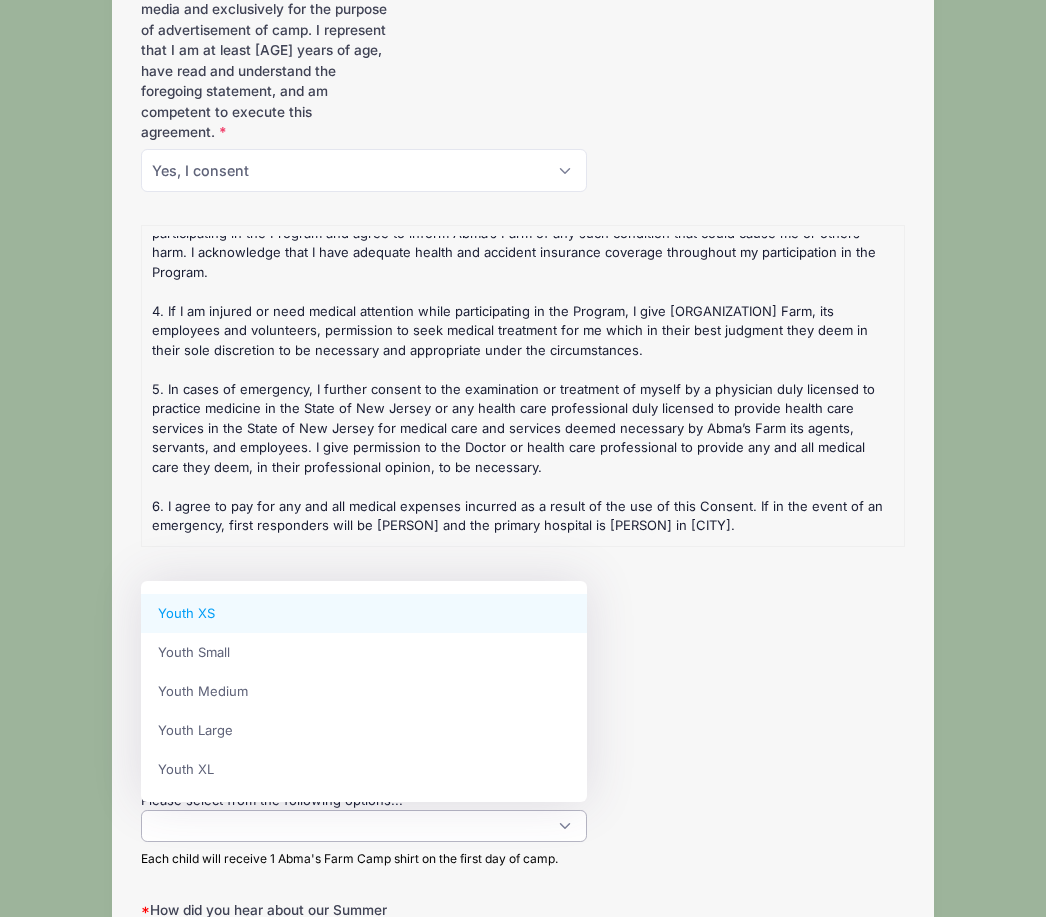 select on "Youth Large" 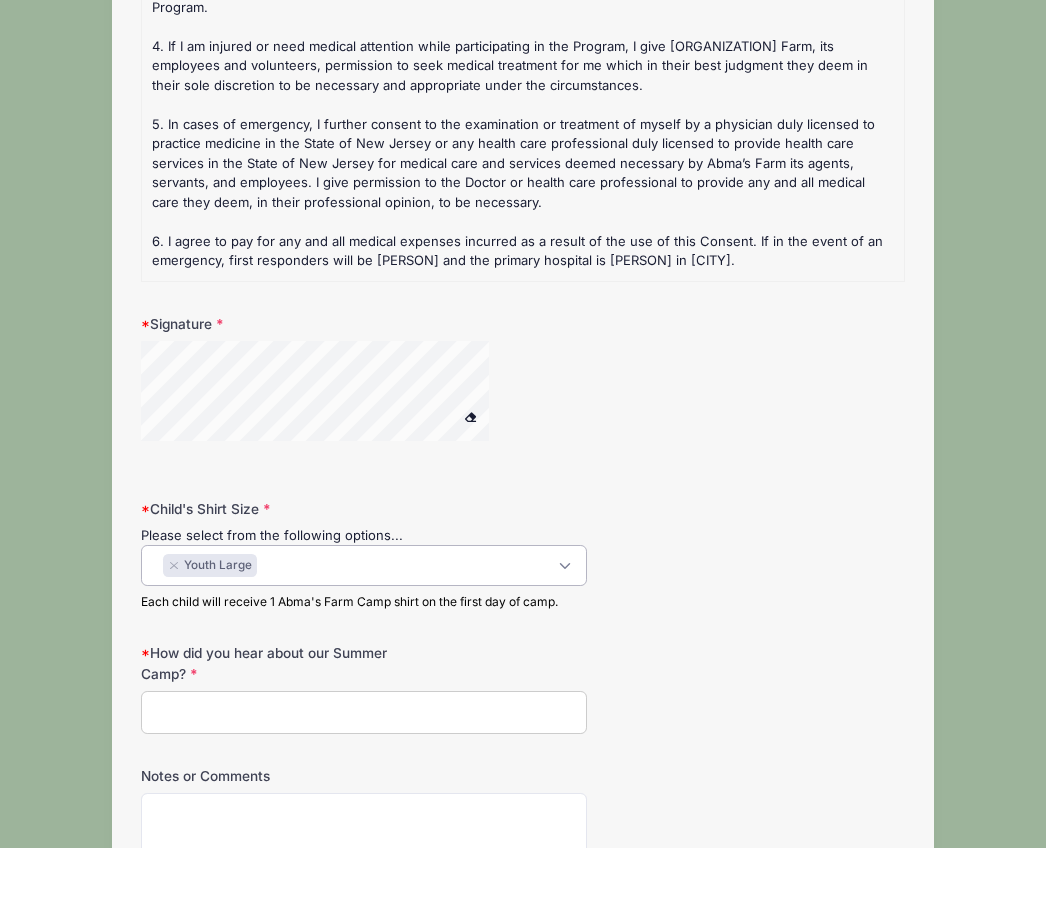 scroll, scrollTop: 822, scrollLeft: 0, axis: vertical 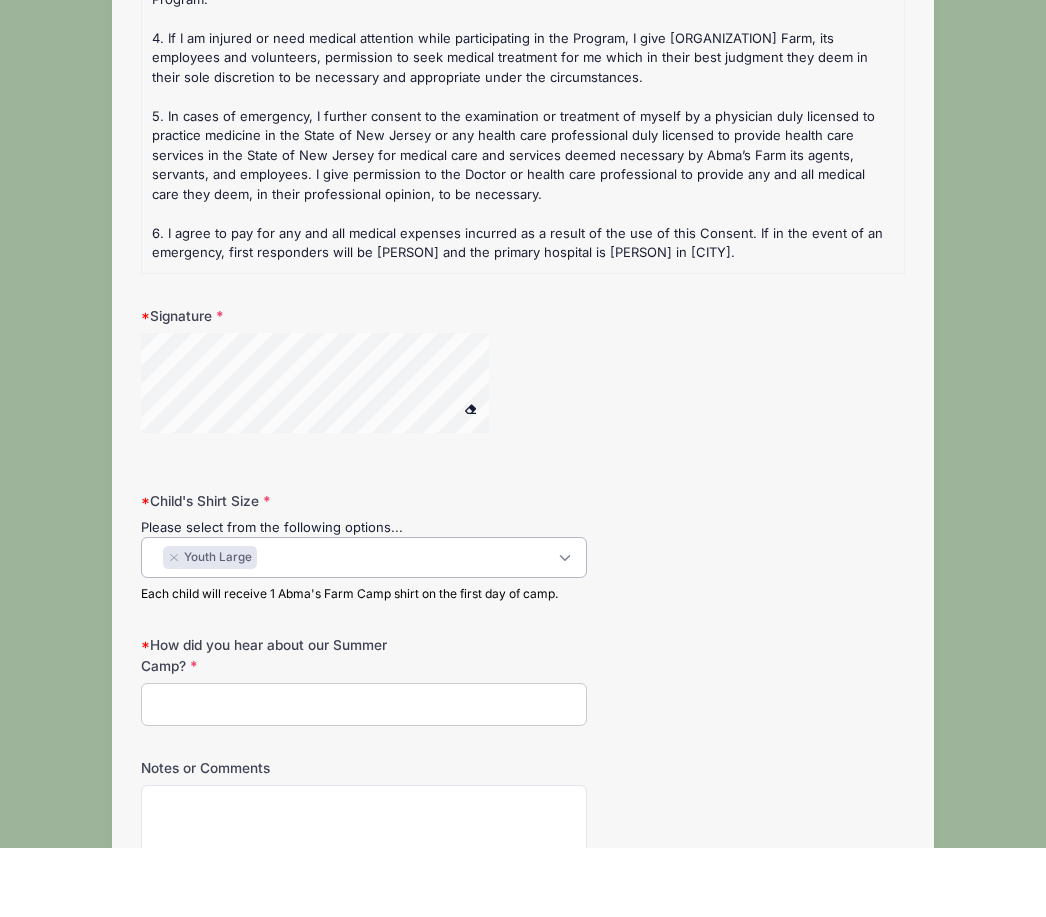 click on "How did you hear about our Summer Camp?" at bounding box center [363, 773] 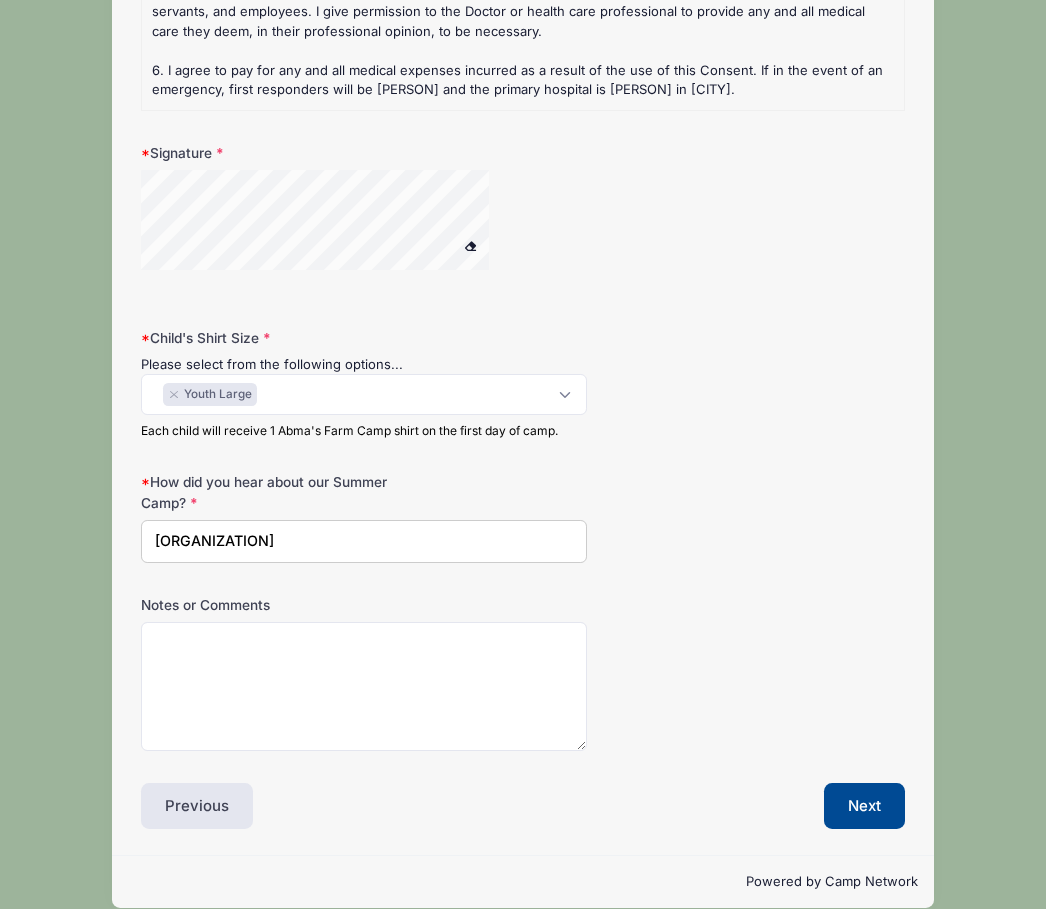 scroll, scrollTop: 1057, scrollLeft: 0, axis: vertical 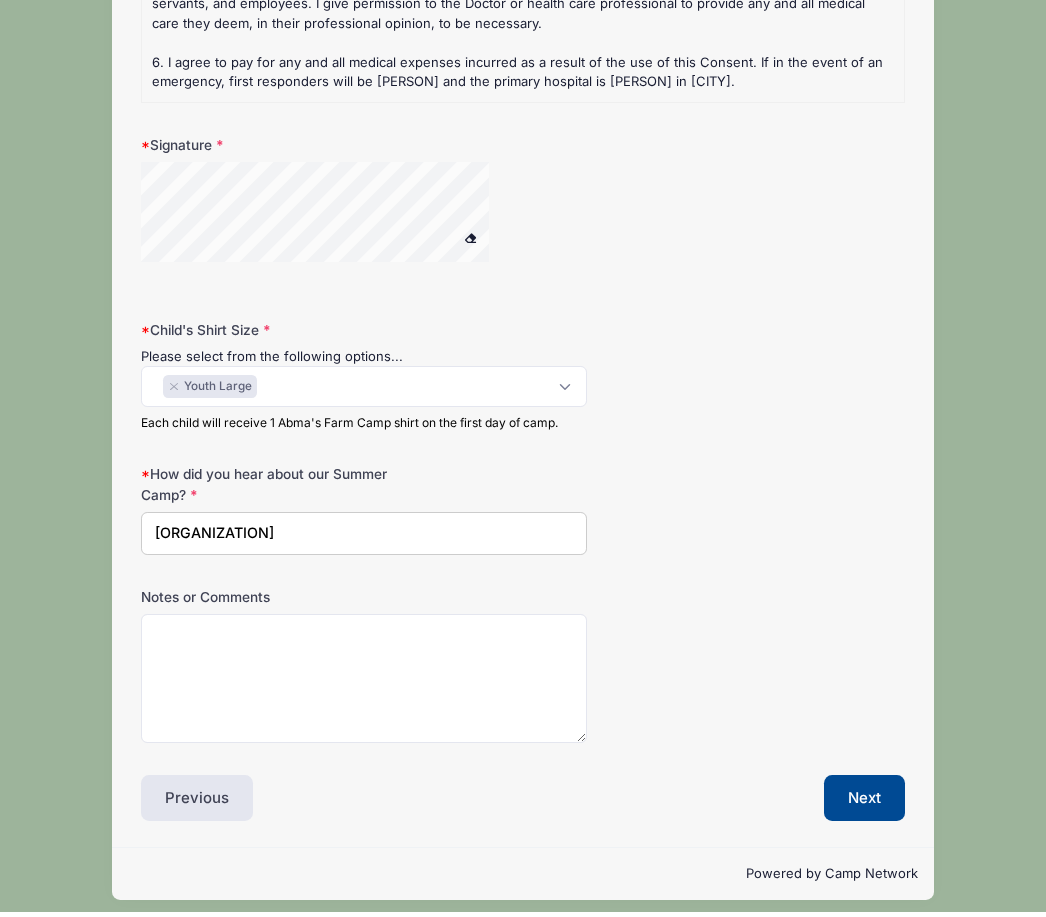 type on "[ORGANIZATION]" 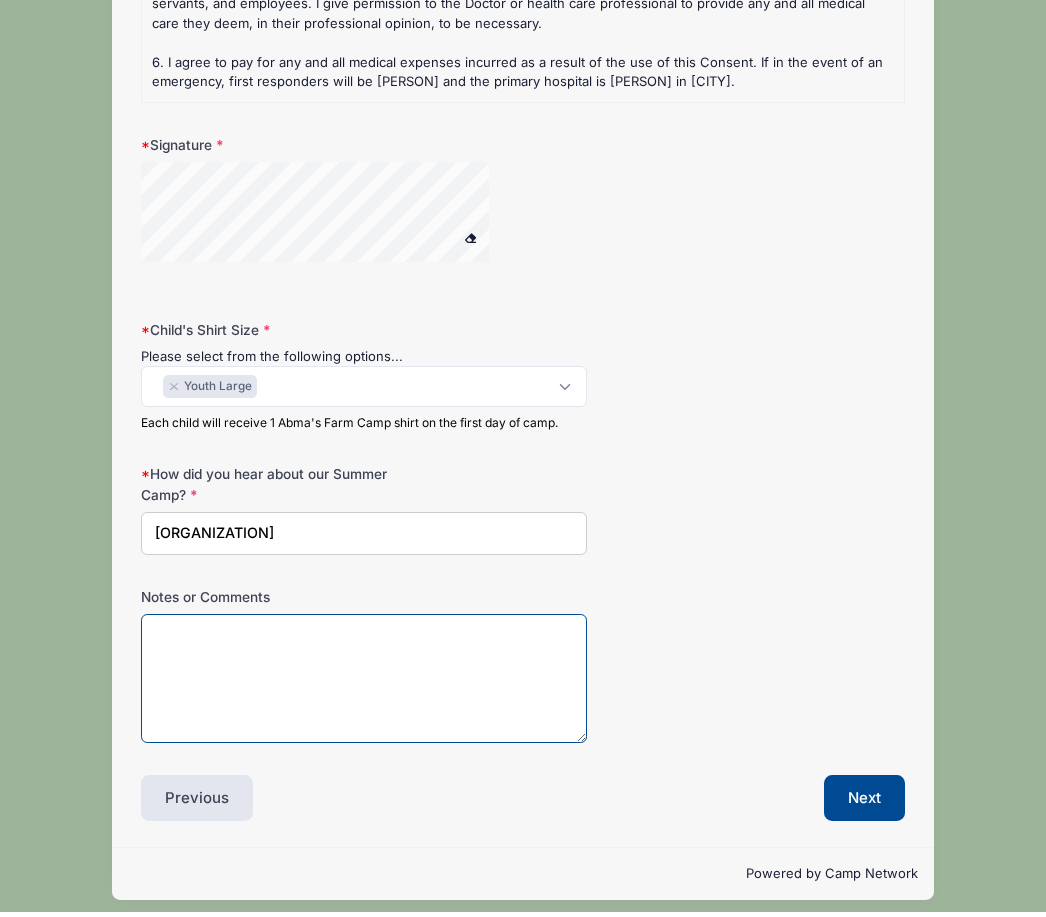 click on "Notes or Comments" at bounding box center [363, 683] 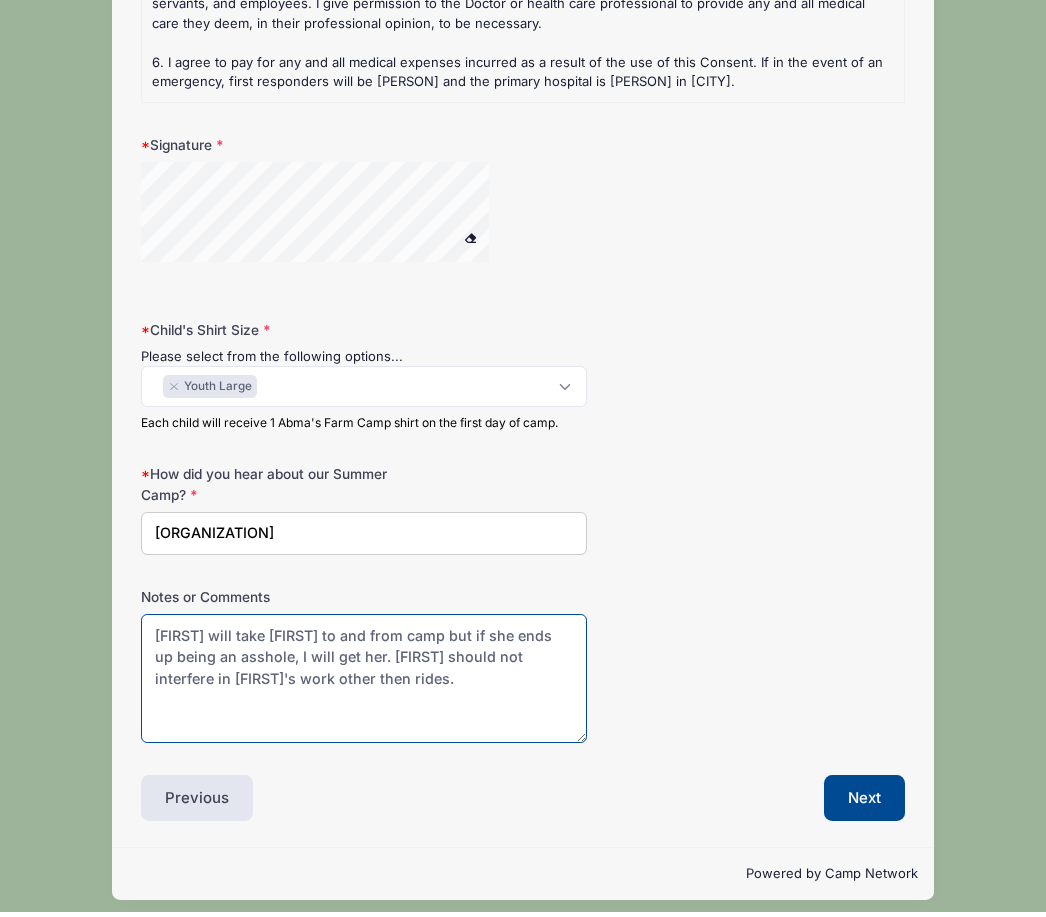 click on "[FIRST] will take [FIRST] to and from camp but if she ends up being an asshole, I will get her. [FIRST] should not interfere in [FIRST]'s work other then rides." at bounding box center (363, 683) 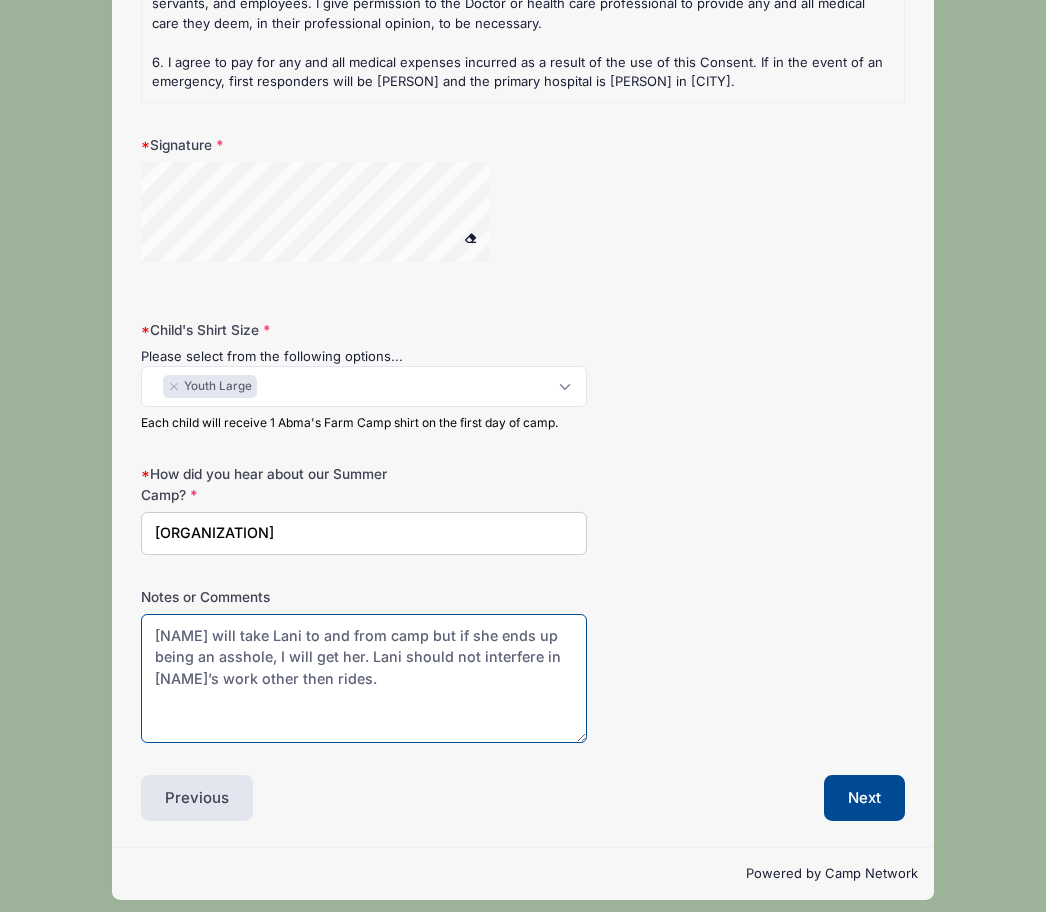 click on "[NAME] will take Lani to and from camp but if she ends up being an asshole, I will get her. Lani should not interfere in [NAME]’s work other then rides." at bounding box center [363, 683] 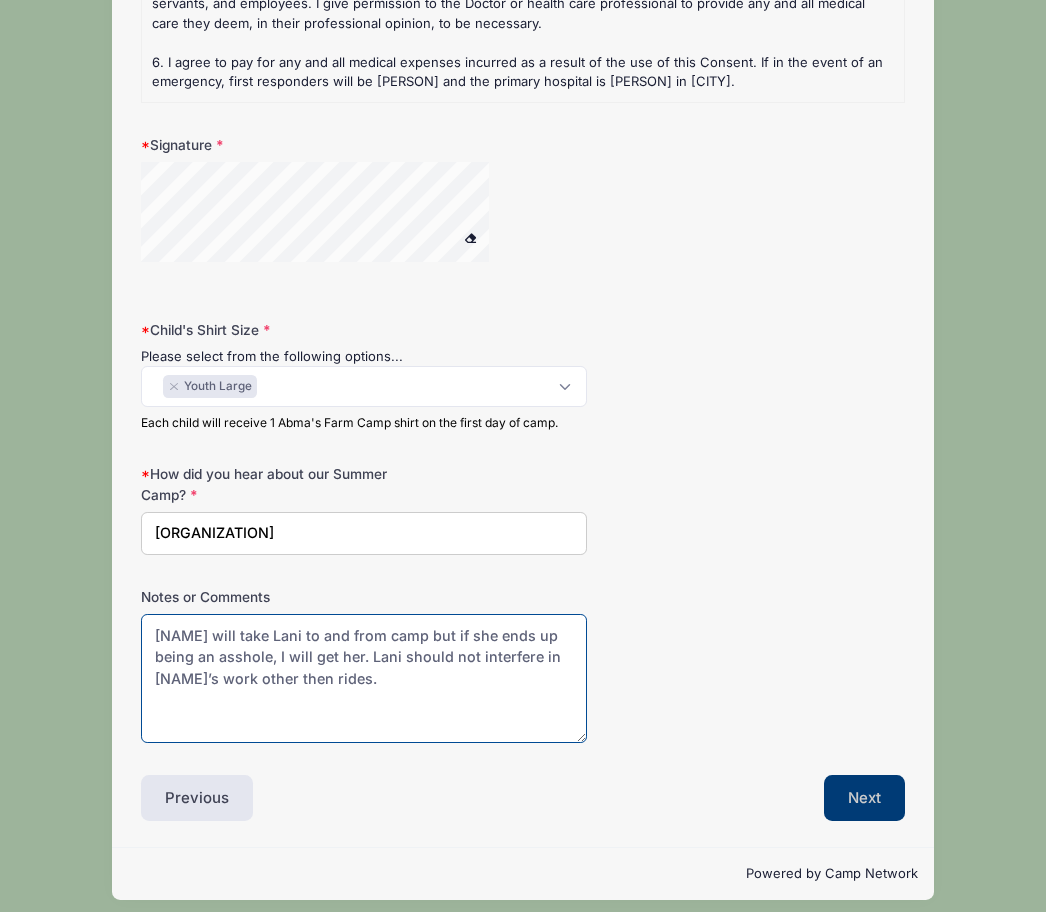 type on "[NAME] will take Lani to and from camp but if she ends up being an asshole, I will get her. Lani should not interfere in [NAME]’s work other then rides." 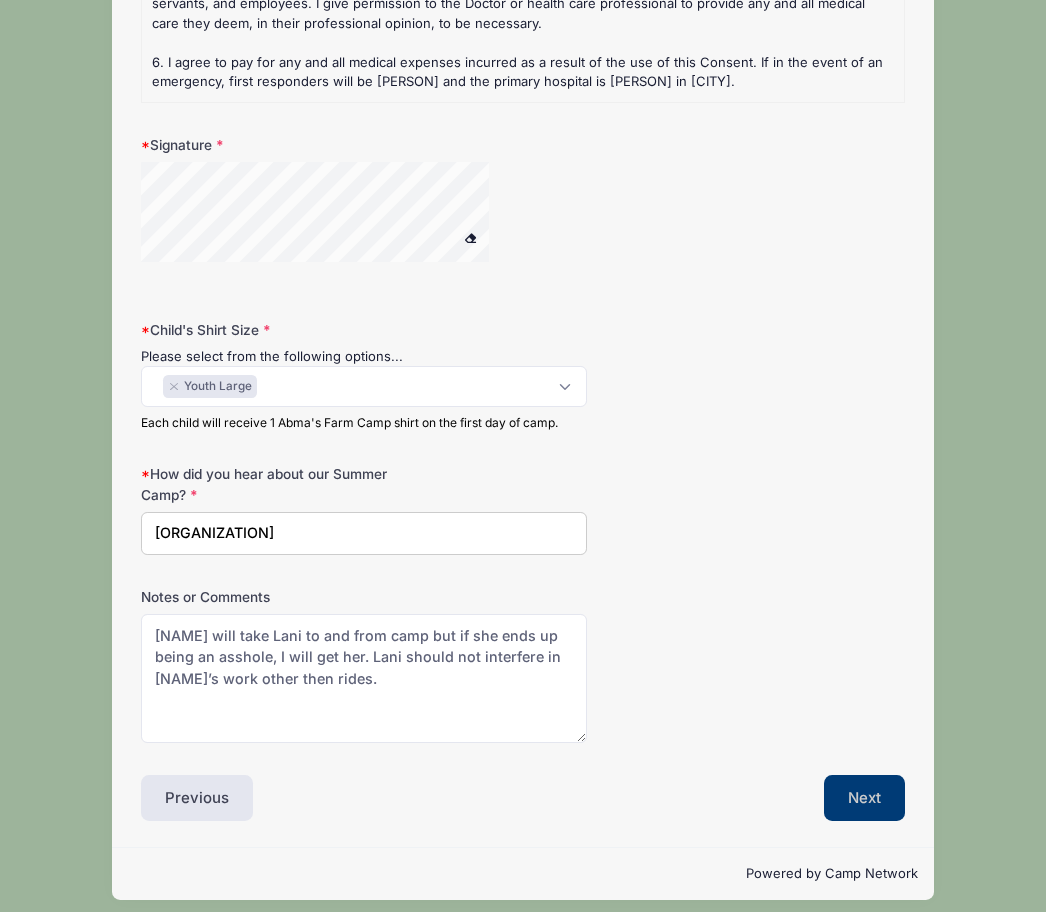 click on "Next" at bounding box center (864, 803) 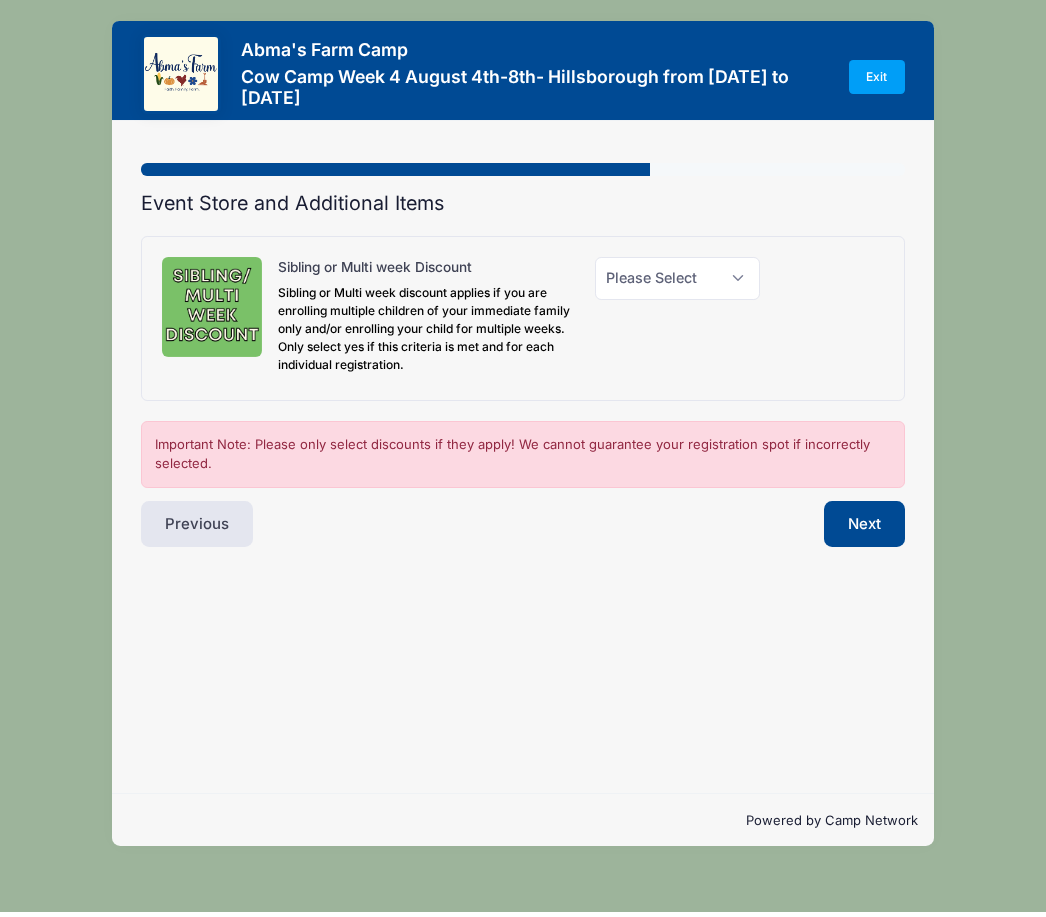 scroll, scrollTop: 2, scrollLeft: 0, axis: vertical 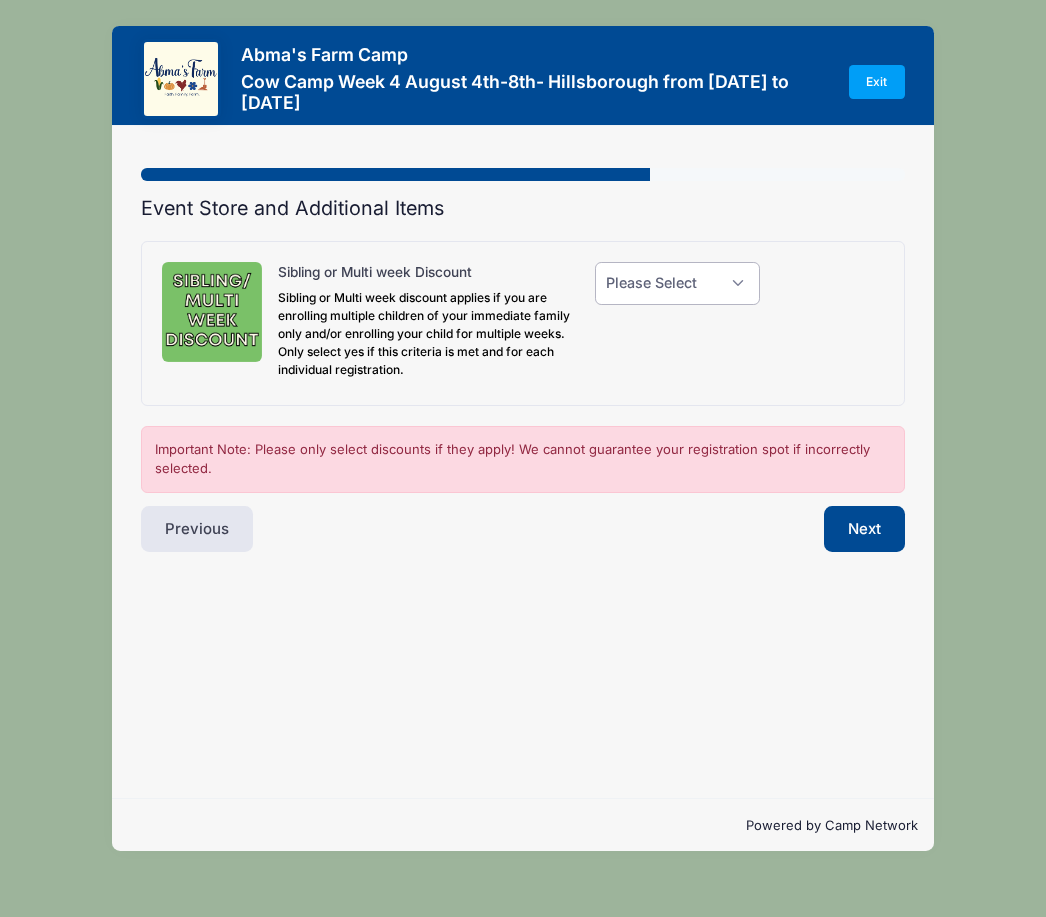 click on "Please Select Yes (-$25.00)
No" at bounding box center [678, 283] 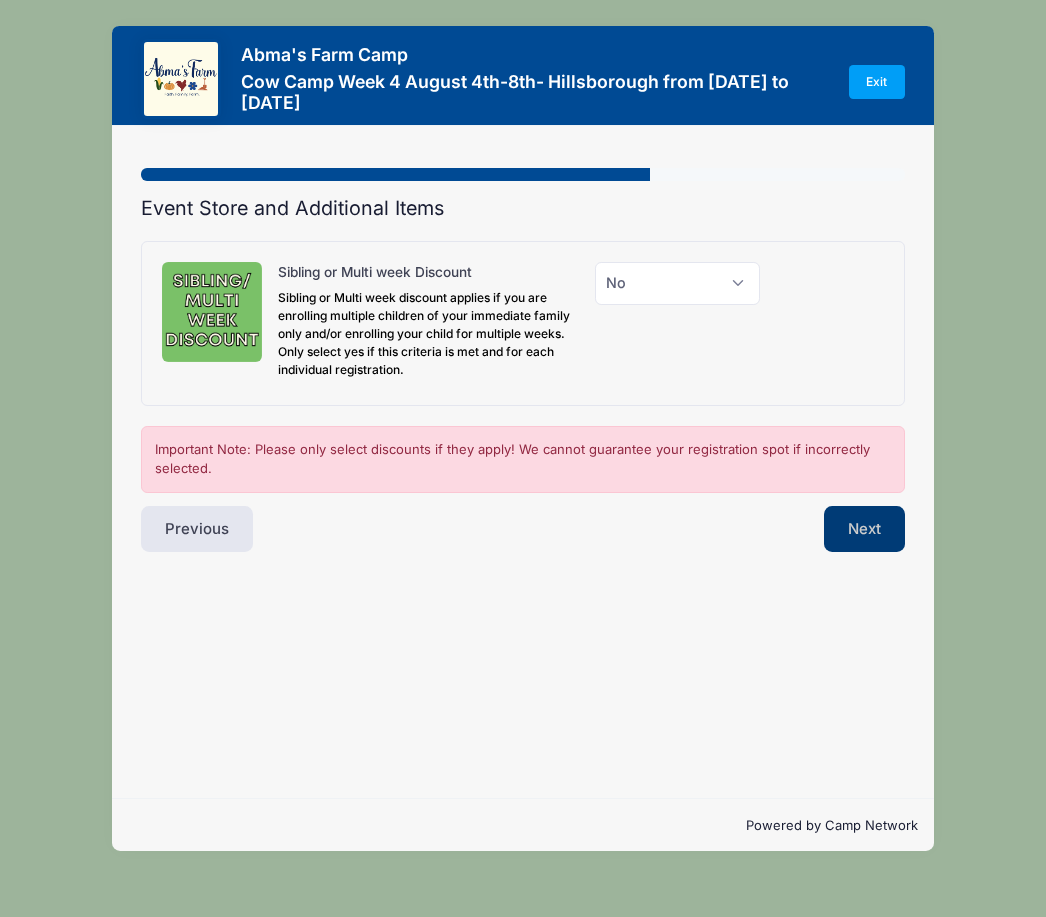 click on "Next" at bounding box center [864, 529] 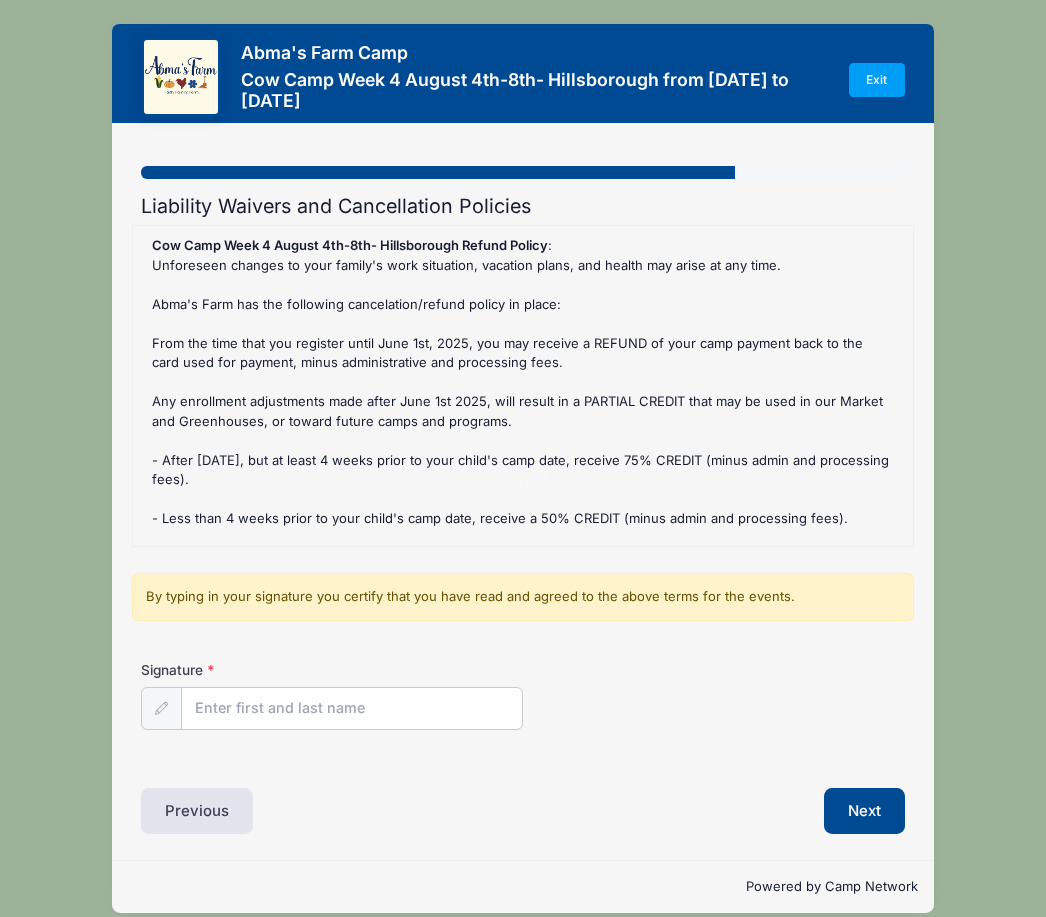 scroll, scrollTop: 0, scrollLeft: 0, axis: both 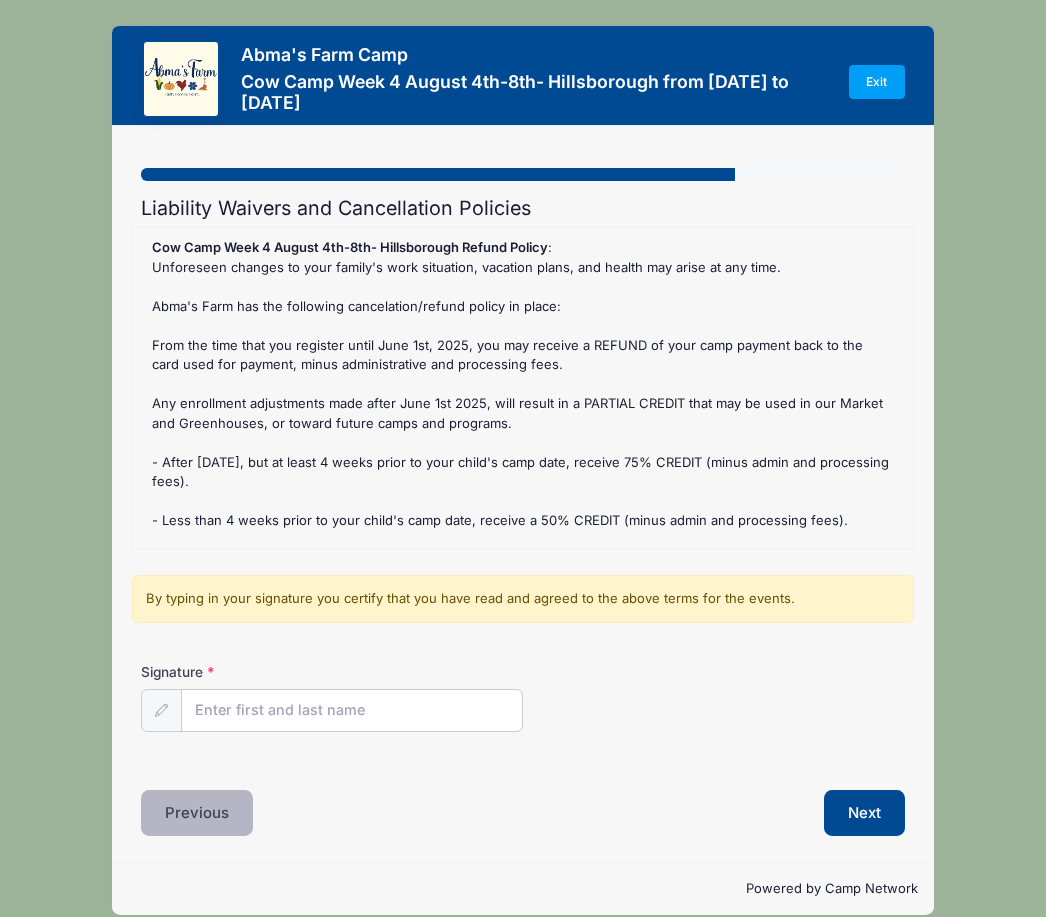 click on "Previous" at bounding box center (197, 813) 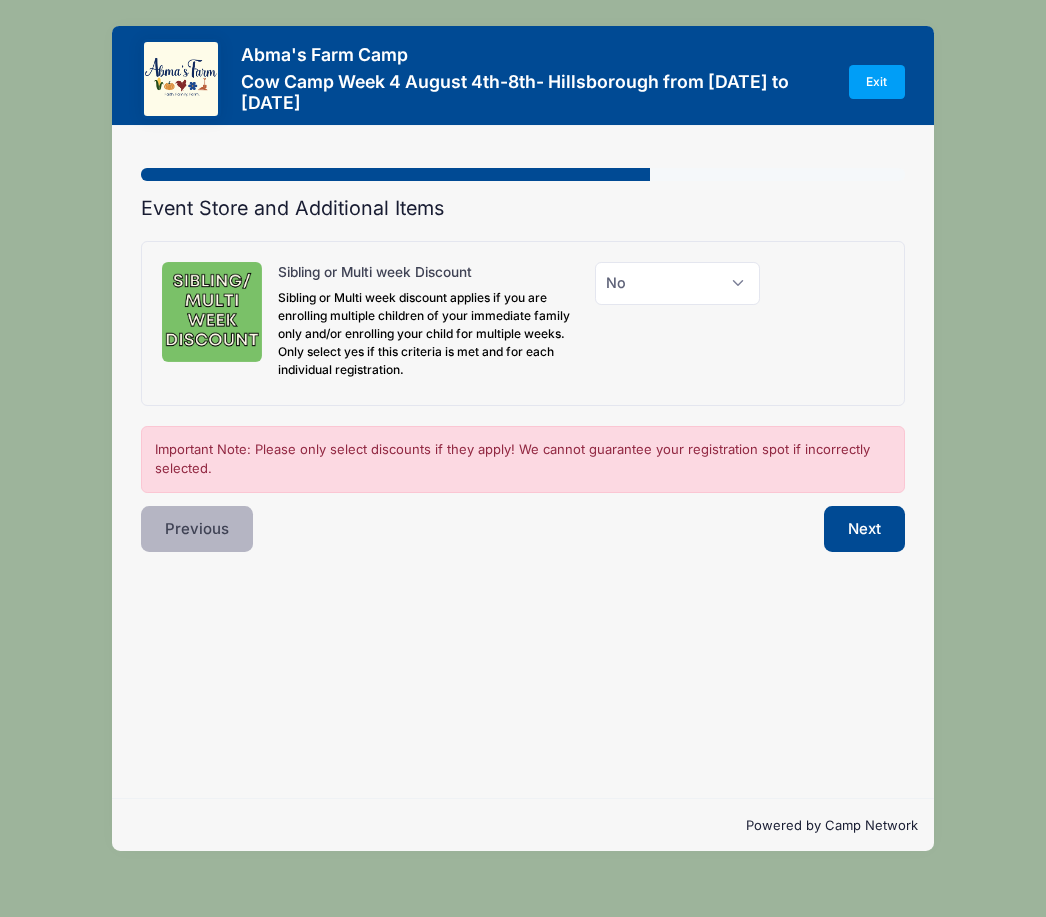 click on "Previous" at bounding box center [197, 529] 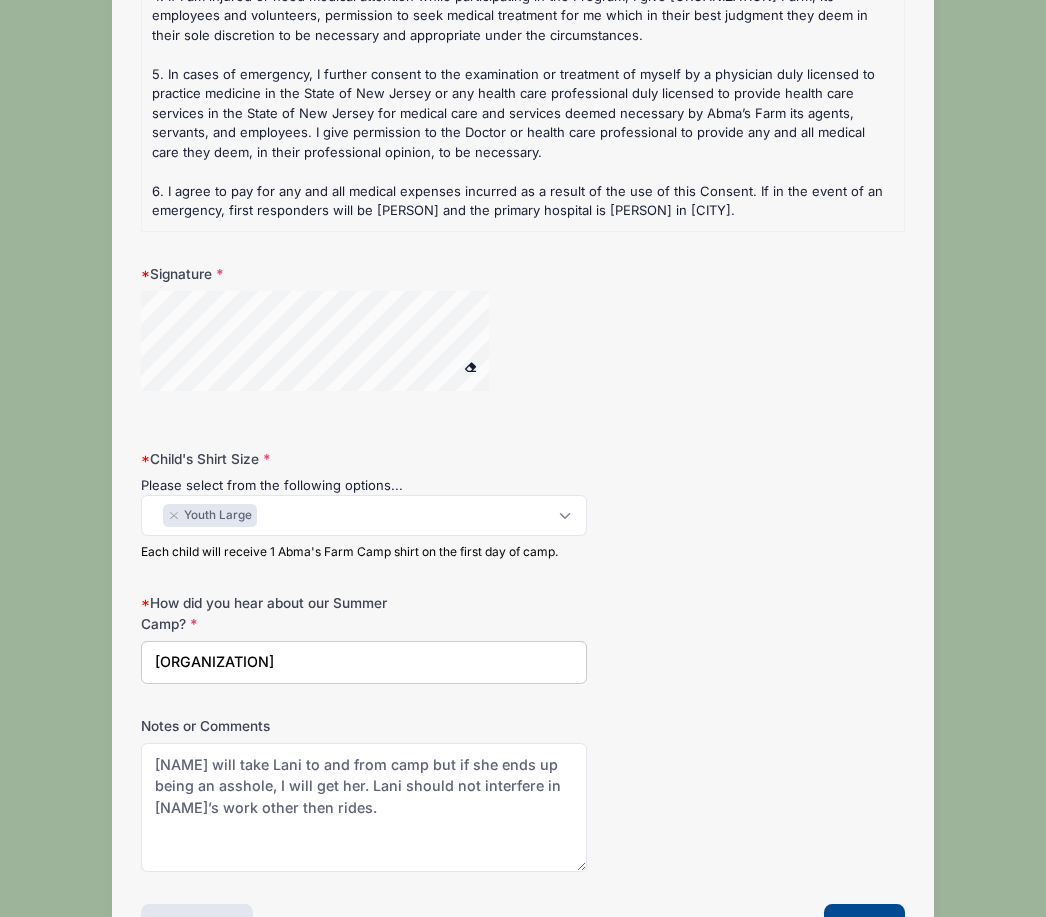 scroll, scrollTop: 993, scrollLeft: 0, axis: vertical 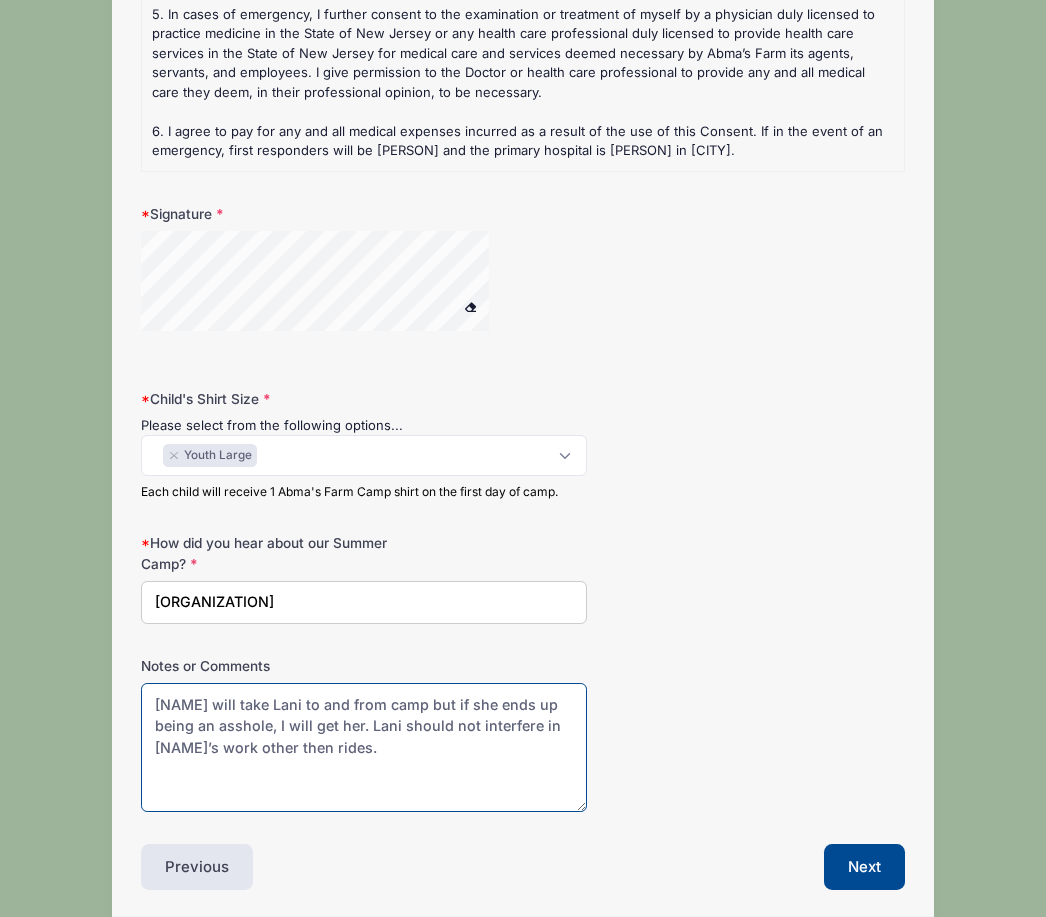 click on "[NAME] will take Lani to and from camp but if she ends up being an asshole, I will get her. Lani should not interfere in [NAME]’s work other then rides." at bounding box center (363, 747) 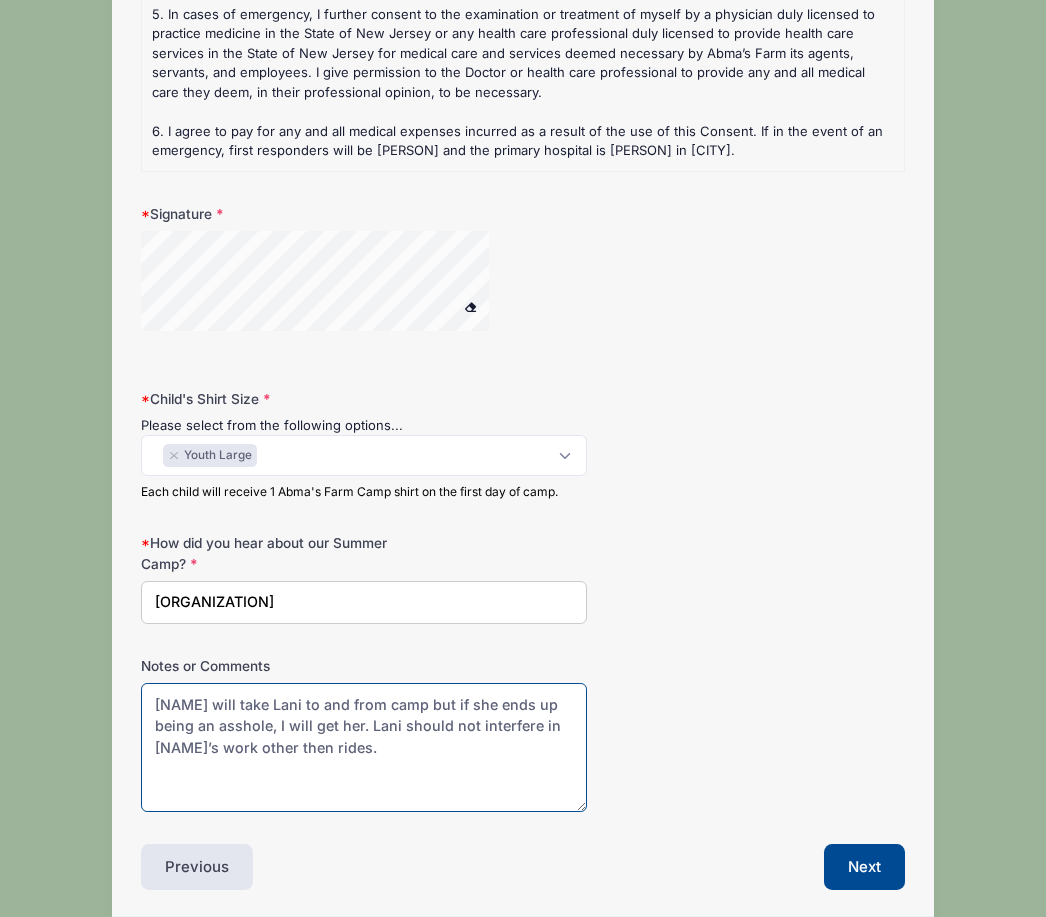 click on "[NAME] will take Lani to and from camp but if she ends up being an asshole, I will get her. Lani should not interfere in [NAME]’s work other then rides." at bounding box center (363, 747) 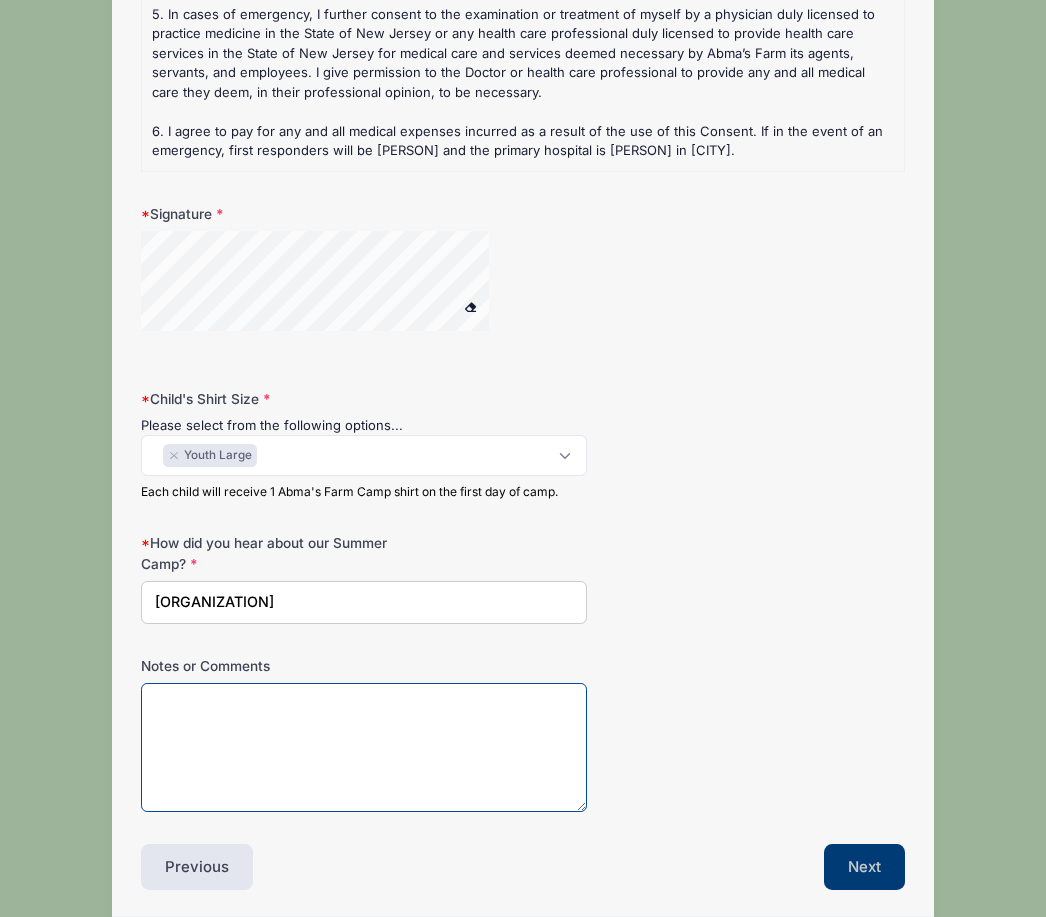 type 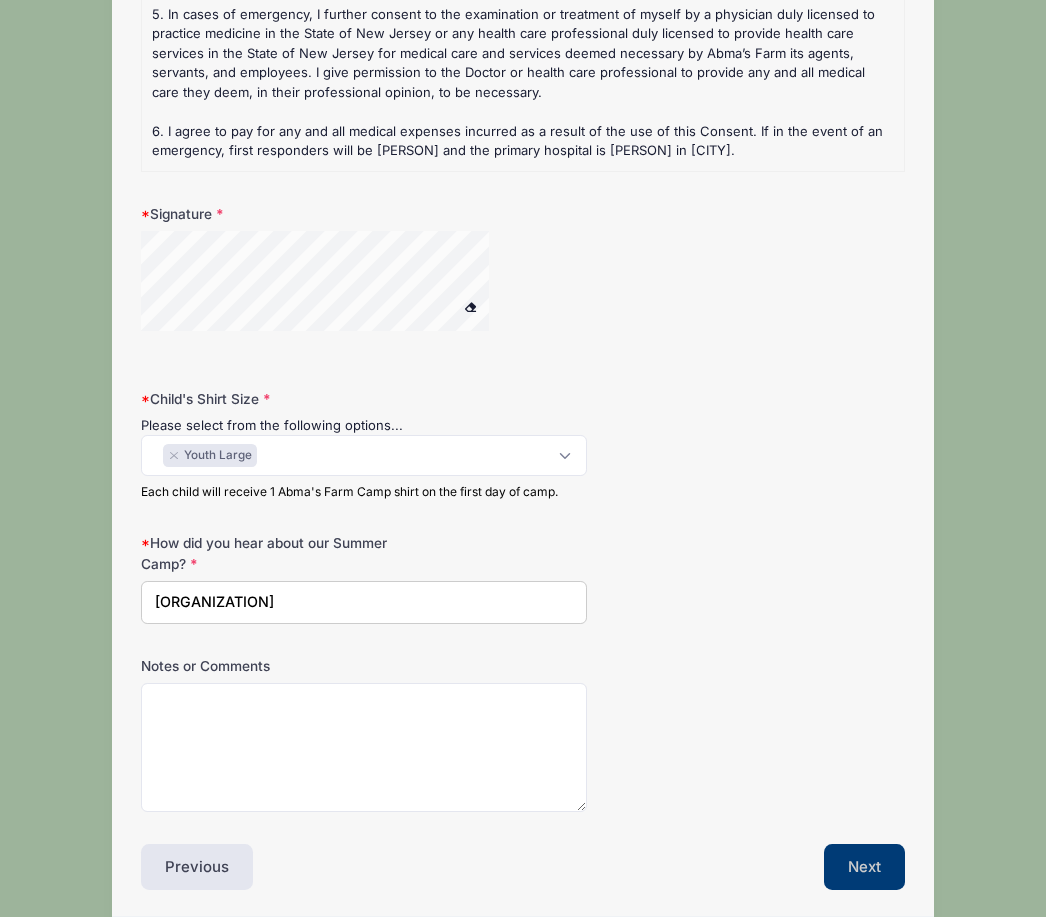 click on "Next" at bounding box center (864, 867) 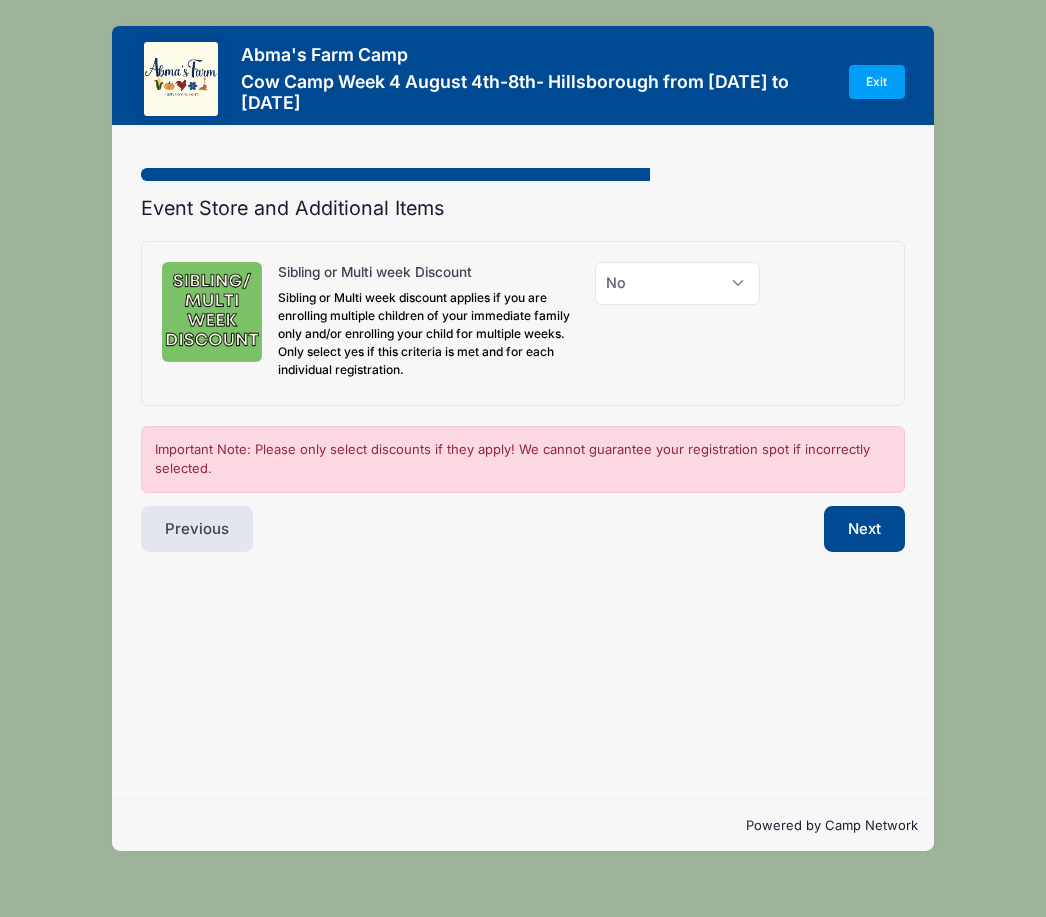 scroll, scrollTop: 0, scrollLeft: 0, axis: both 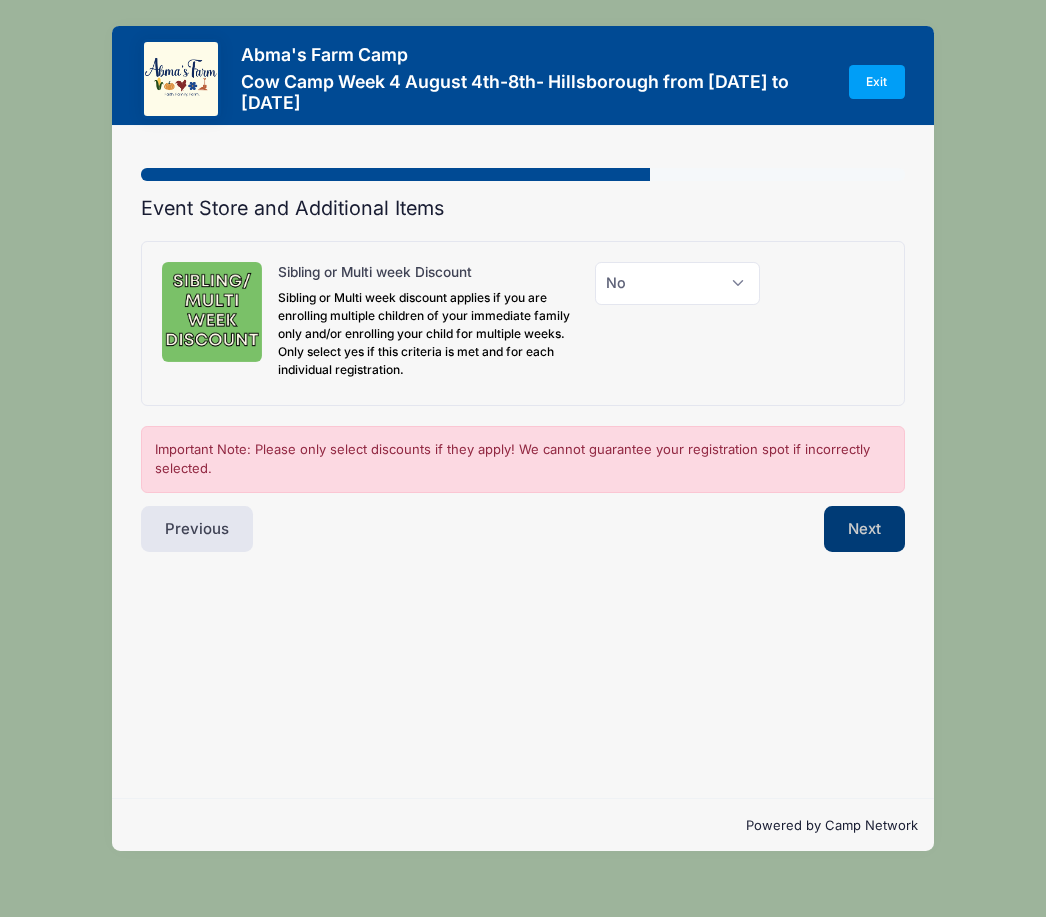 click on "Next" at bounding box center (864, 529) 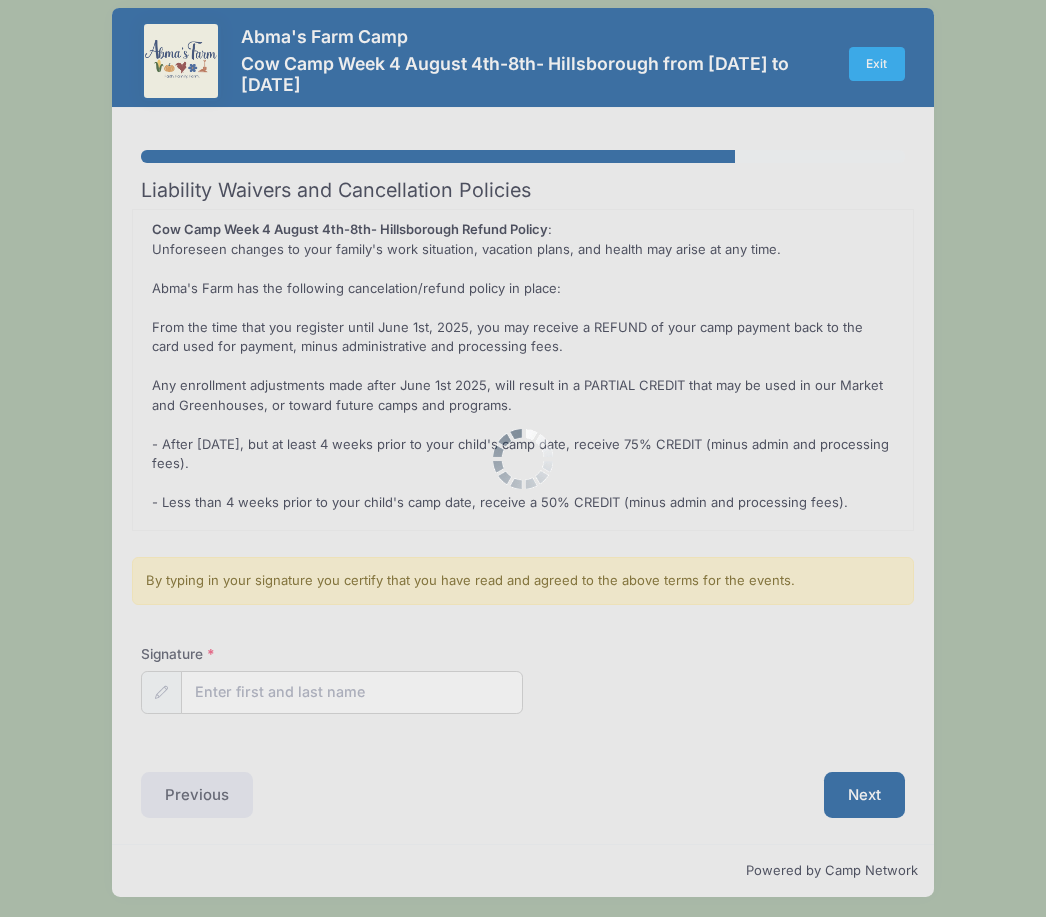 scroll, scrollTop: 0, scrollLeft: 0, axis: both 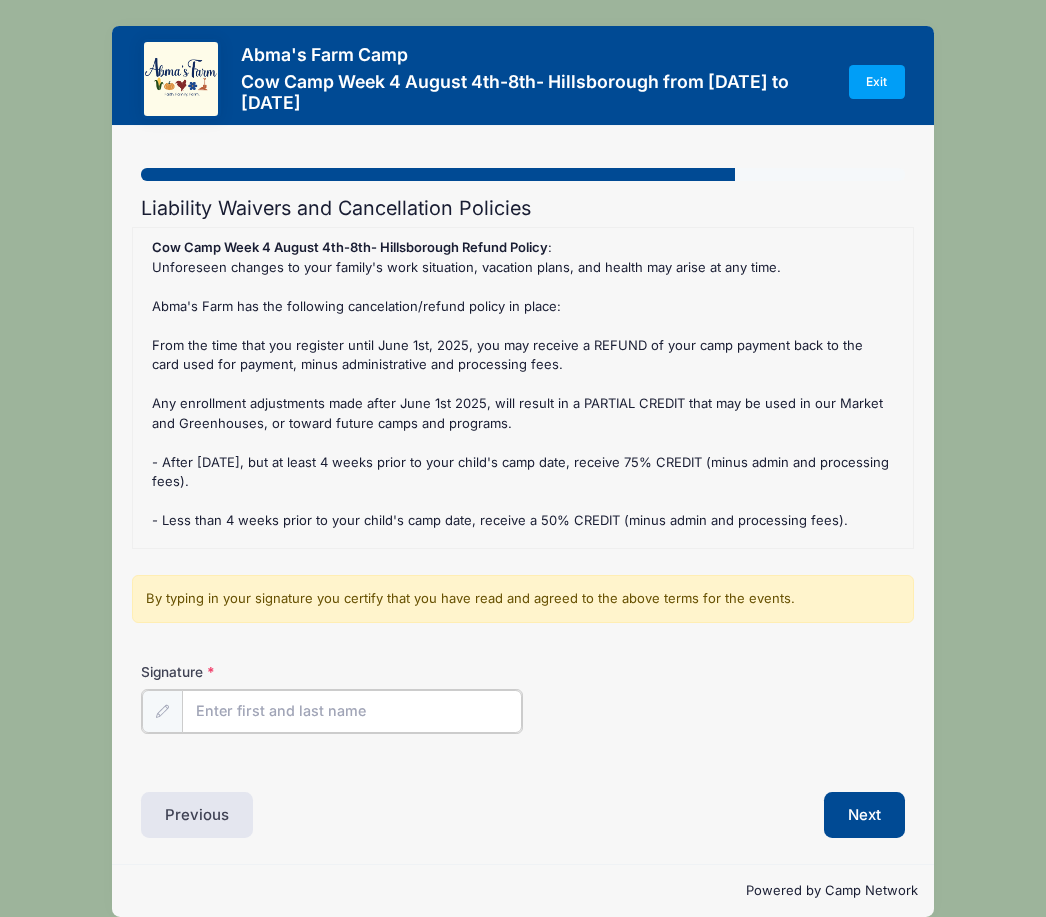 click on "Signature" at bounding box center (352, 711) 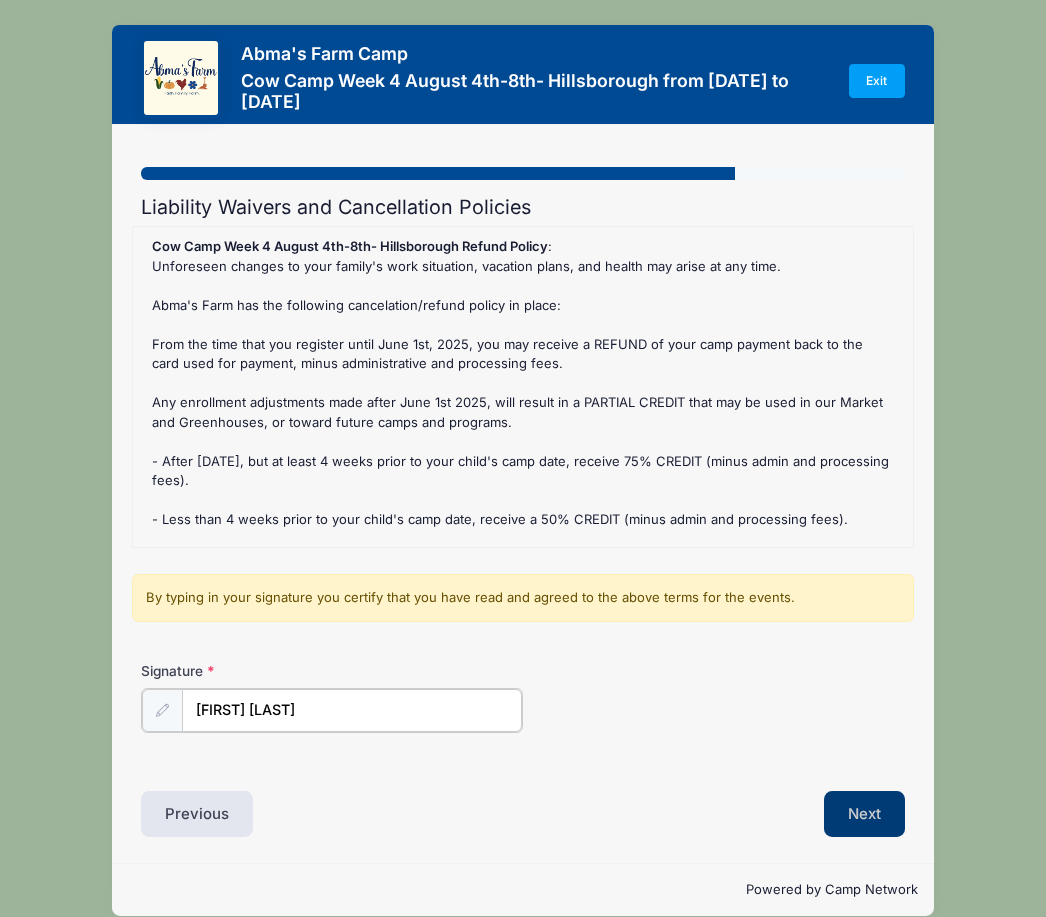 type on "[FIRST] [LAST]" 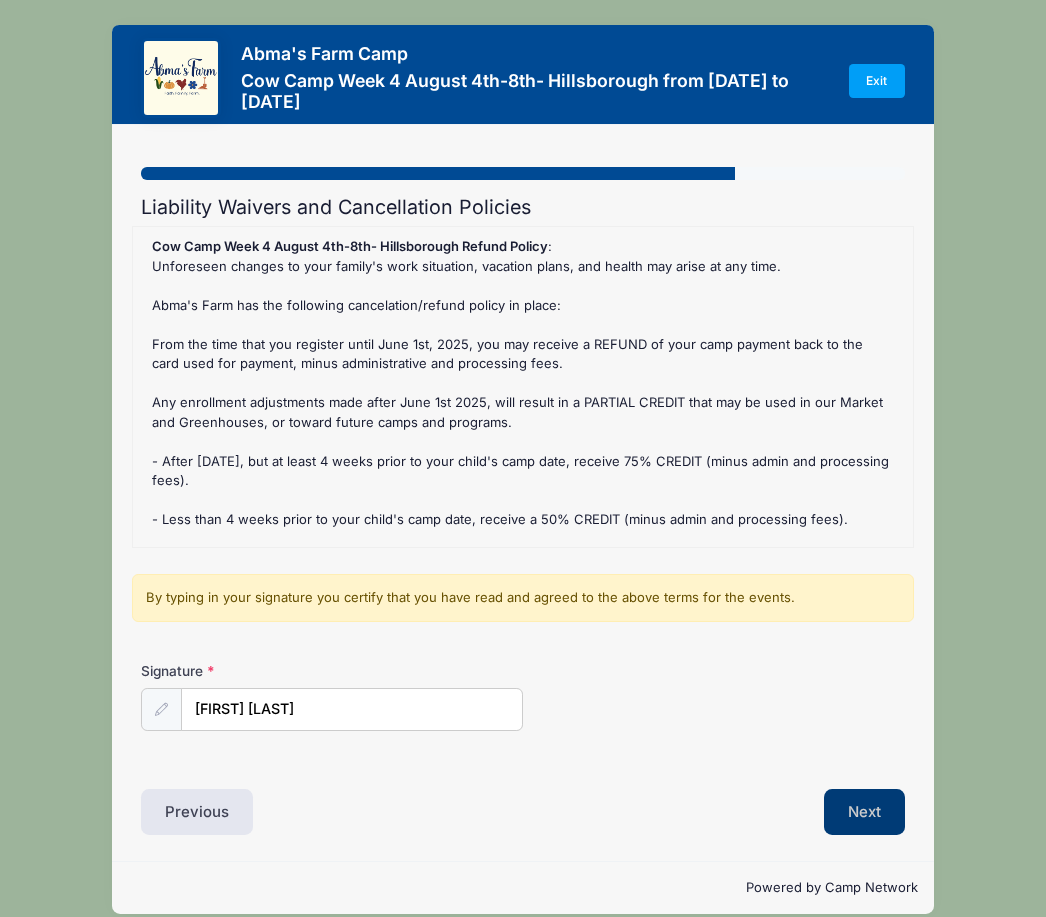 click on "Next" at bounding box center (864, 812) 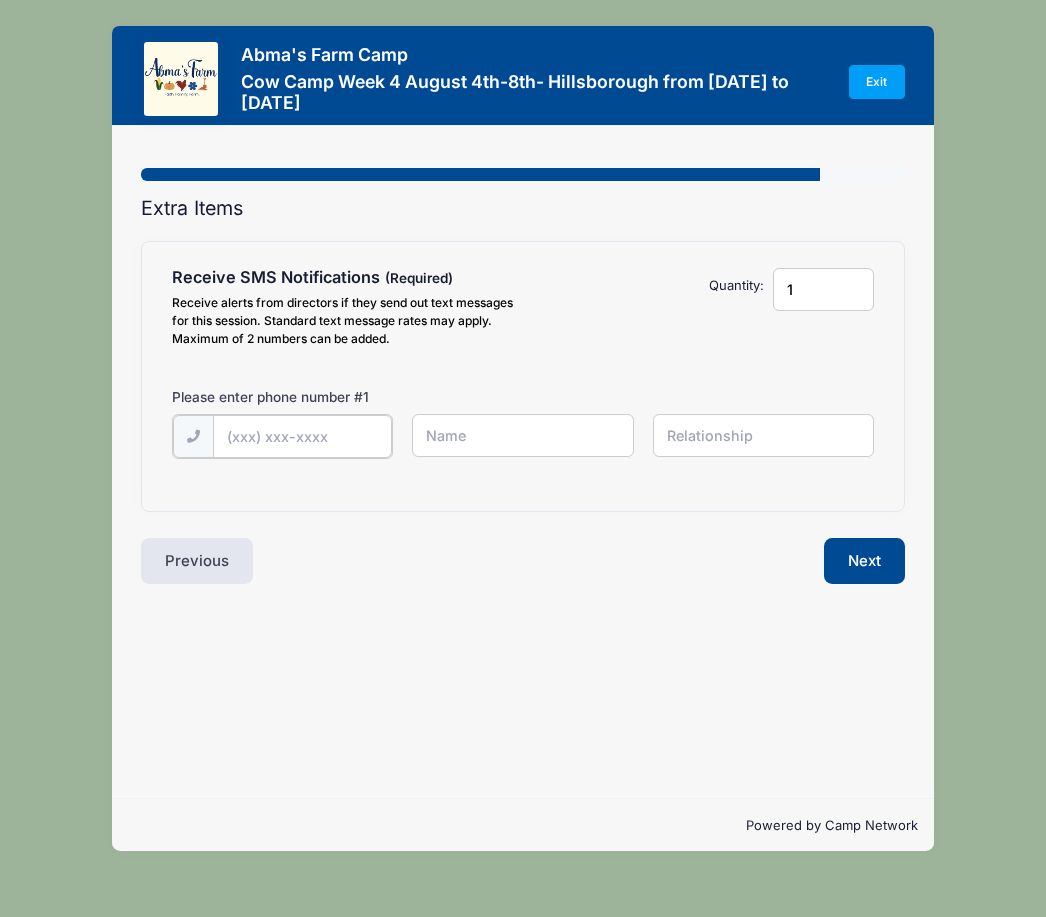 click at bounding box center [0, 0] 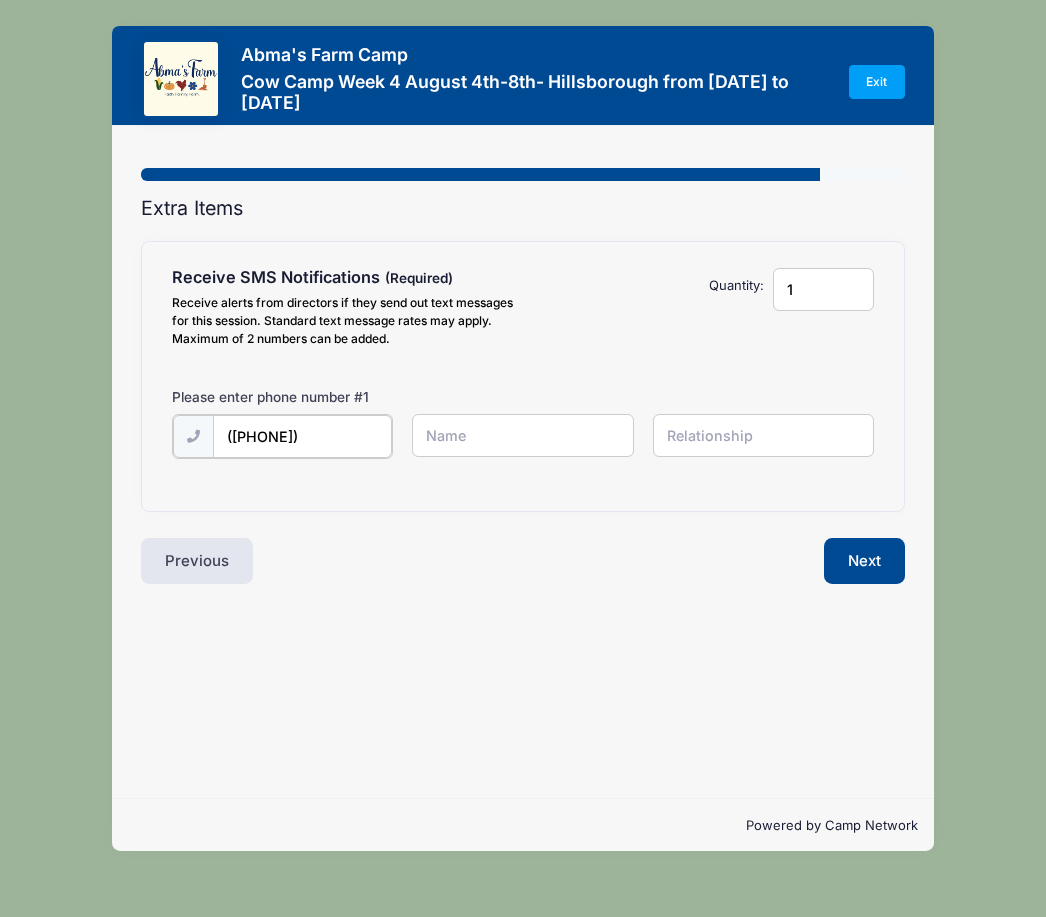 type on "([PHONE])" 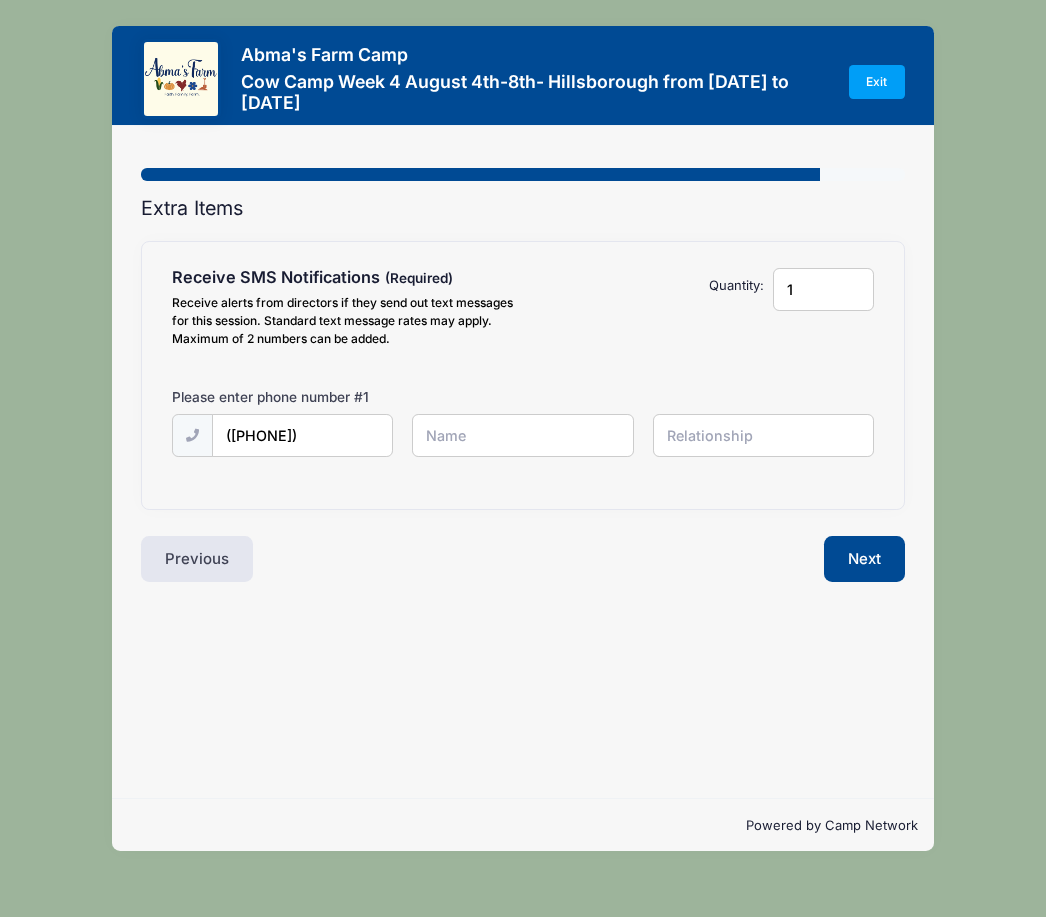 click at bounding box center (0, 0) 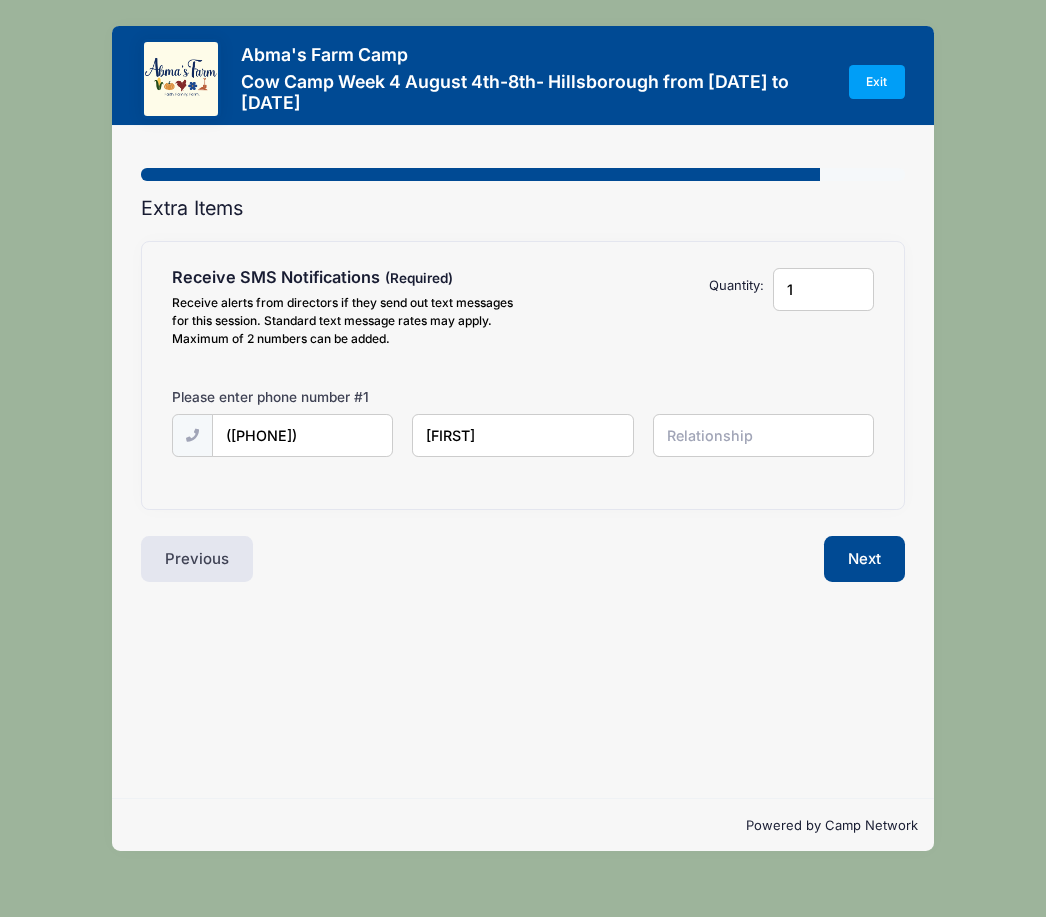 type on "[FIRST]" 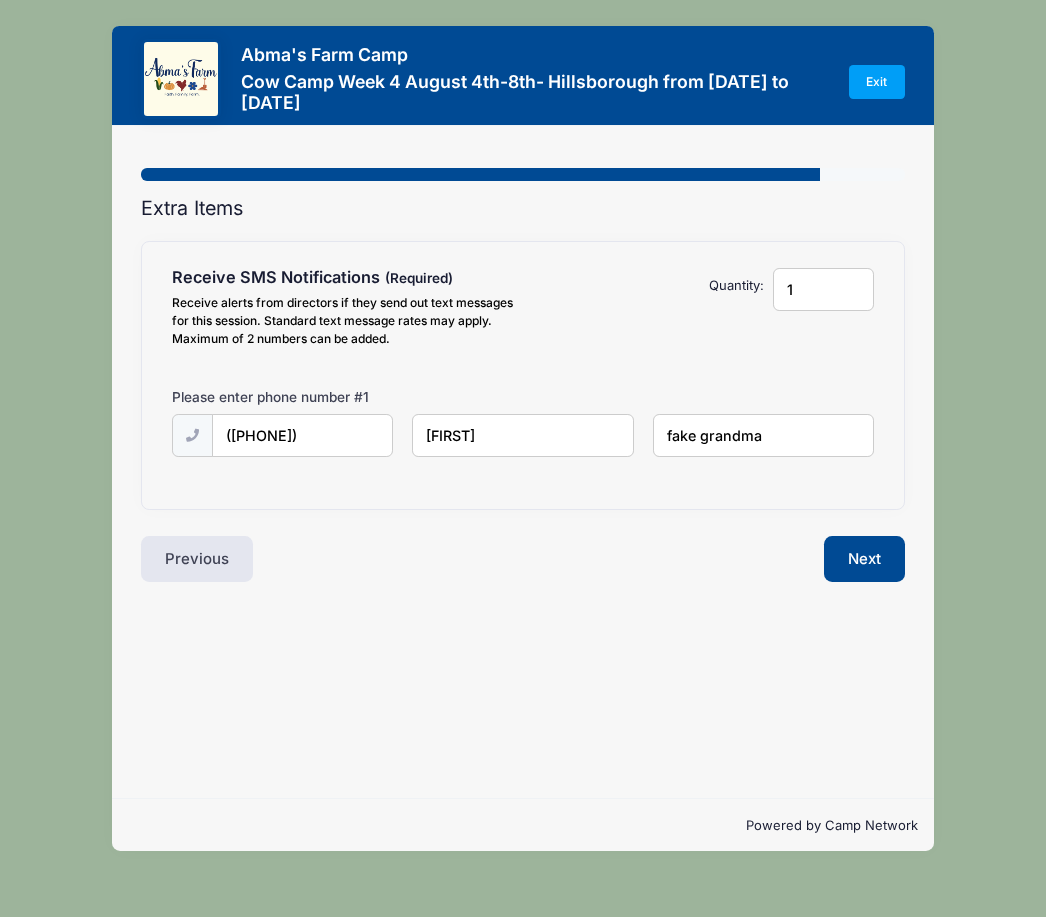 click on "fake grandma" at bounding box center (0, 0) 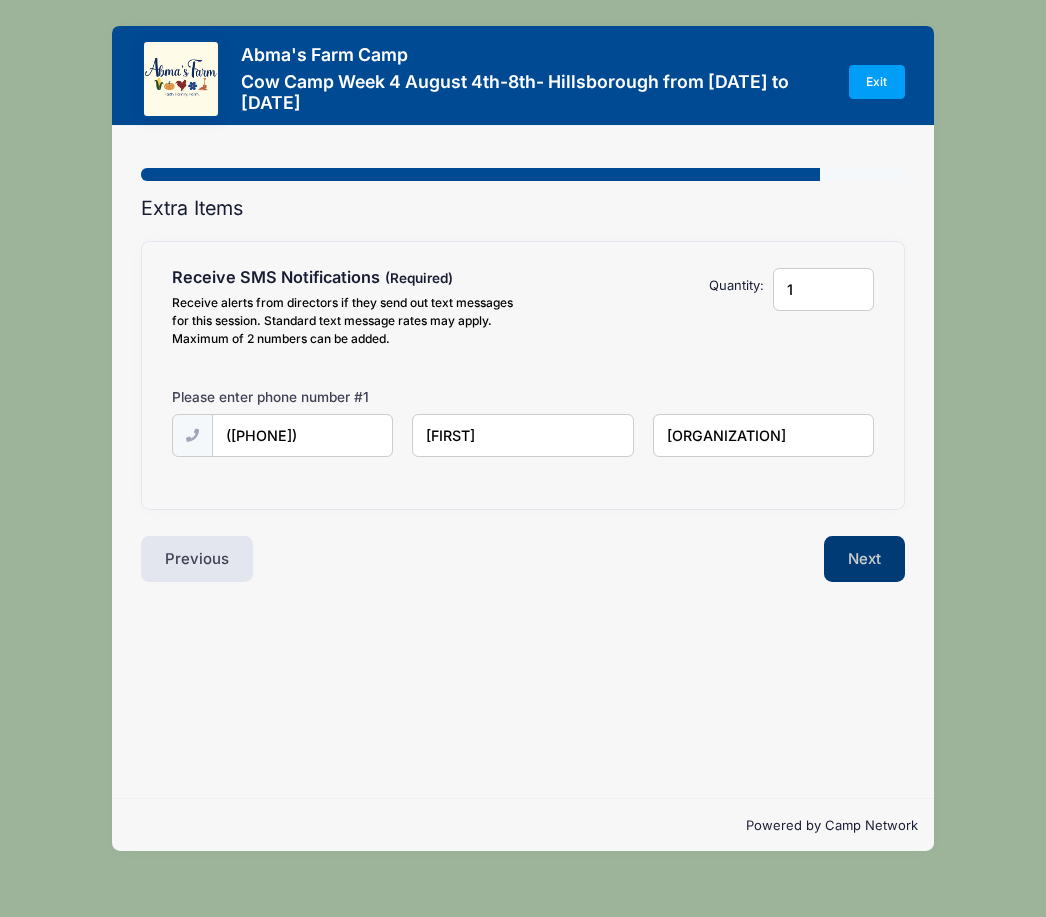type on "[ORGANIZATION]" 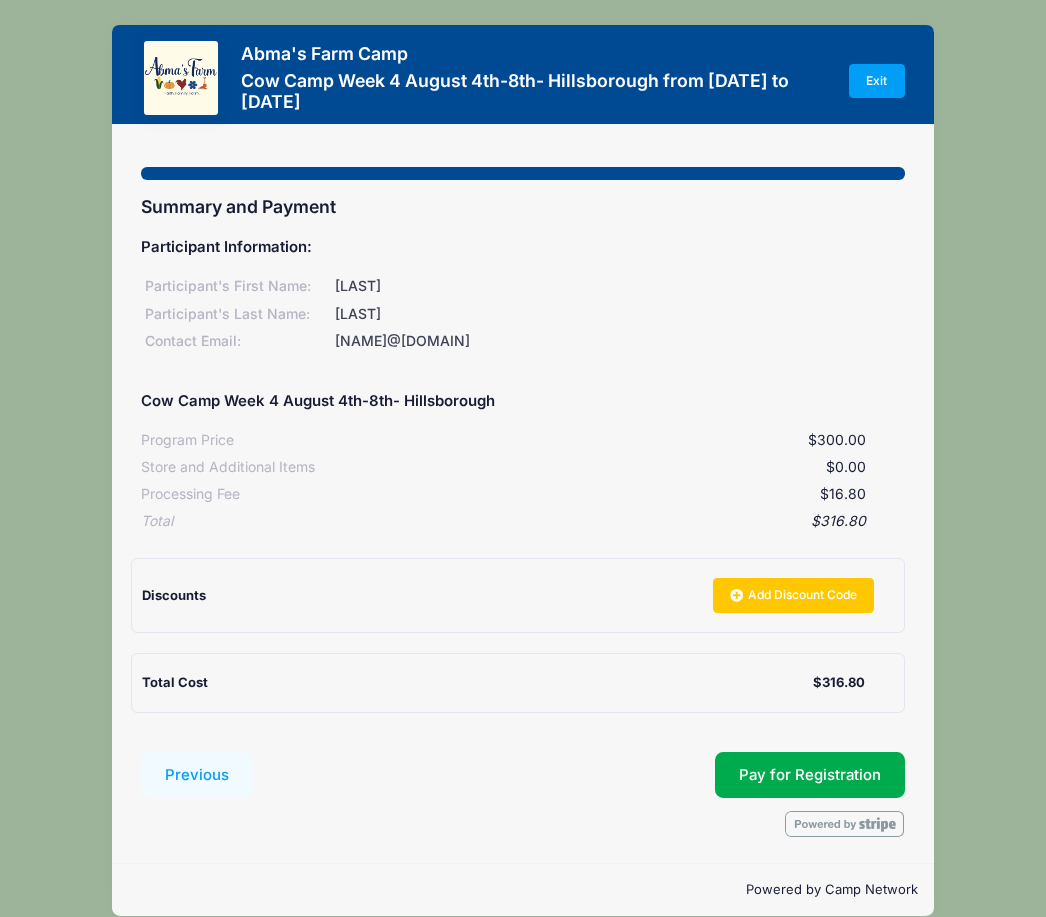 scroll, scrollTop: 18, scrollLeft: 0, axis: vertical 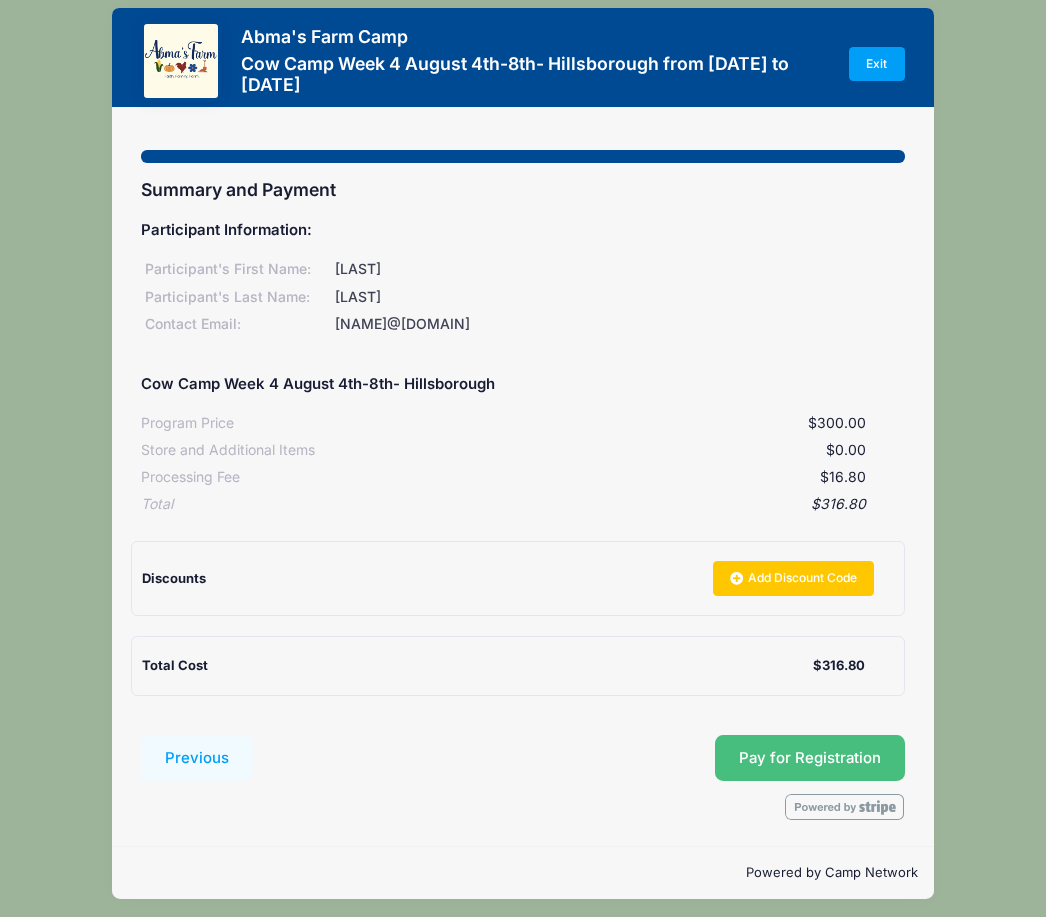 click on "Pay for Registration" at bounding box center [810, 758] 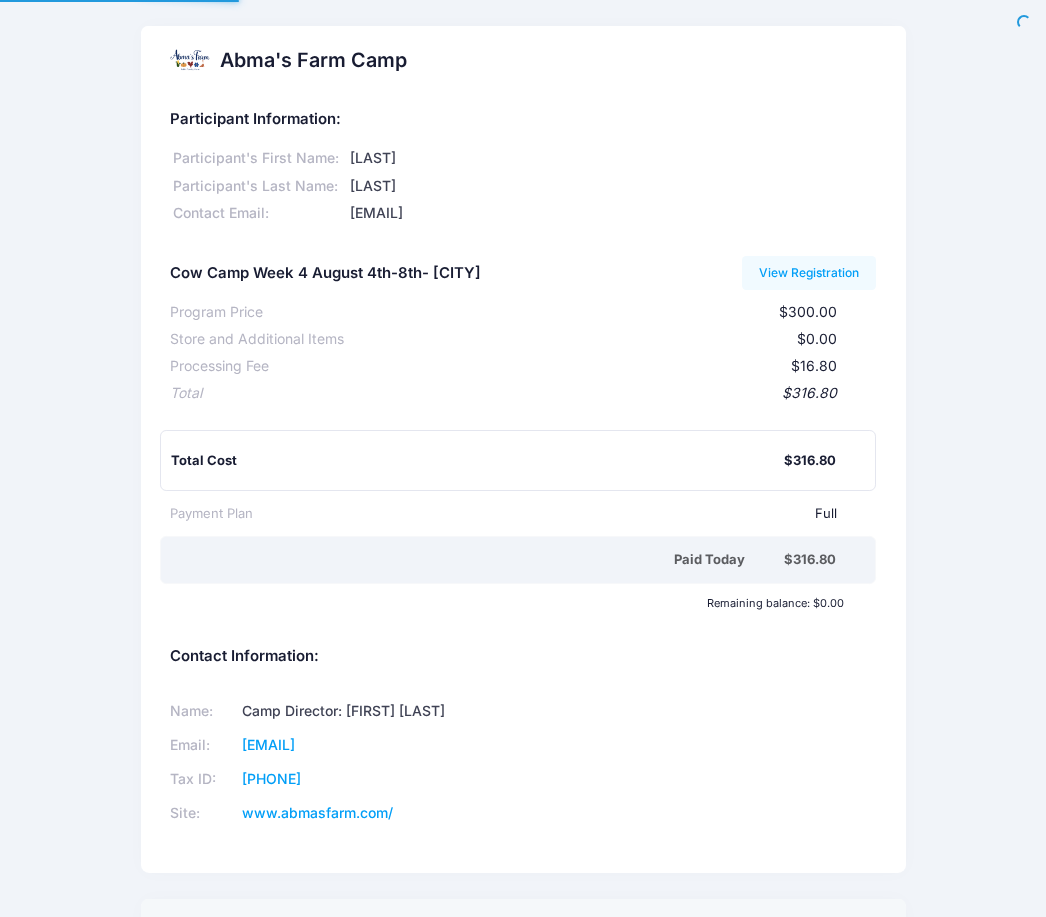 scroll, scrollTop: 0, scrollLeft: 0, axis: both 